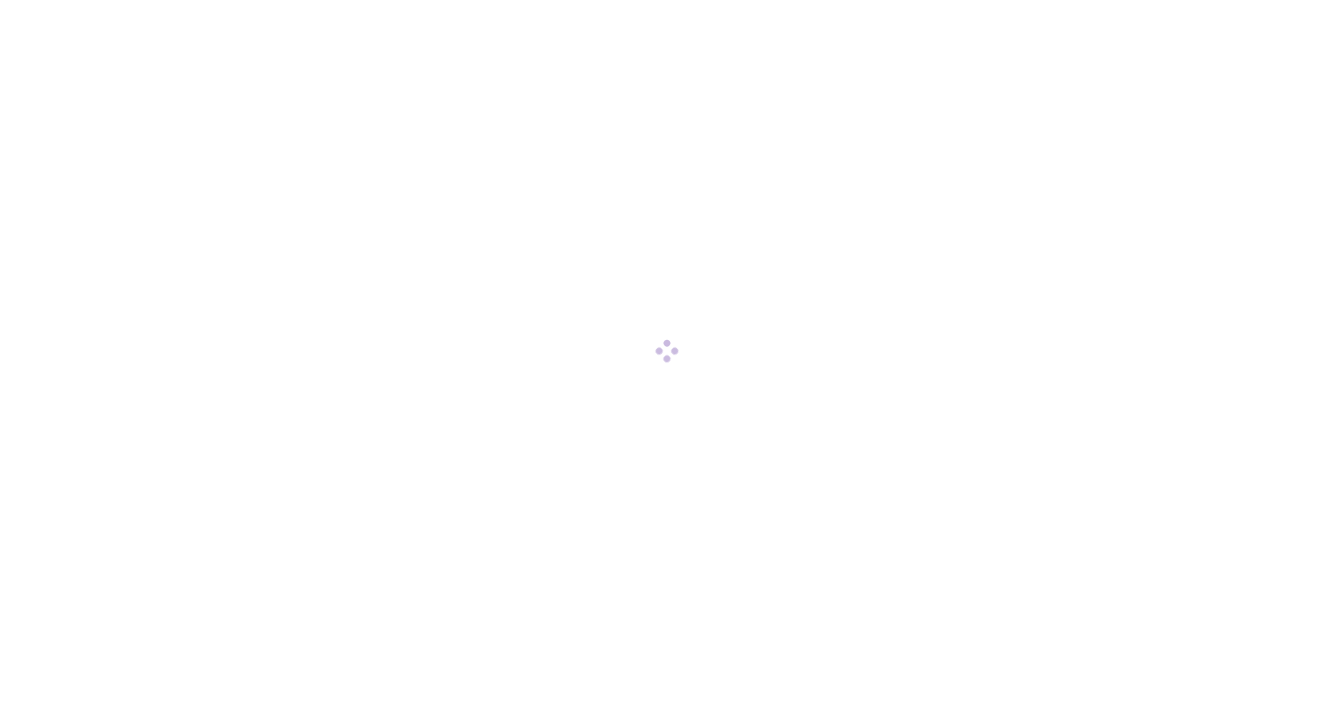 scroll, scrollTop: 0, scrollLeft: 0, axis: both 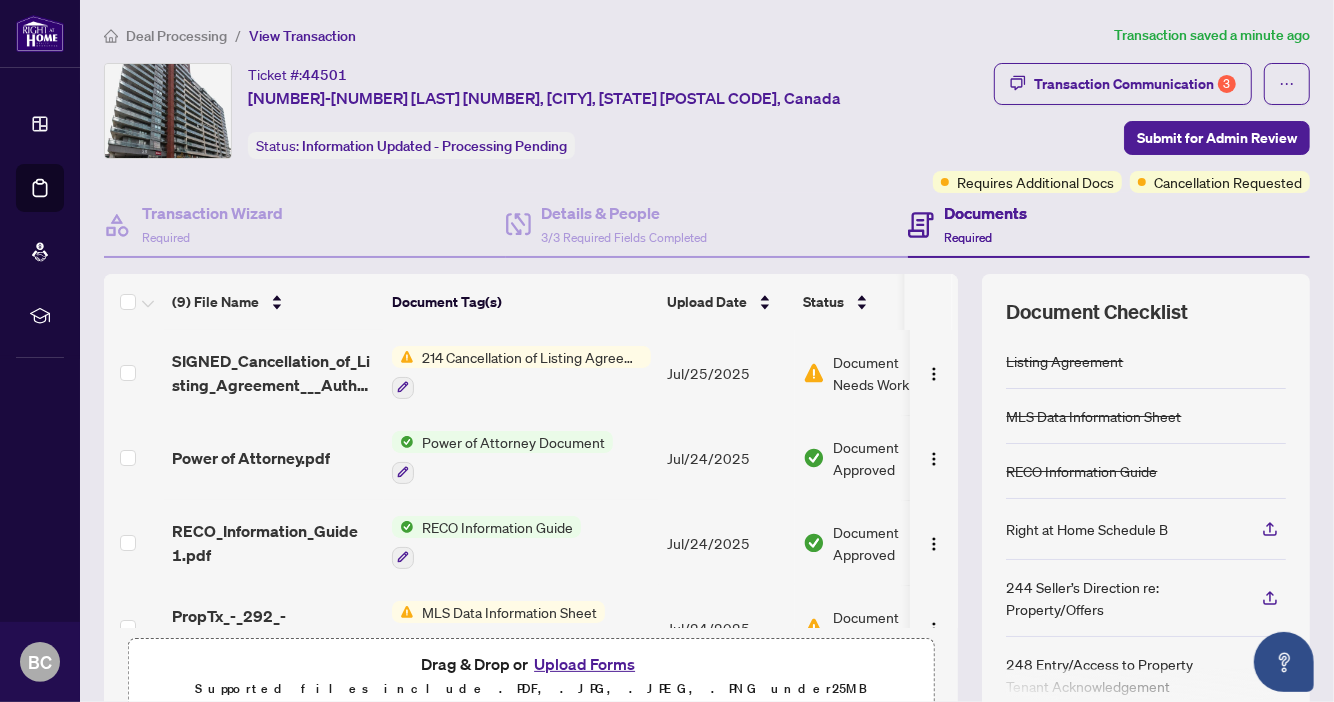 click on "214 Cancellation of Listing Agreement - Authority to Offer for Lease" at bounding box center (532, 357) 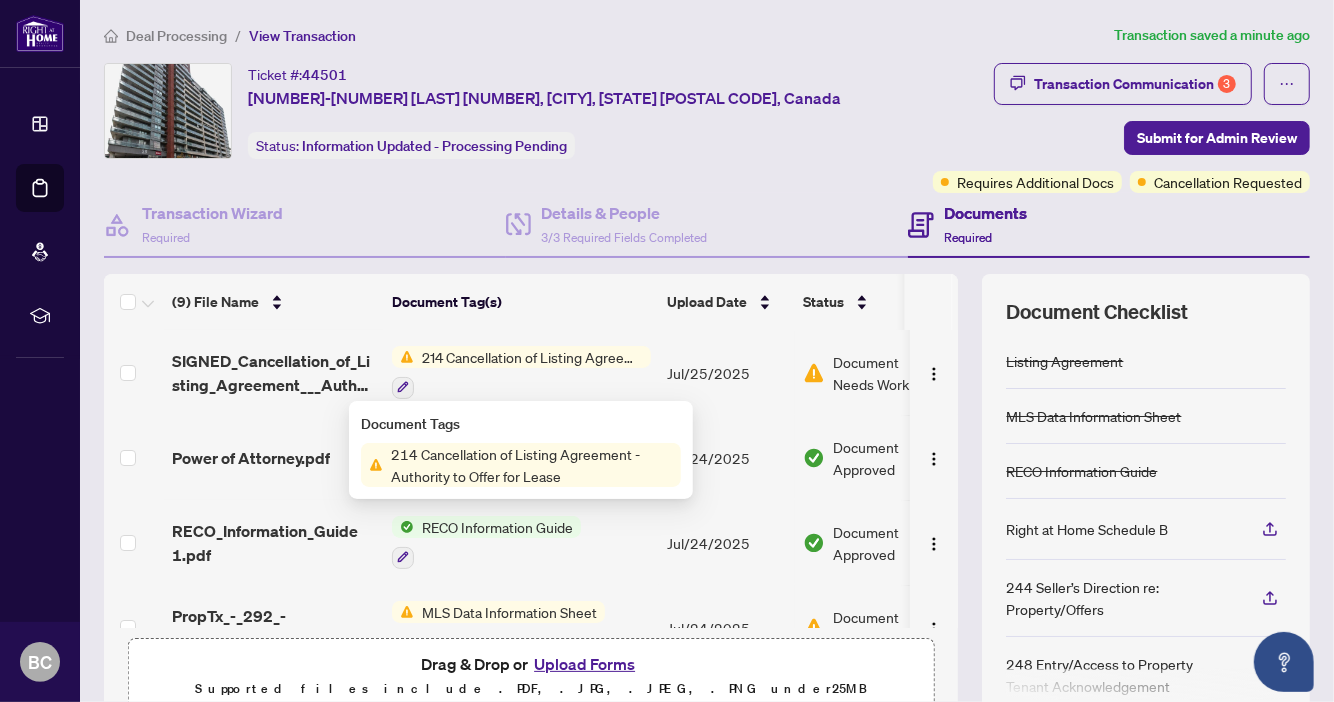 click at bounding box center [521, 387] 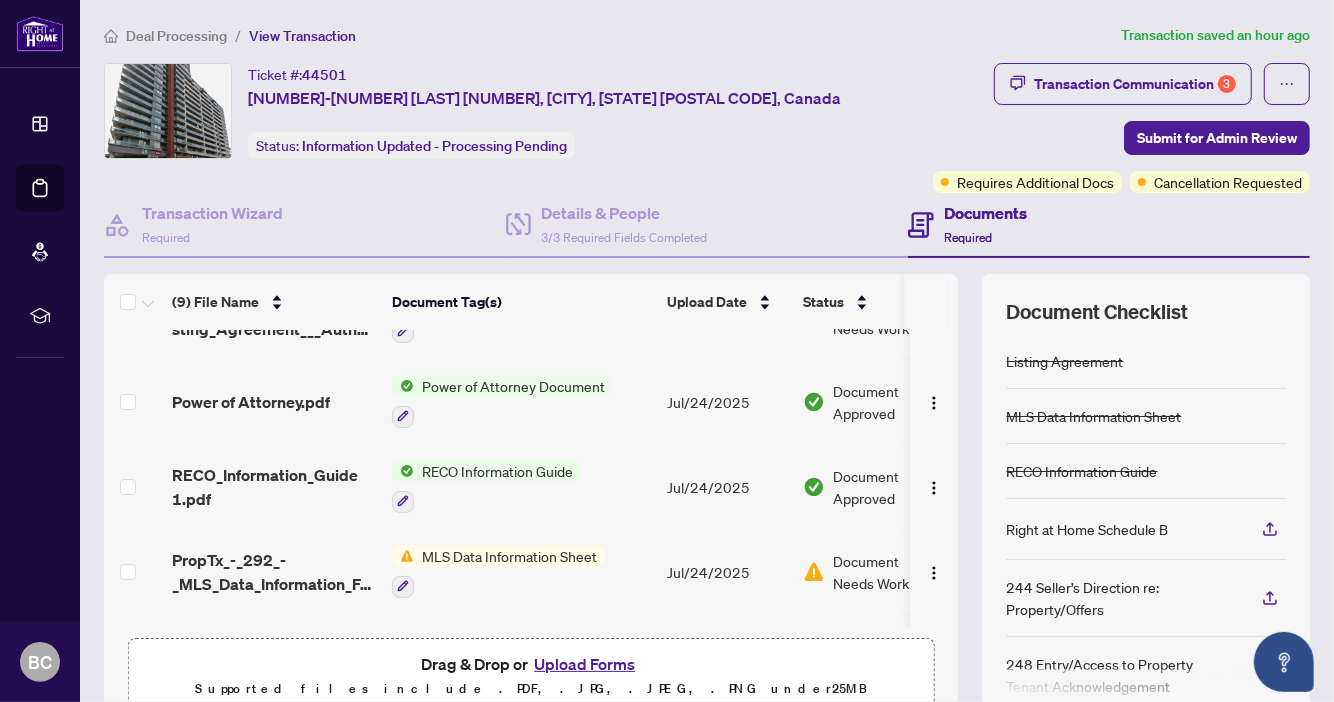scroll, scrollTop: 67, scrollLeft: 0, axis: vertical 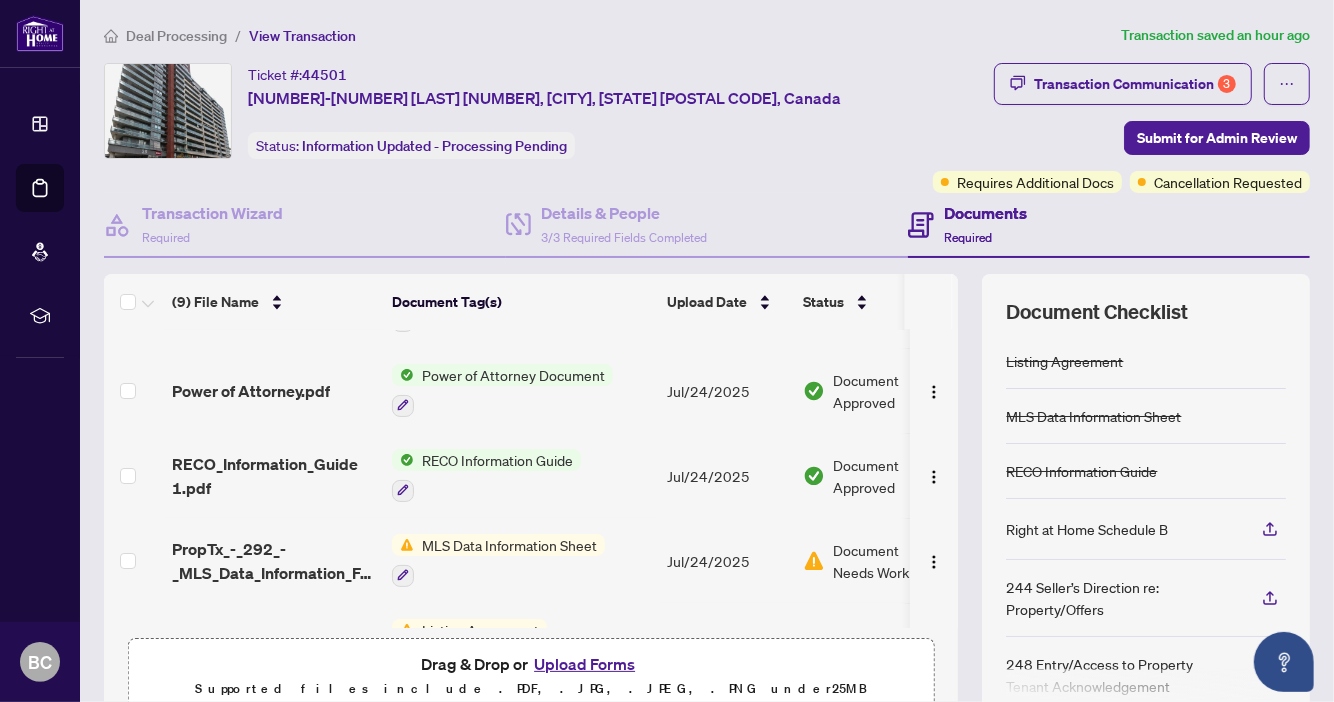 click on "MLS Data Information Sheet" at bounding box center [509, 545] 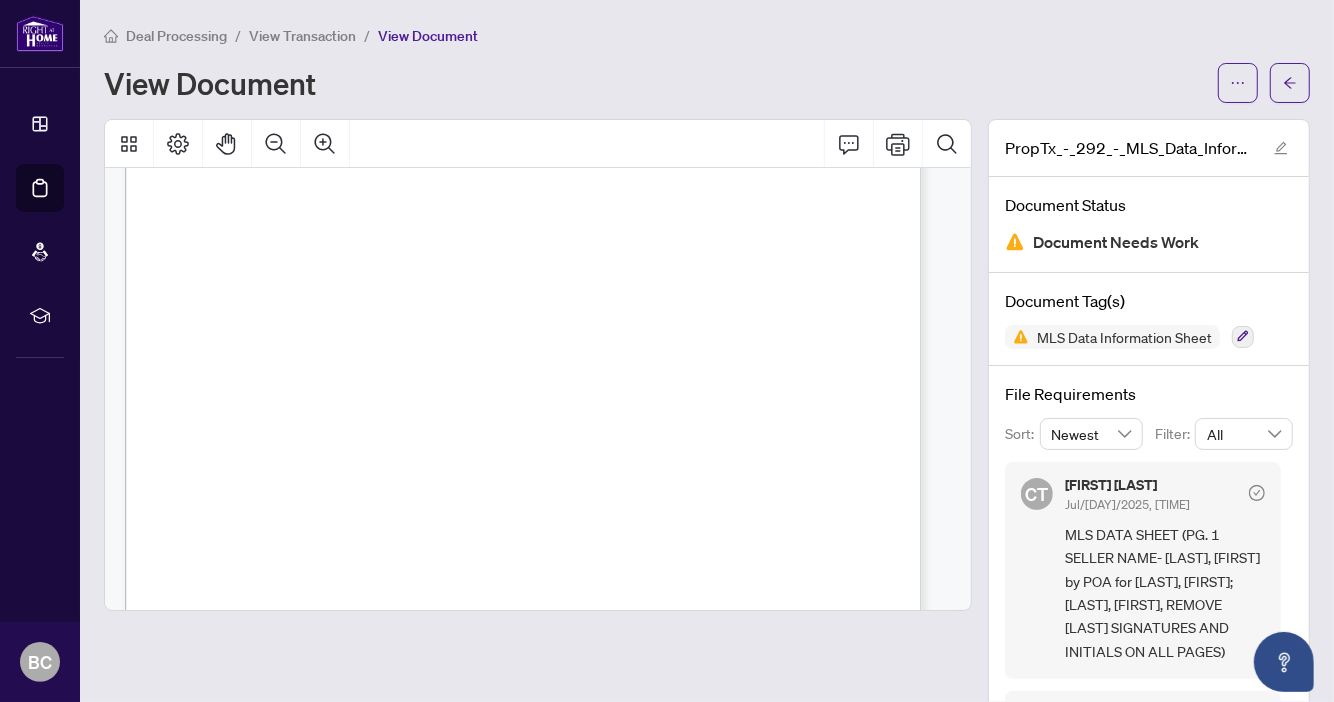 scroll, scrollTop: 0, scrollLeft: 0, axis: both 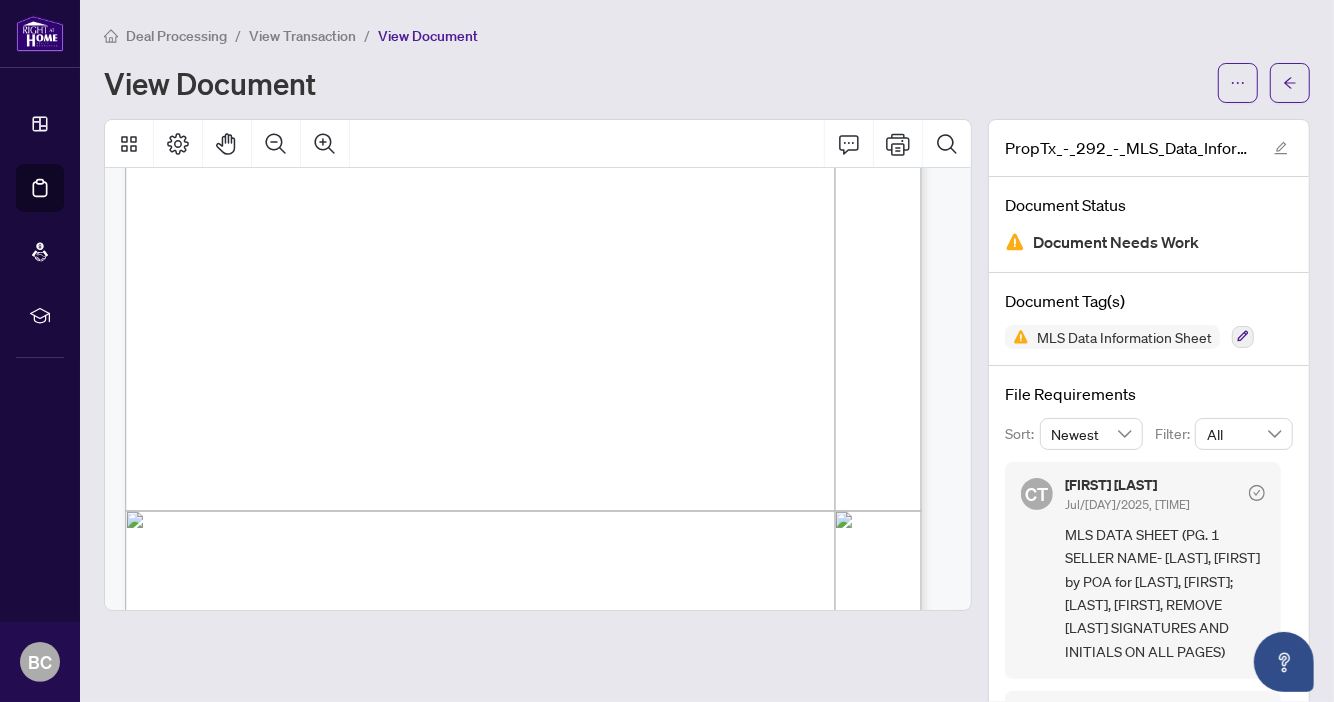 click on "View Transaction" at bounding box center (302, 36) 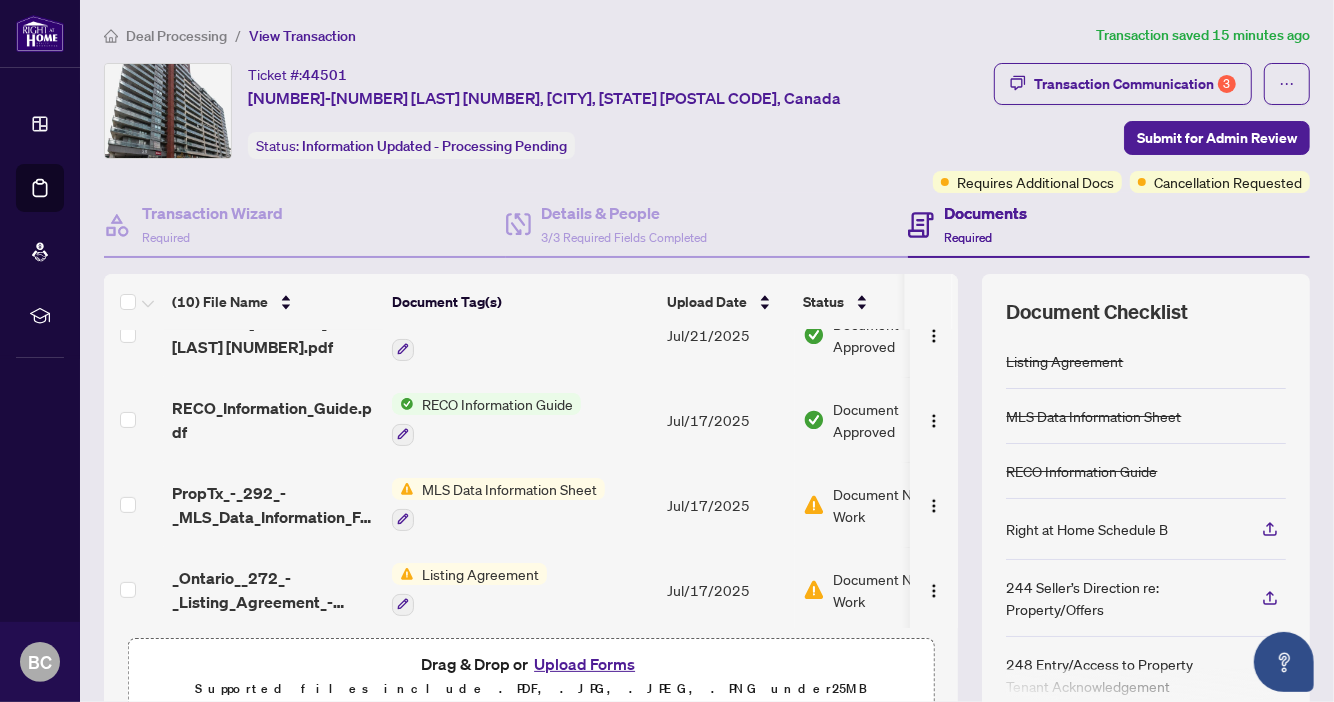 scroll, scrollTop: 546, scrollLeft: 0, axis: vertical 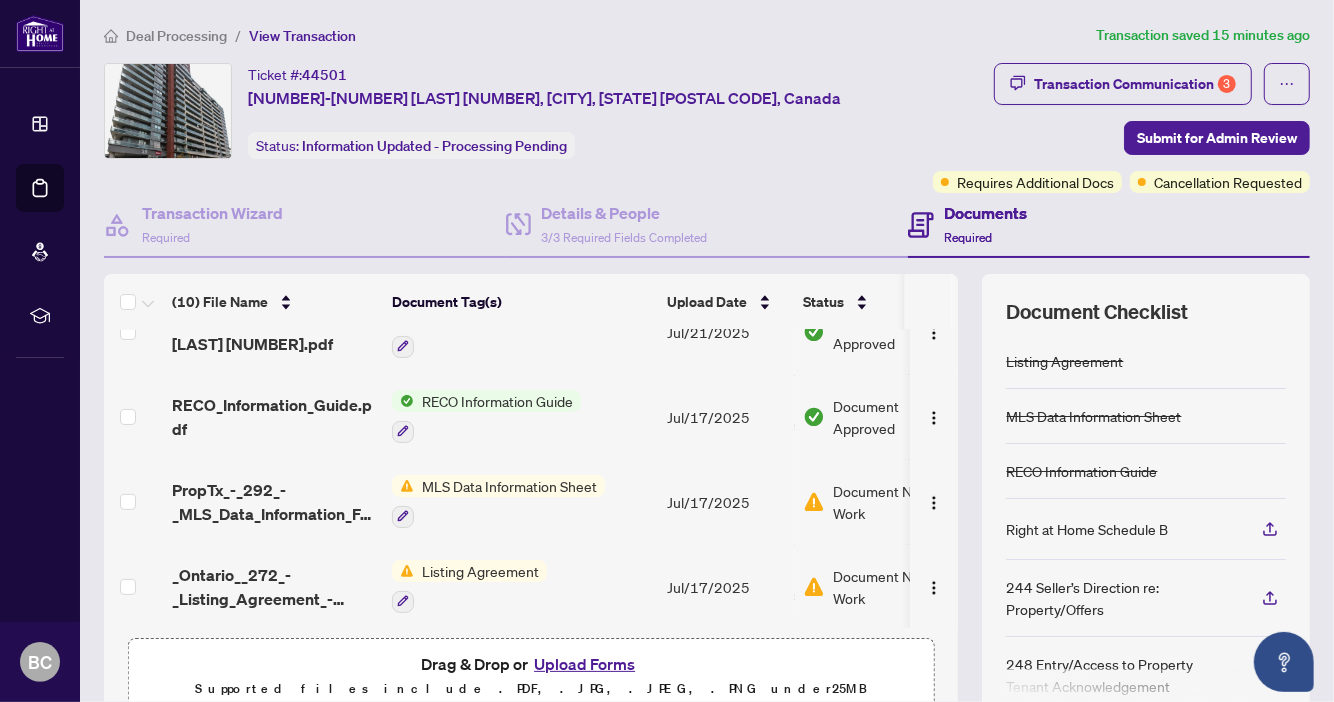 click on "MLS Data Information Sheet" at bounding box center [509, 486] 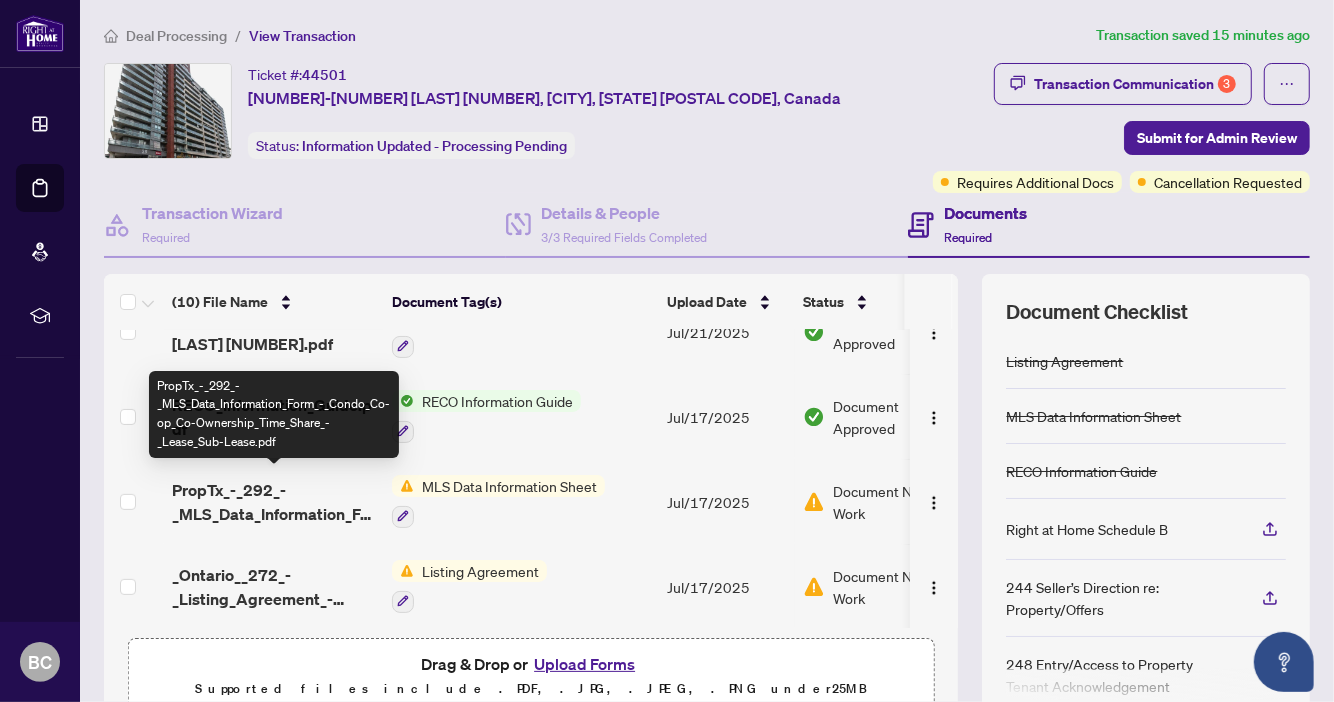 click on "PropTx_-_292_-_MLS_Data_Information_Form_-_Condo_Co-op_Co-Ownership_Time_Share_-_Lease_Sub-Lease.pdf" at bounding box center (274, 502) 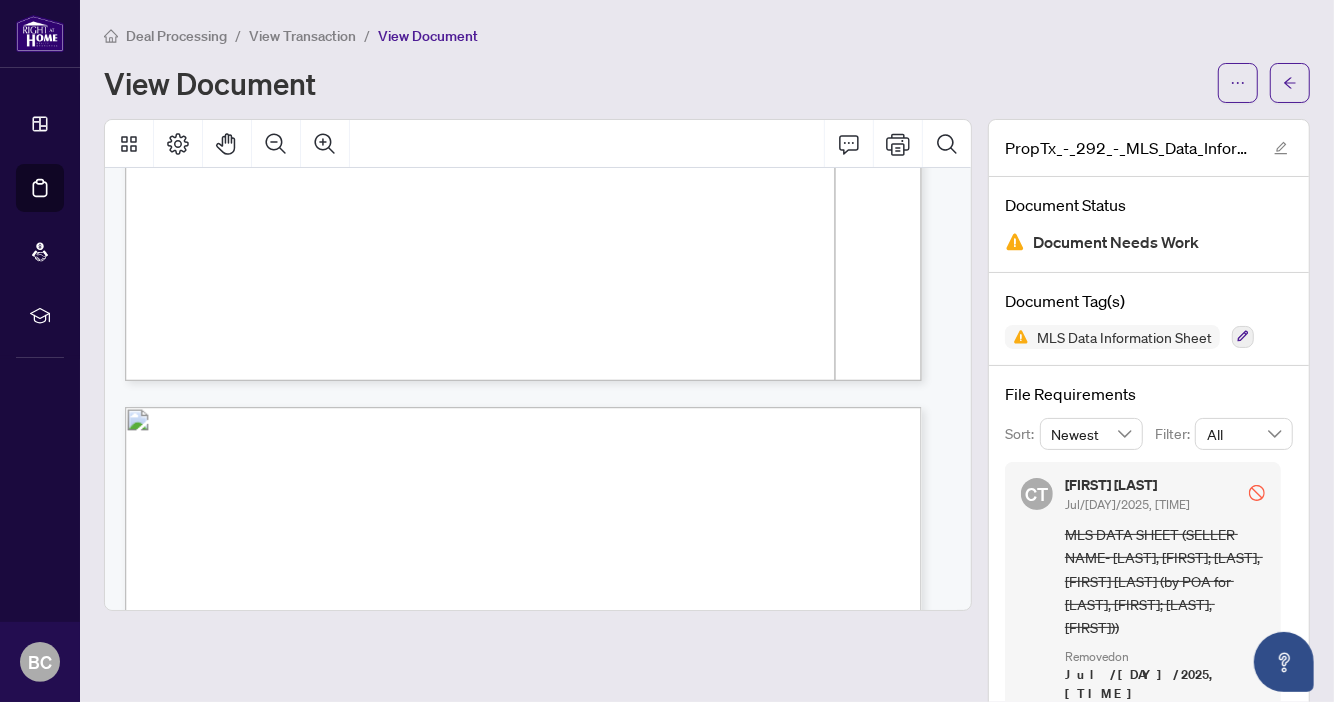 scroll, scrollTop: 5068, scrollLeft: 0, axis: vertical 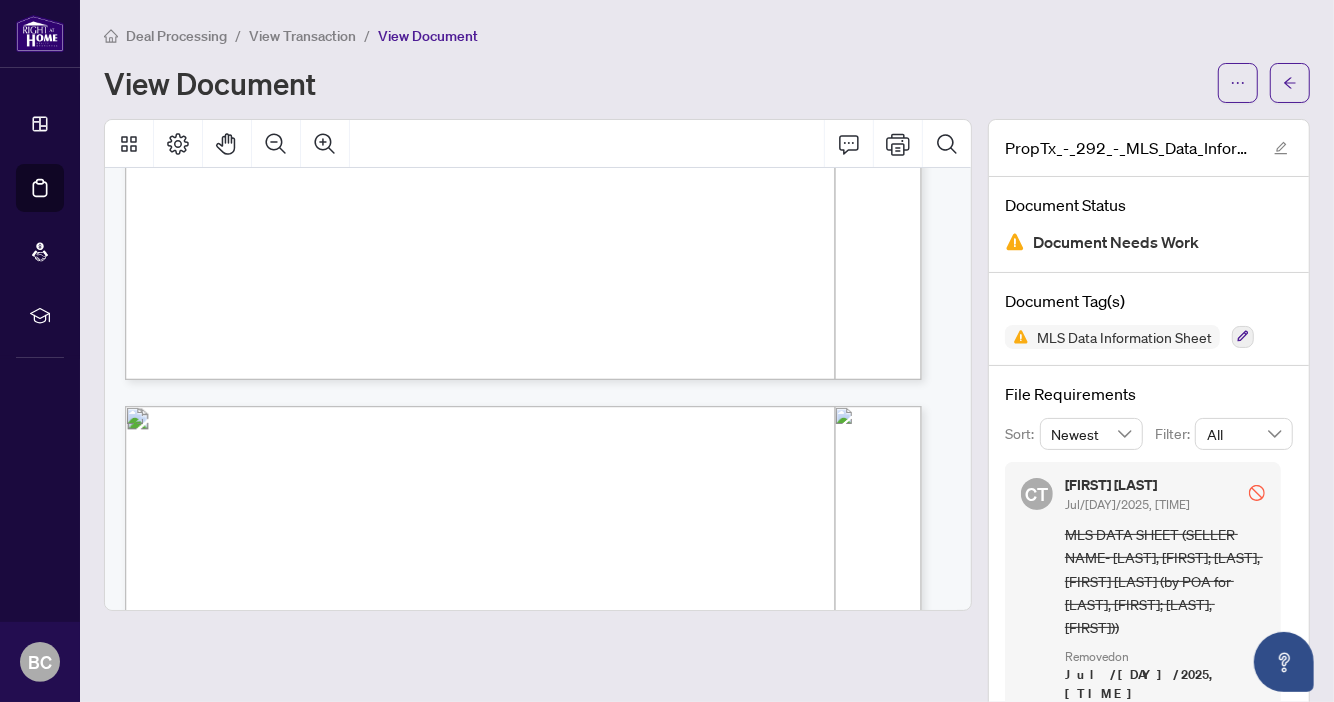 click on "View Document" at bounding box center (655, 83) 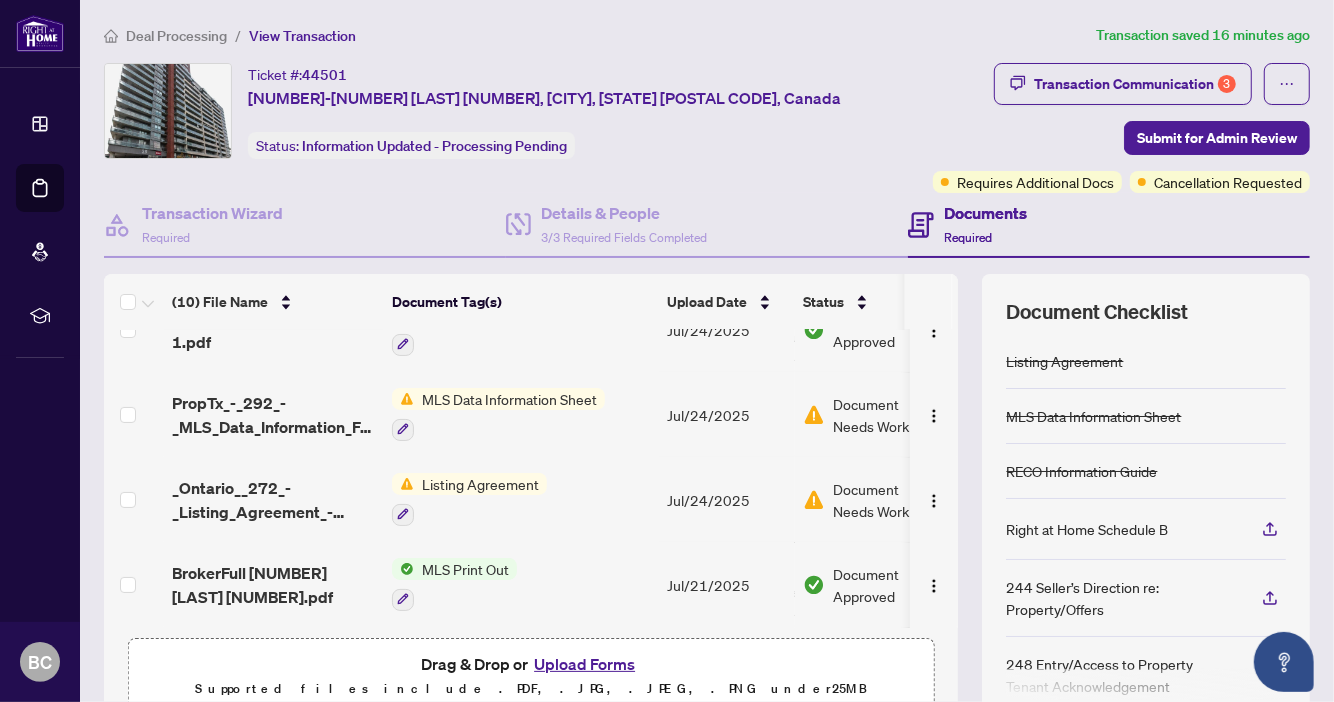 scroll, scrollTop: 293, scrollLeft: 0, axis: vertical 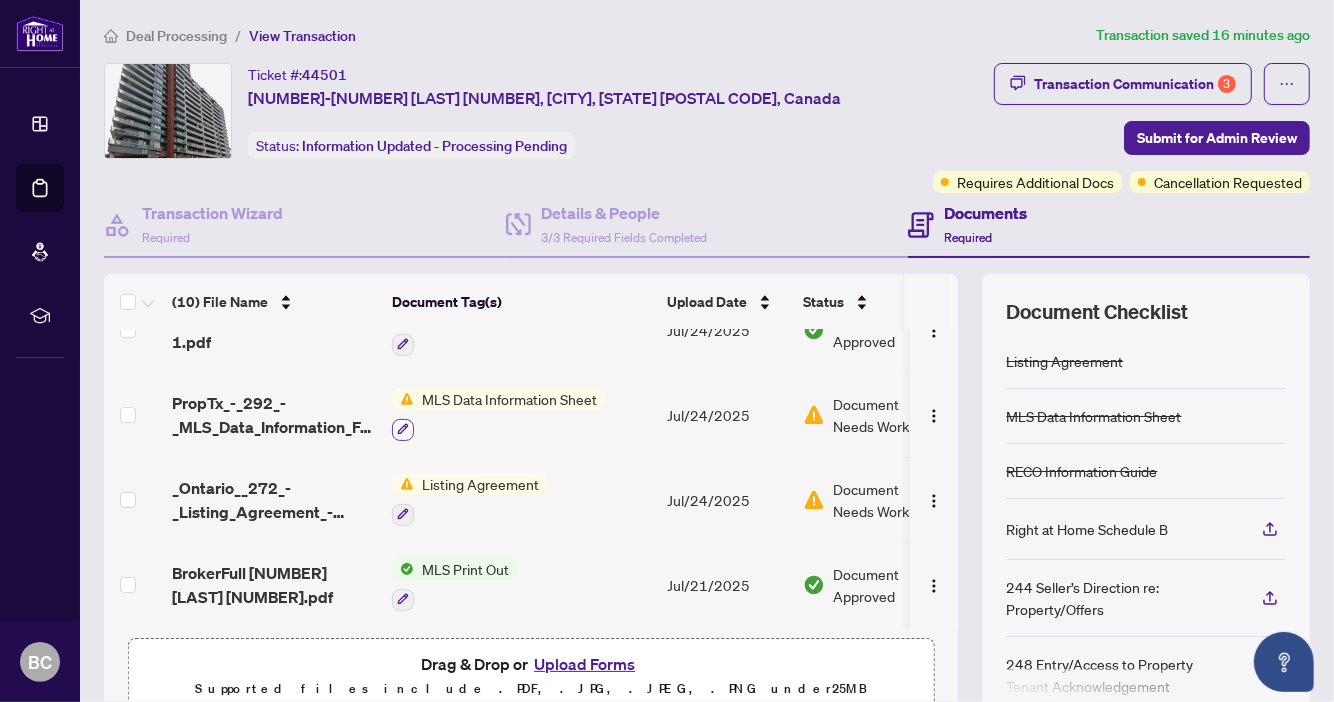 click 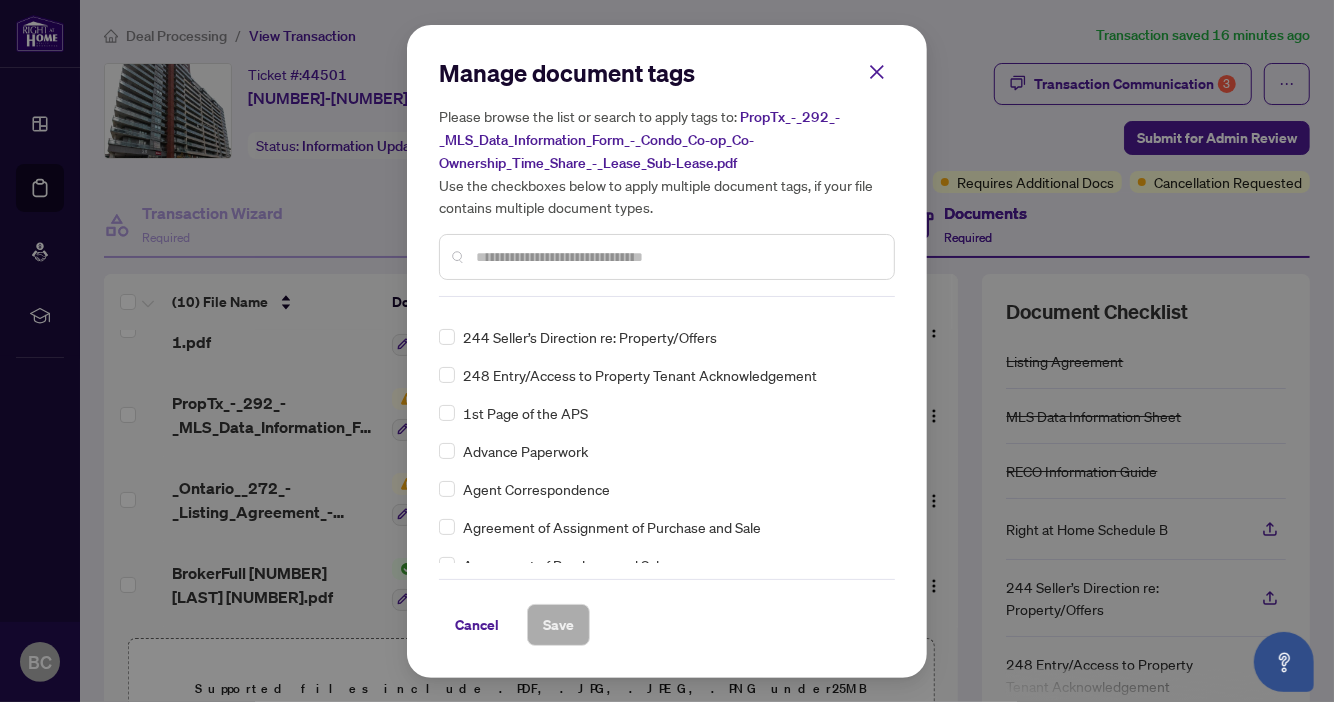 scroll, scrollTop: 0, scrollLeft: 0, axis: both 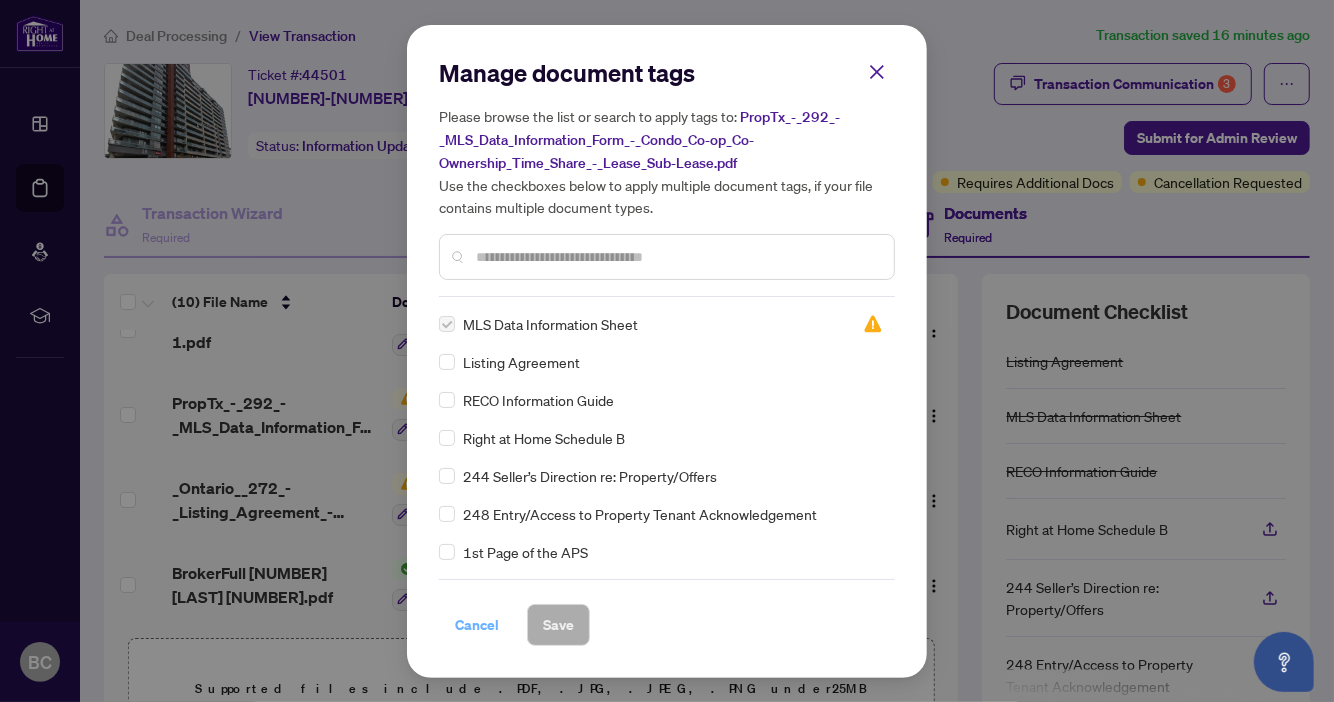 click on "Cancel" at bounding box center [477, 625] 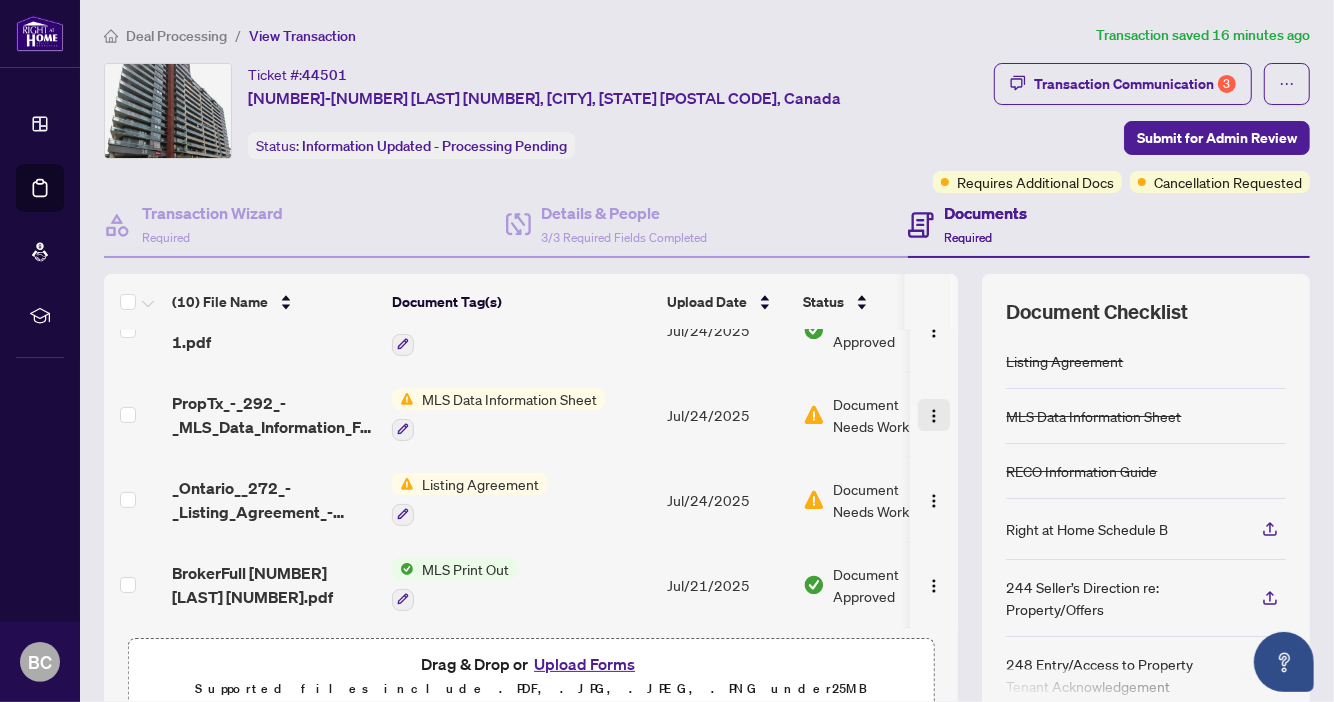 click at bounding box center [934, 416] 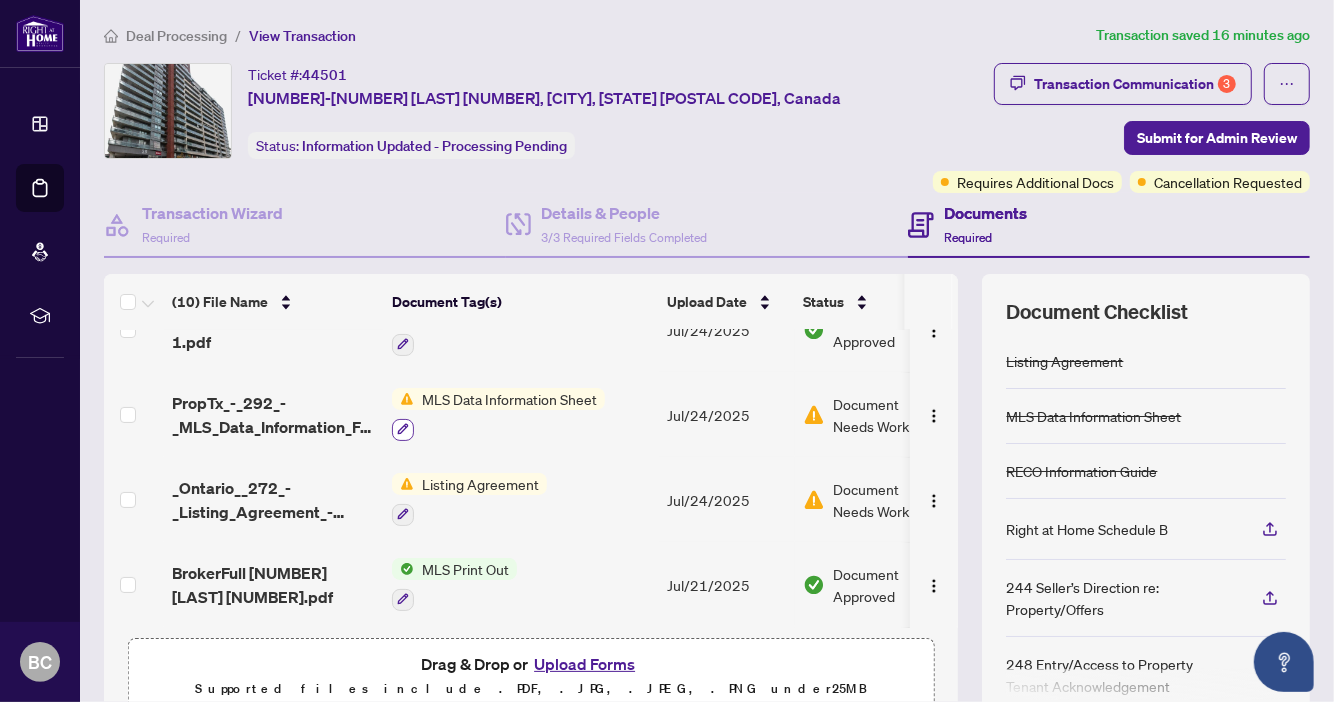 click 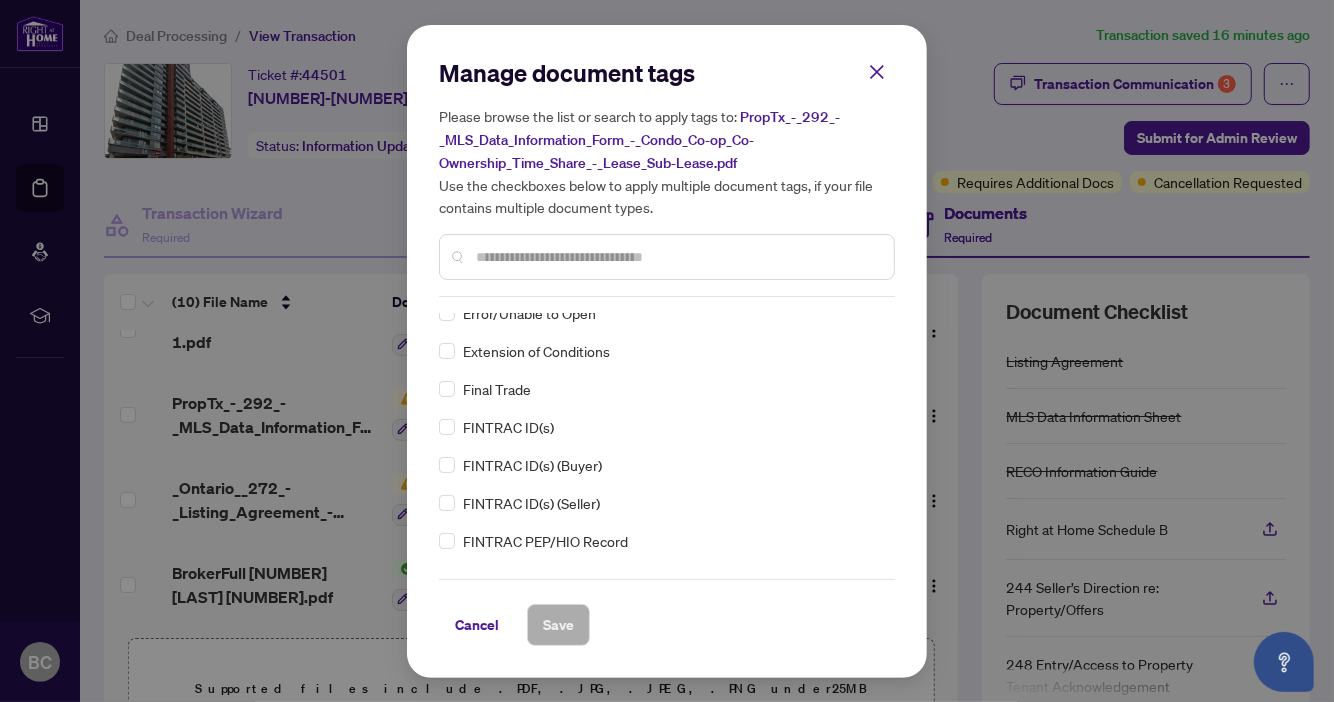 scroll, scrollTop: 2066, scrollLeft: 0, axis: vertical 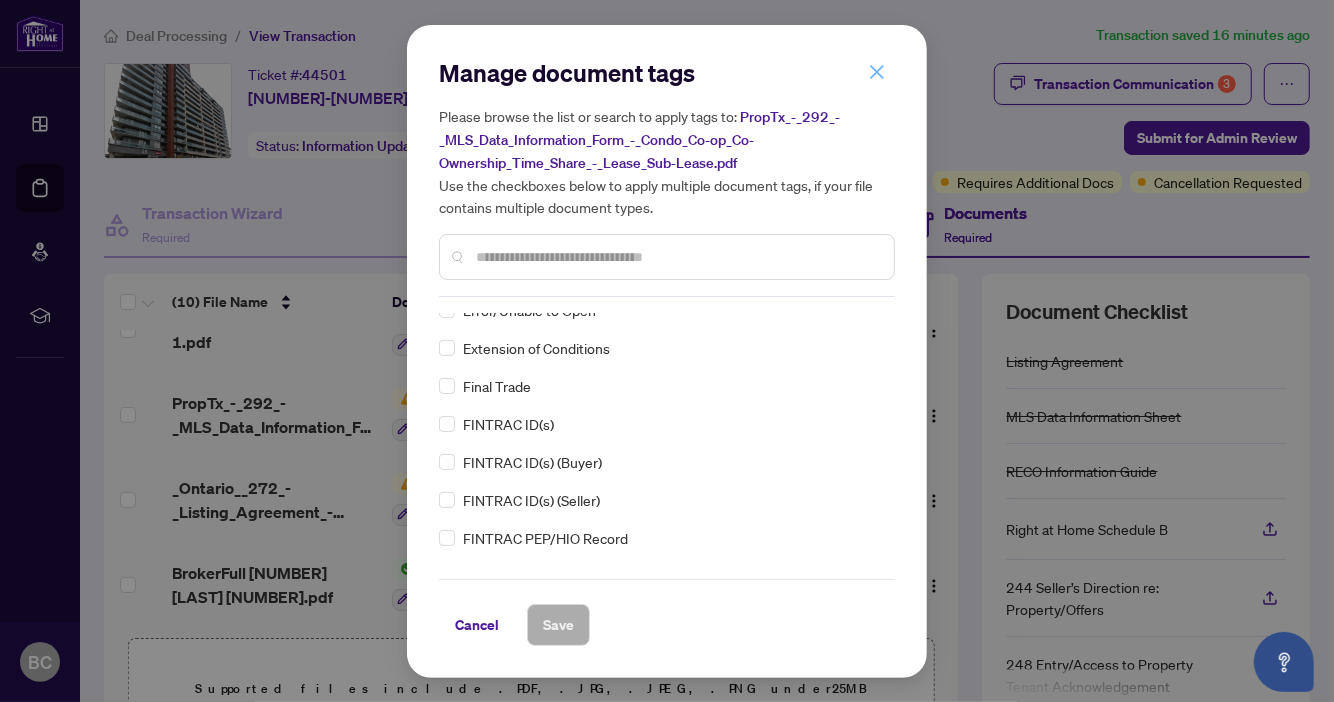 click 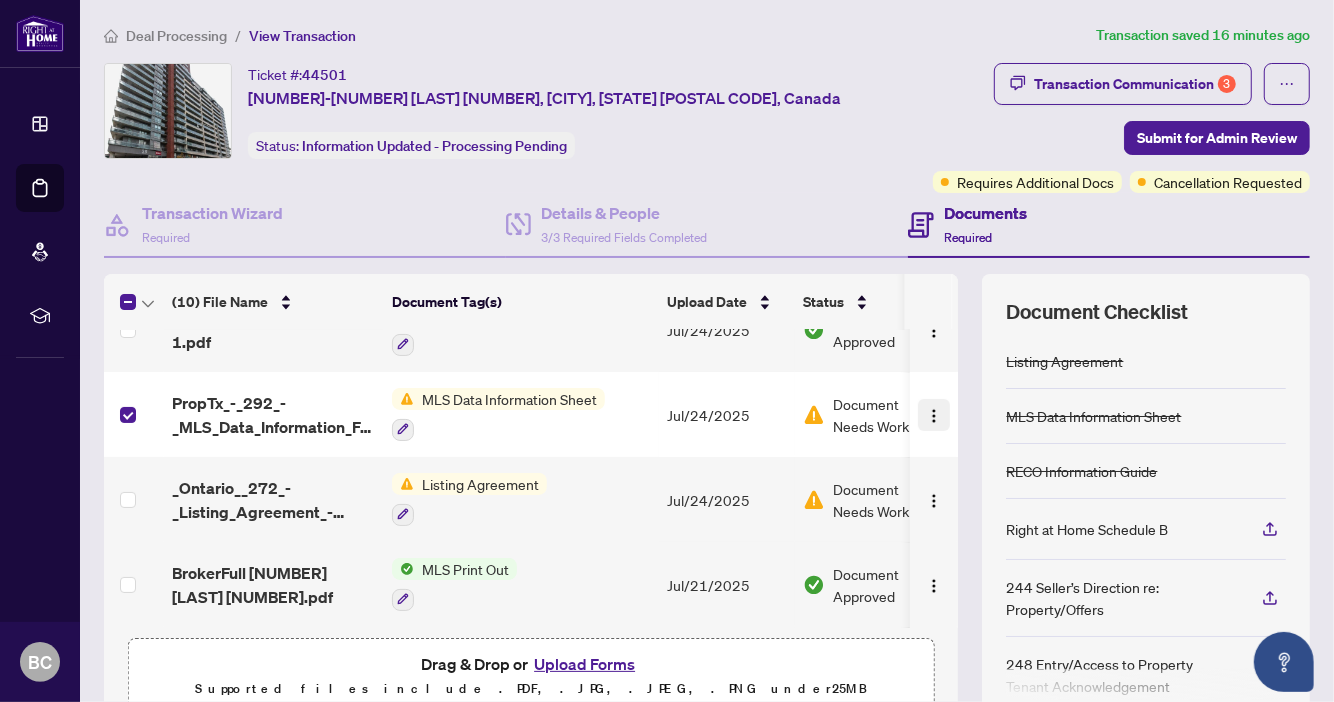 click at bounding box center [934, 416] 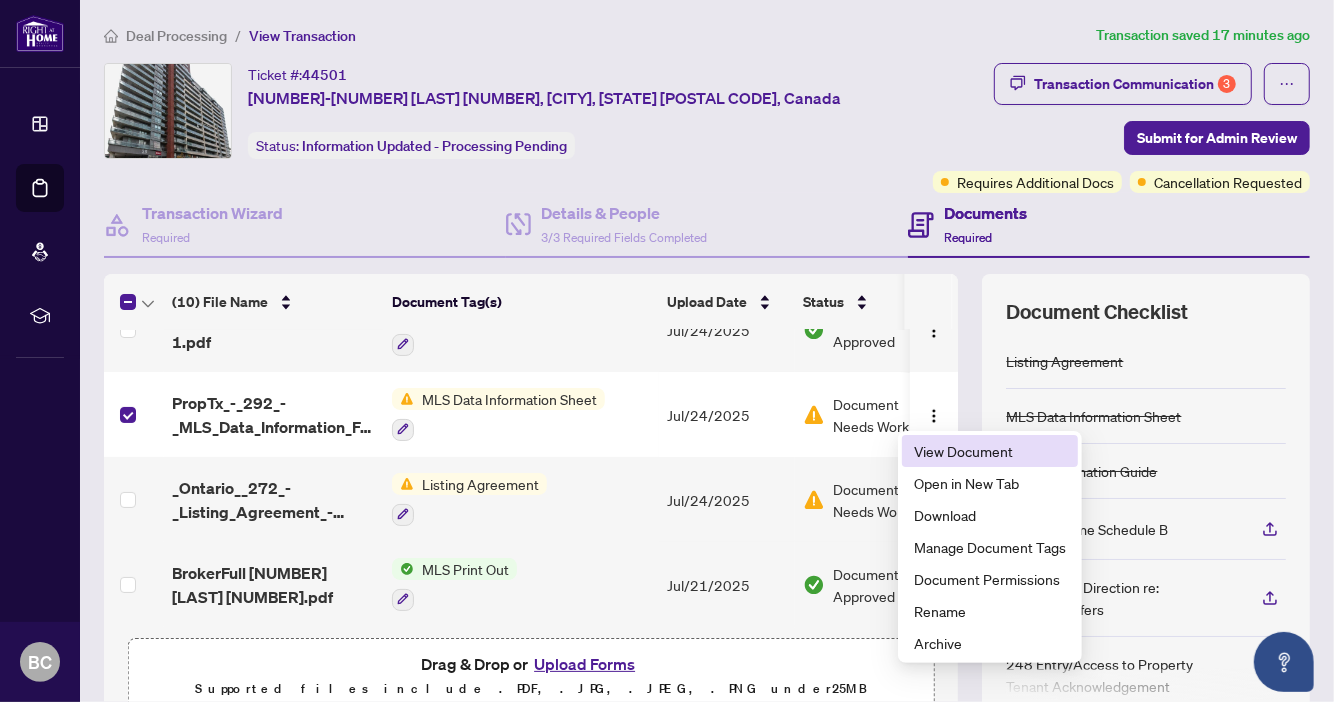 click on "View Document" at bounding box center [990, 451] 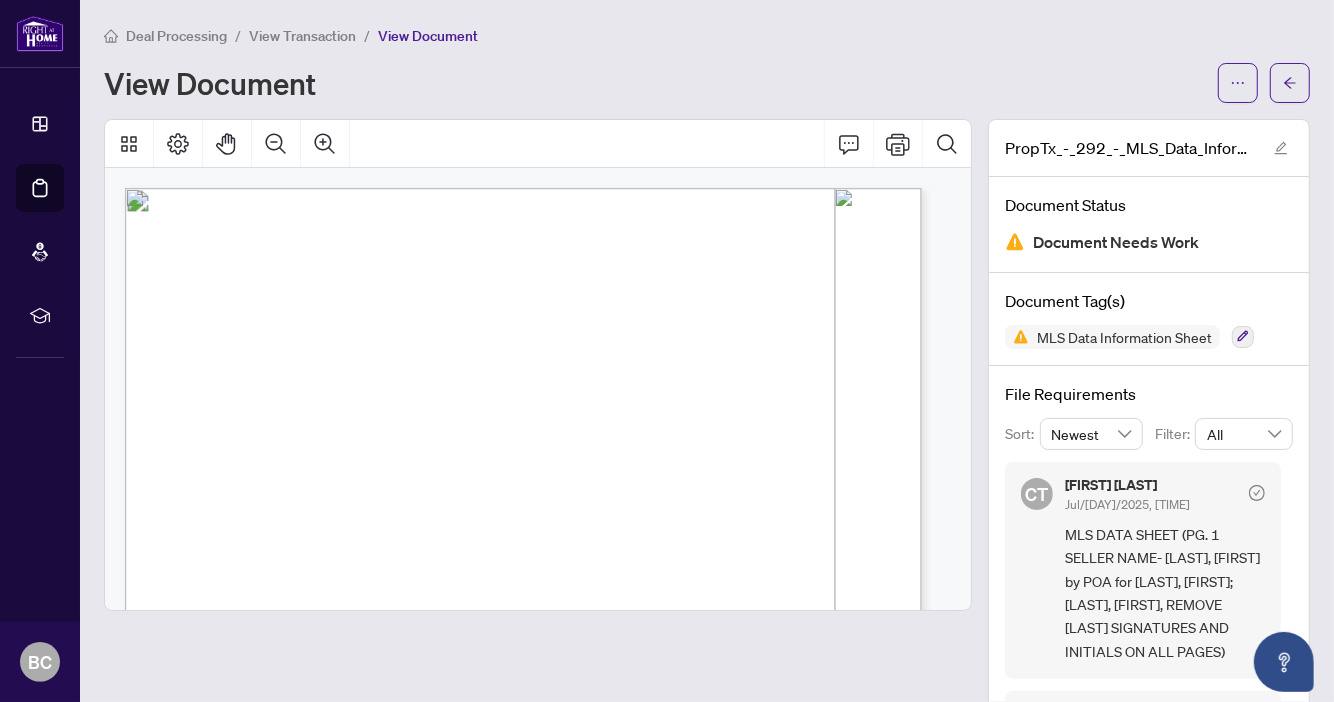 click on "View Transaction" at bounding box center (302, 35) 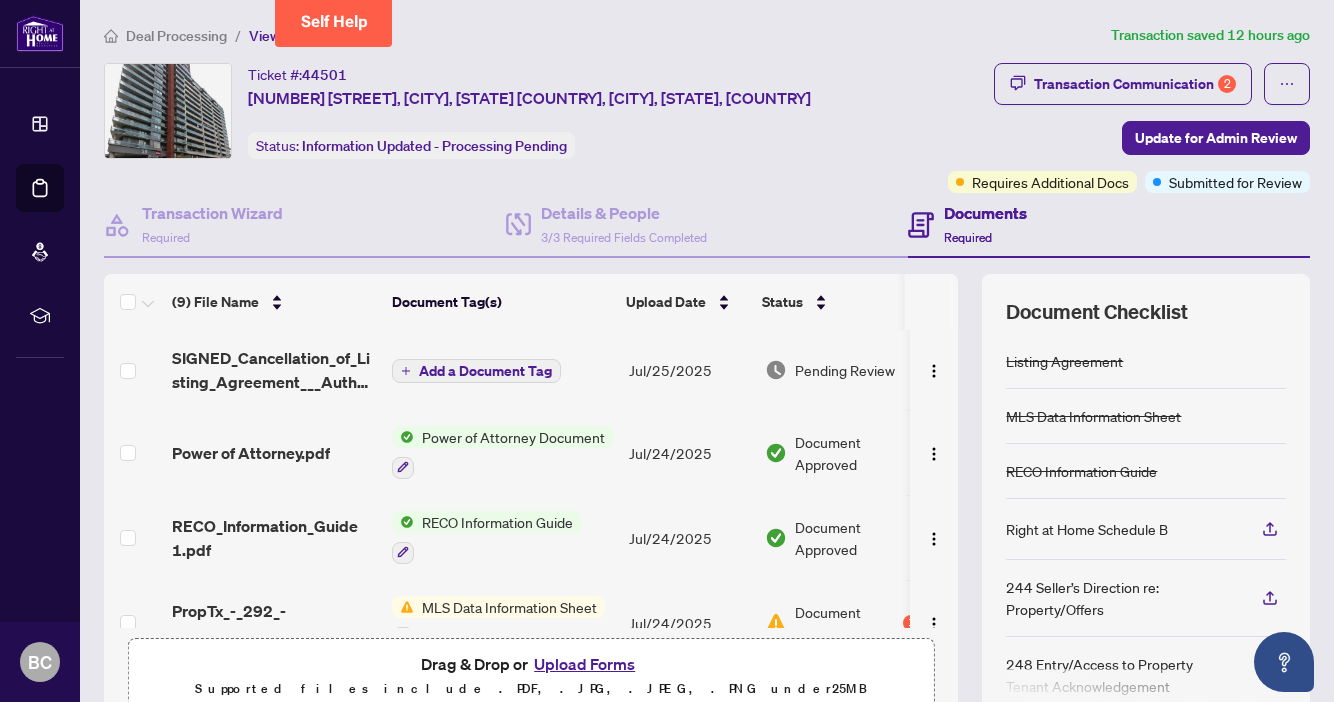 scroll, scrollTop: 0, scrollLeft: 0, axis: both 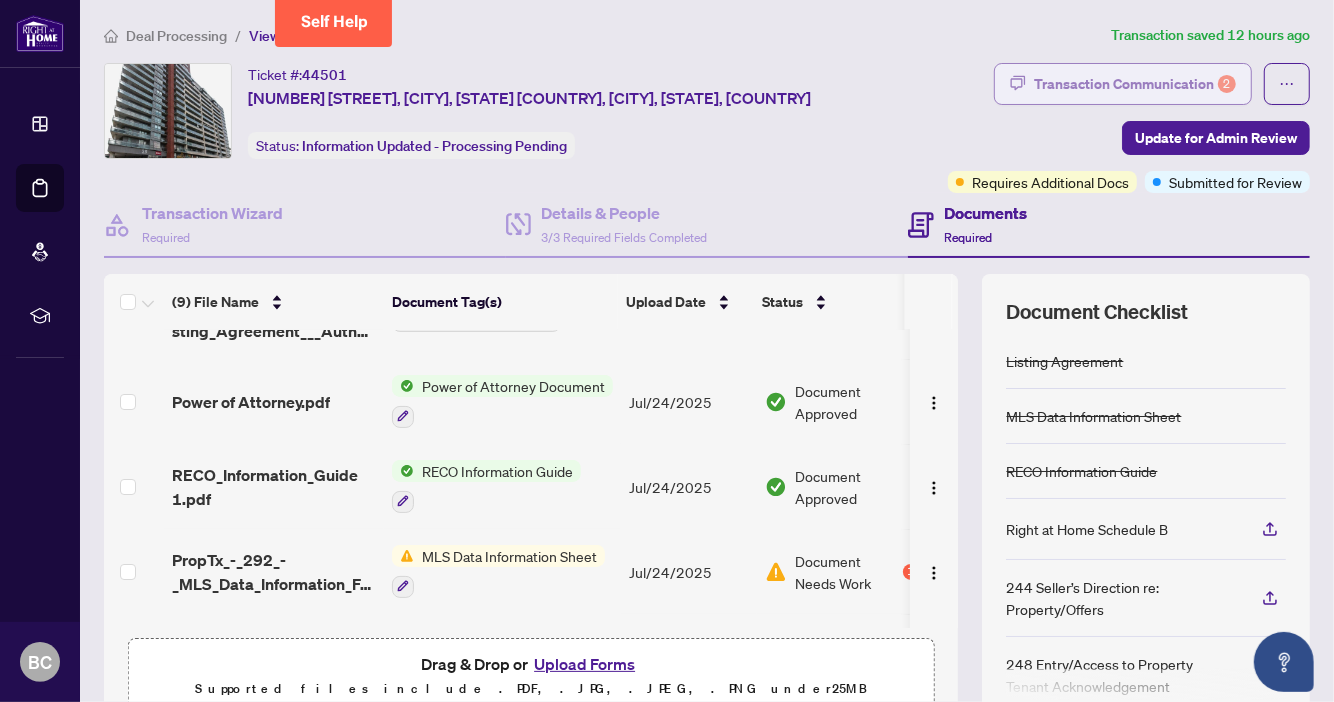 click on "Transaction Communication 2" at bounding box center (1135, 84) 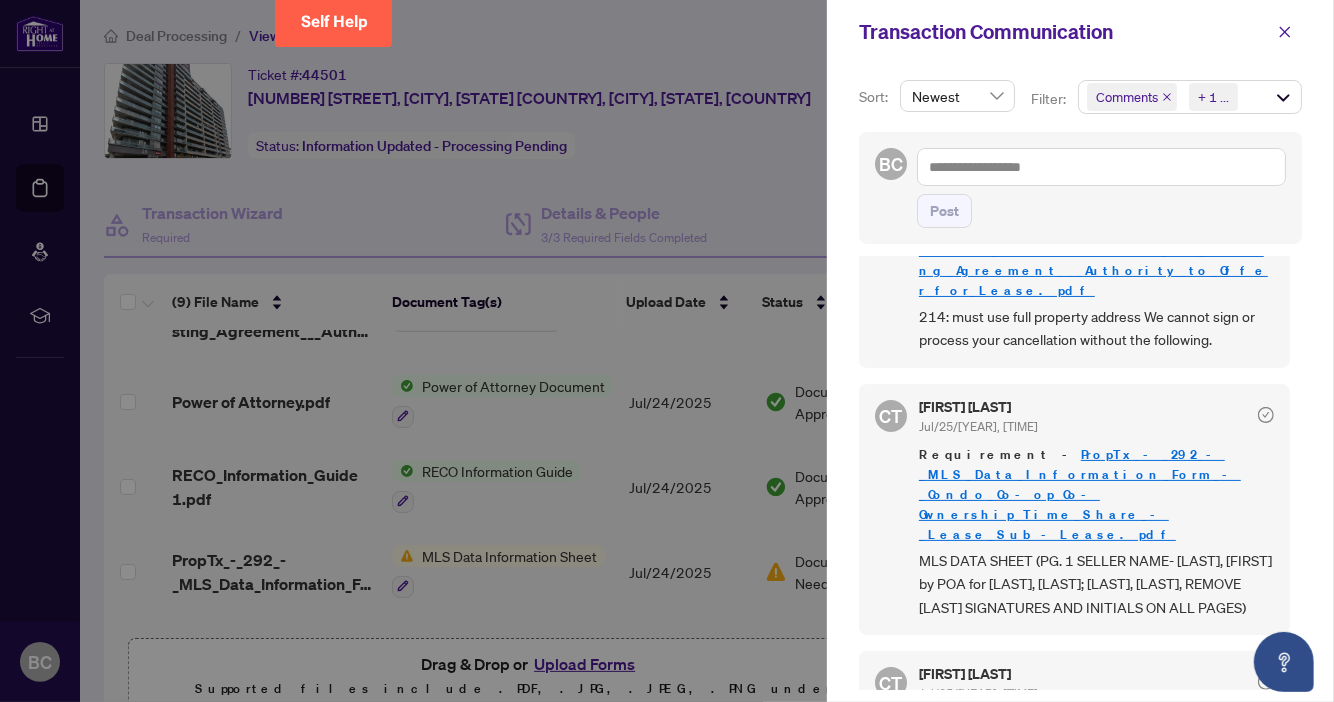 scroll, scrollTop: 0, scrollLeft: 0, axis: both 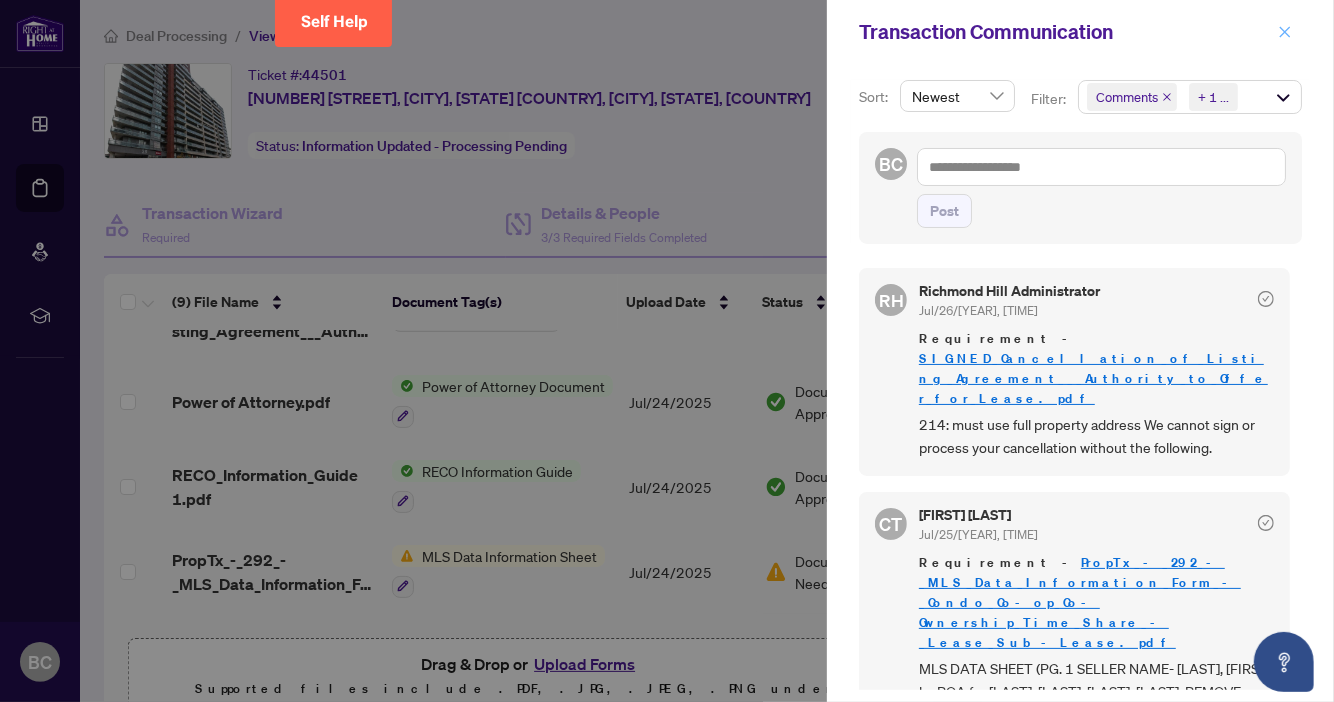 click 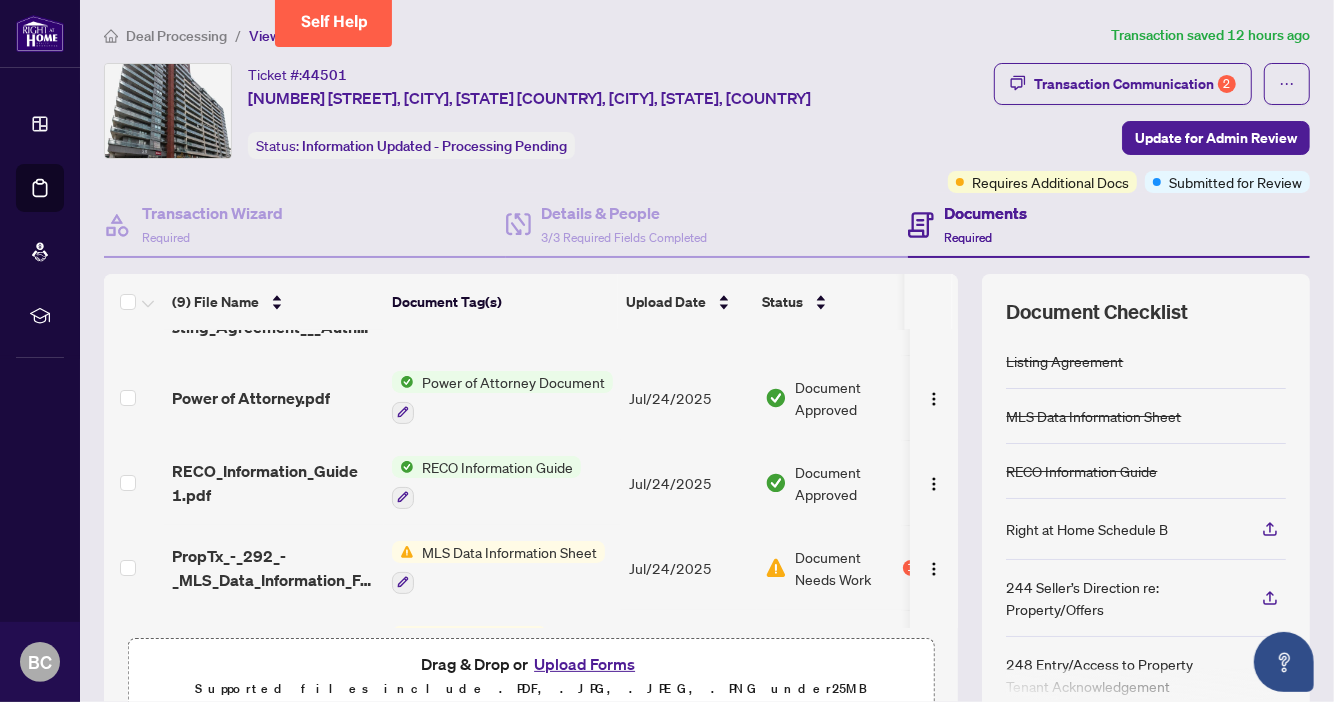 scroll, scrollTop: 0, scrollLeft: 0, axis: both 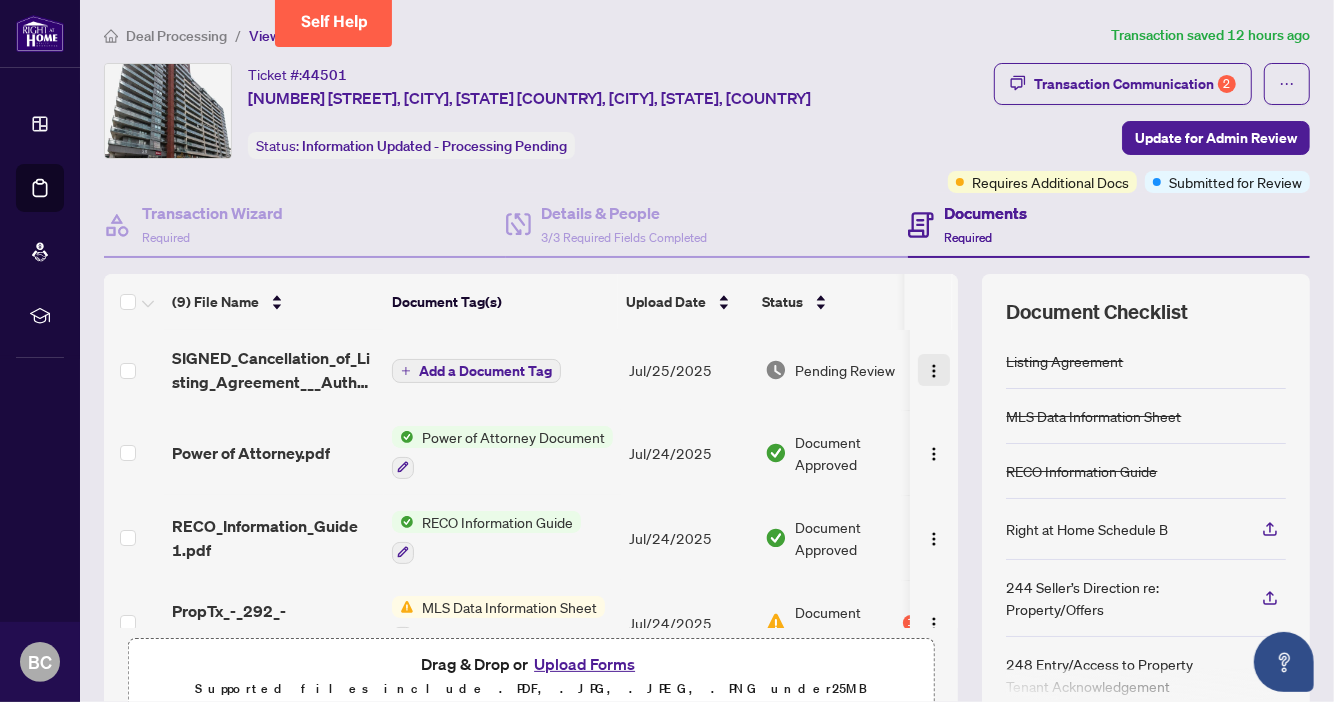 click at bounding box center (934, 371) 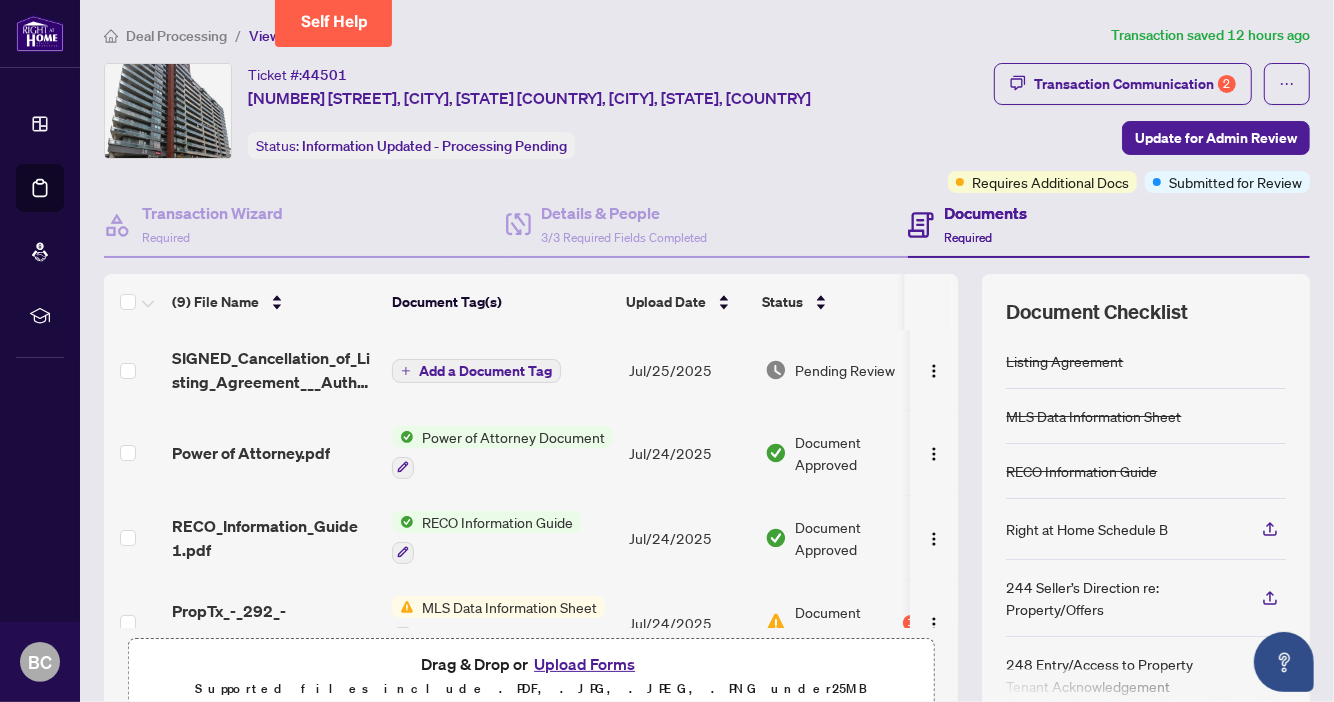 click at bounding box center [928, 302] 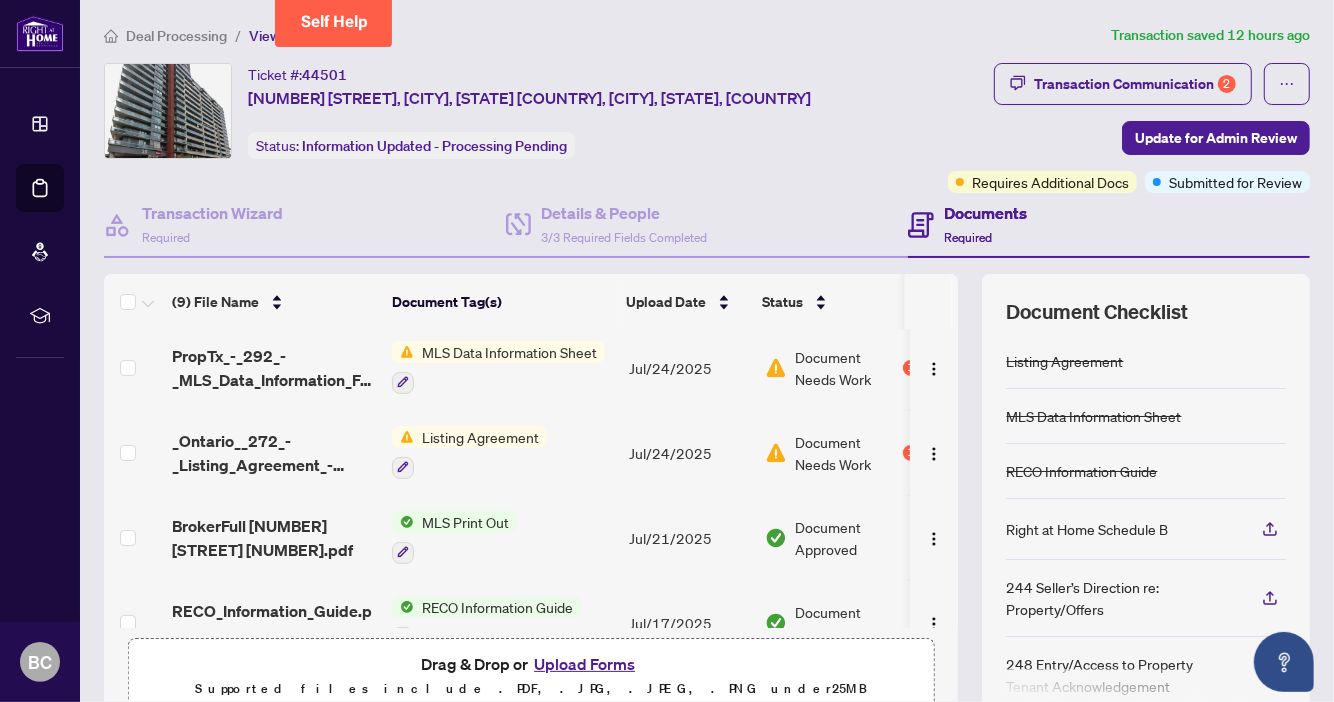 scroll, scrollTop: 256, scrollLeft: 0, axis: vertical 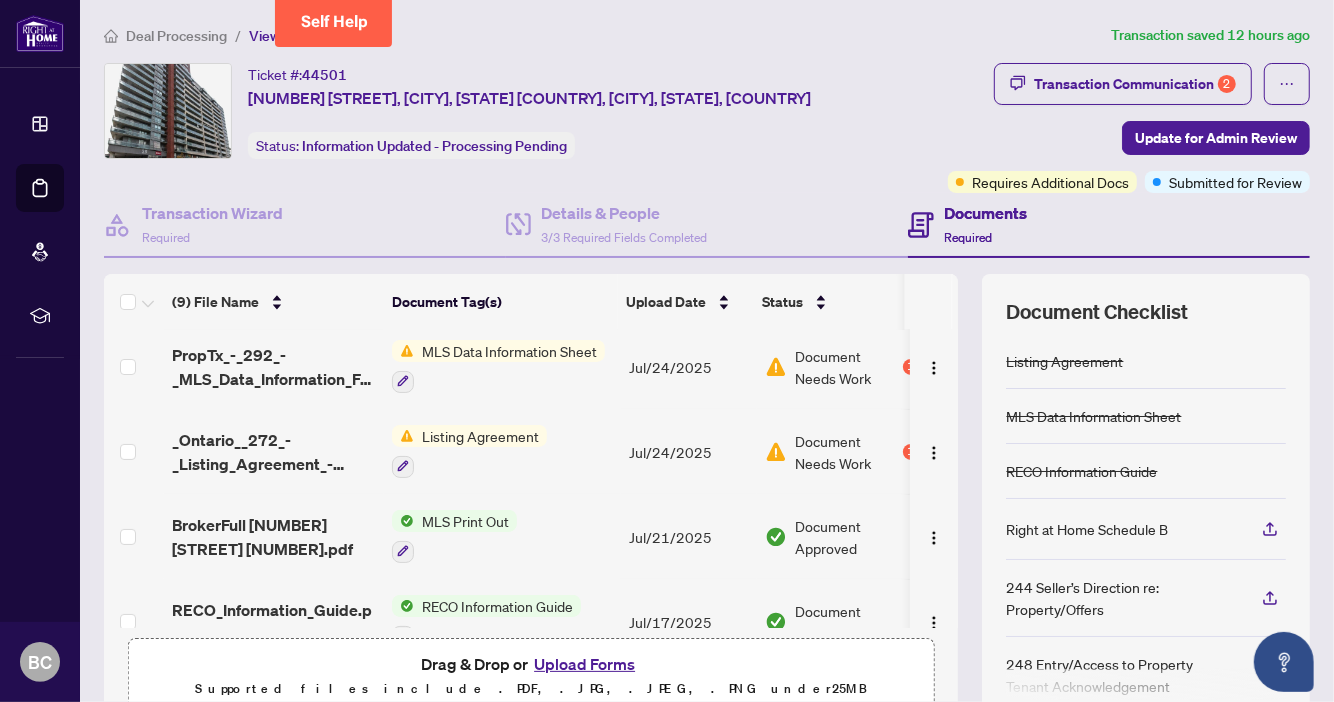 click on "Upload Forms" at bounding box center [584, 664] 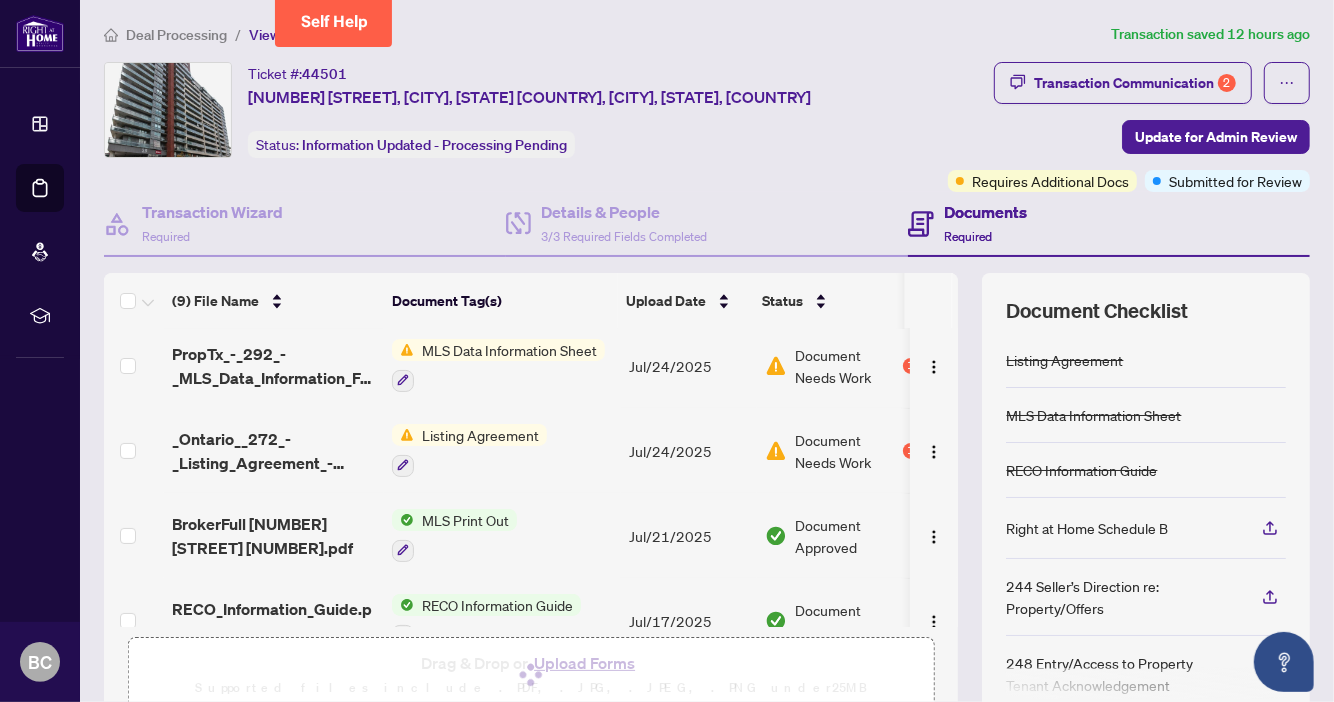 scroll, scrollTop: 2, scrollLeft: 0, axis: vertical 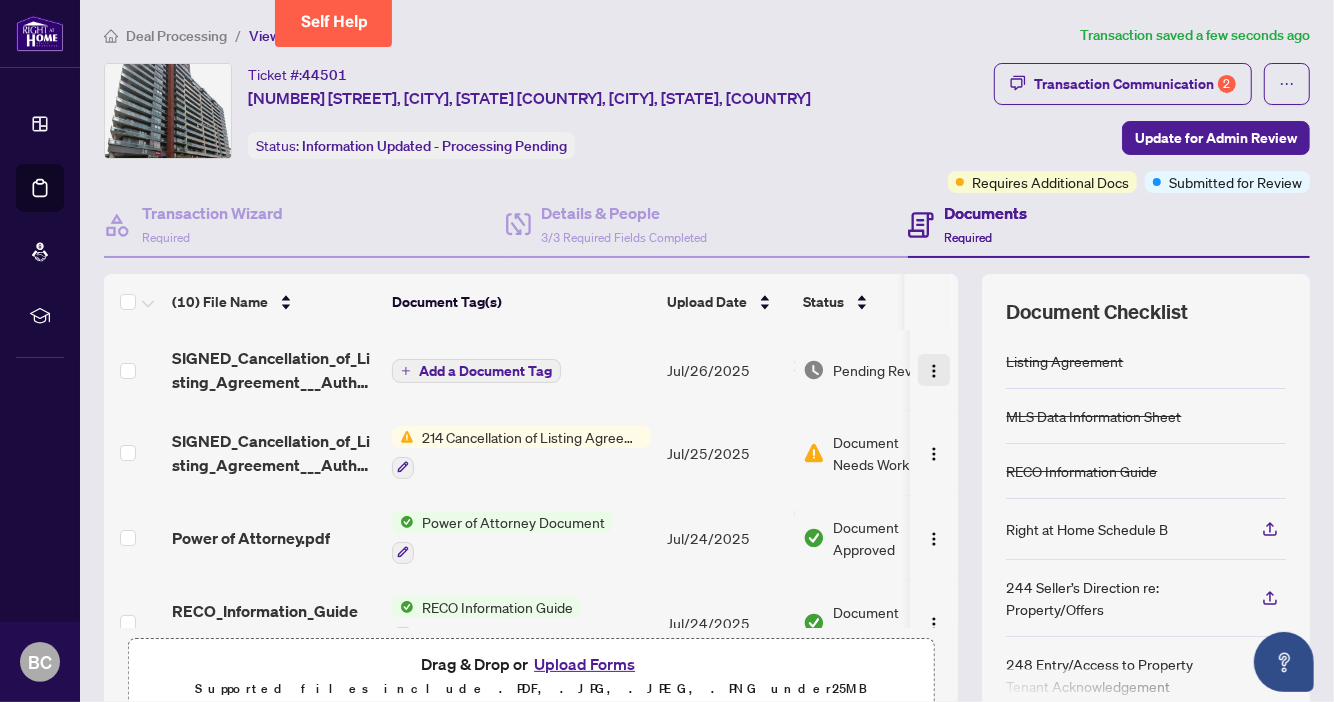 click at bounding box center (934, 371) 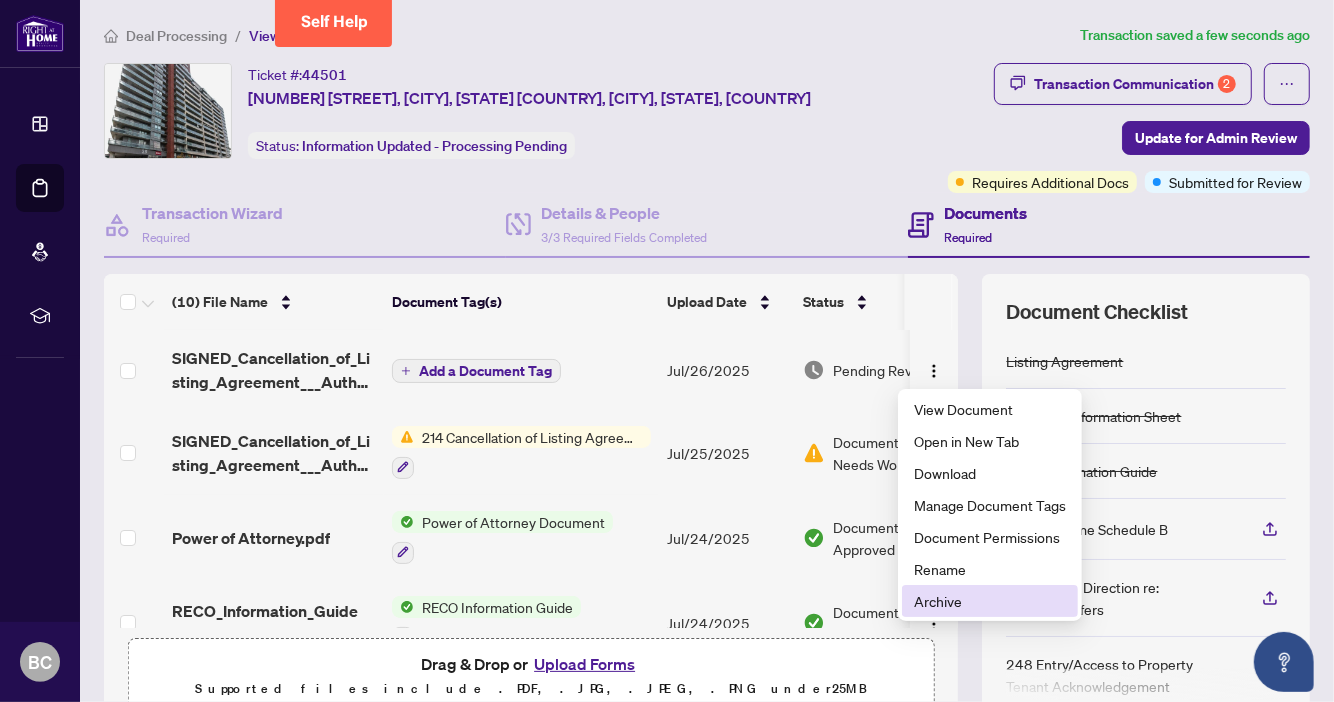 click on "Archive" at bounding box center (990, 601) 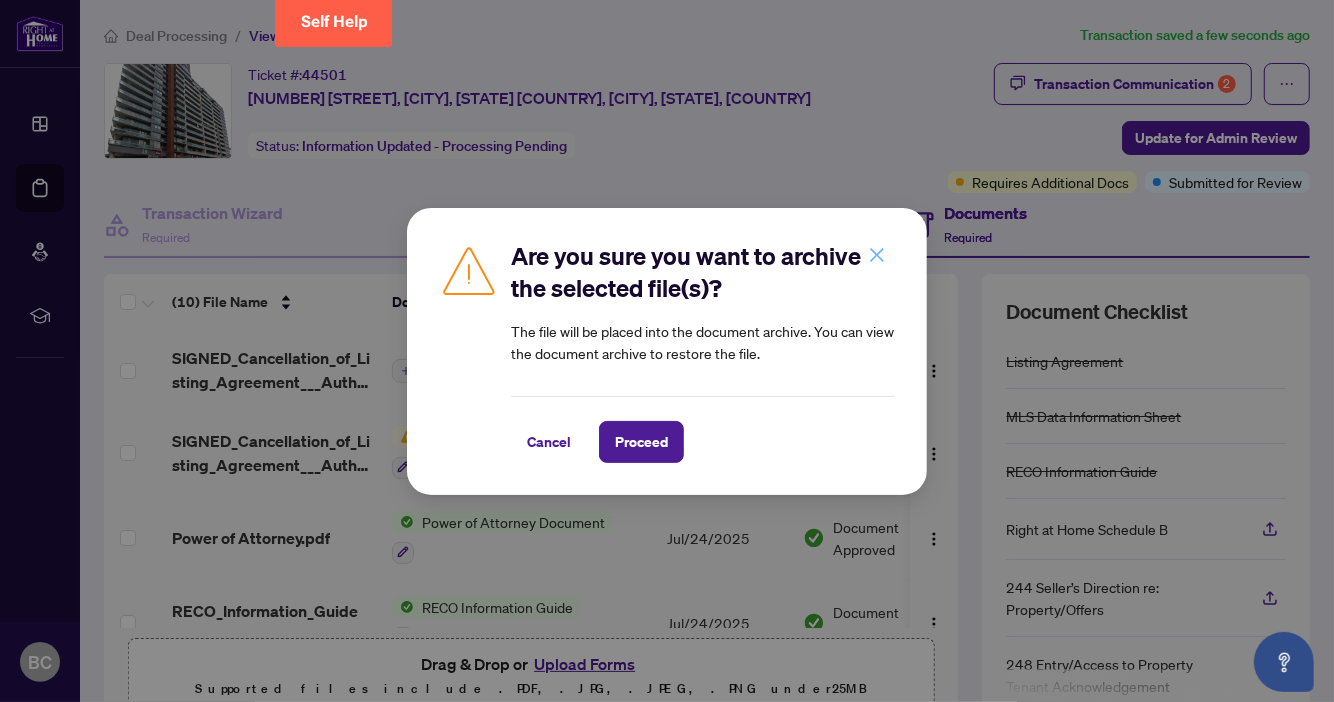 click 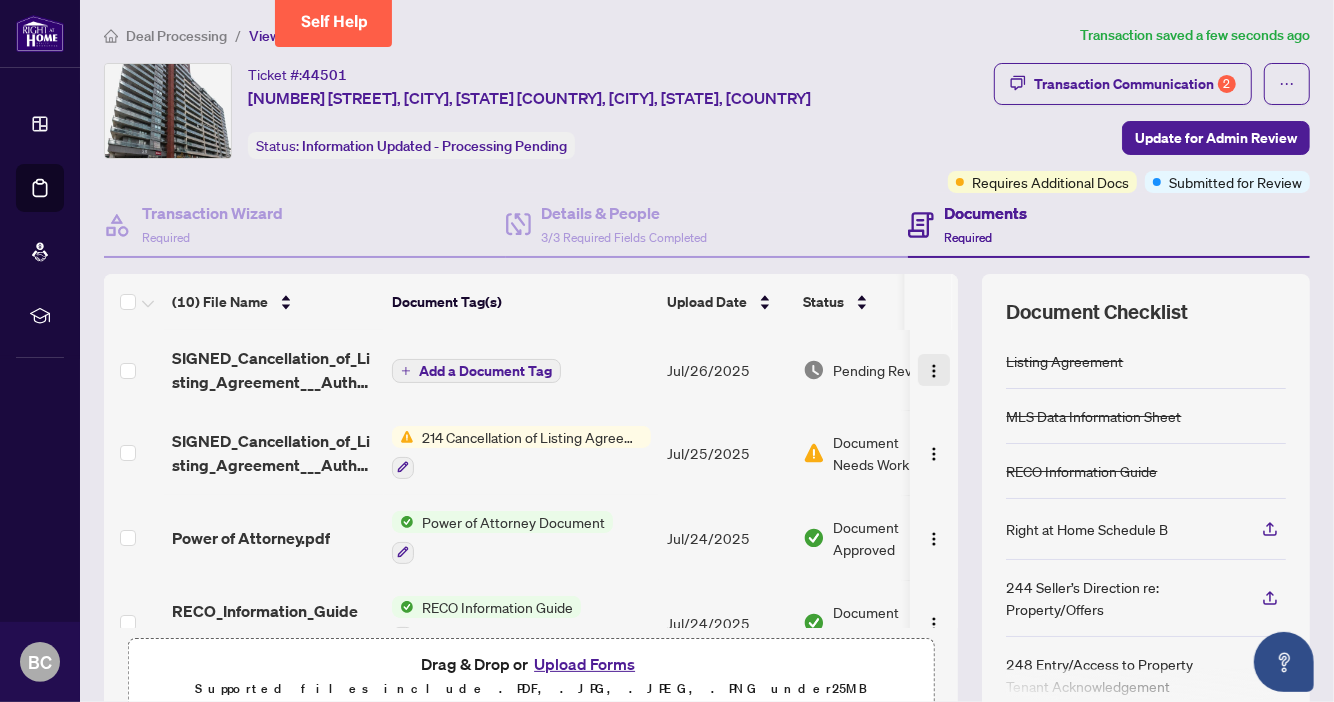 click at bounding box center (934, 371) 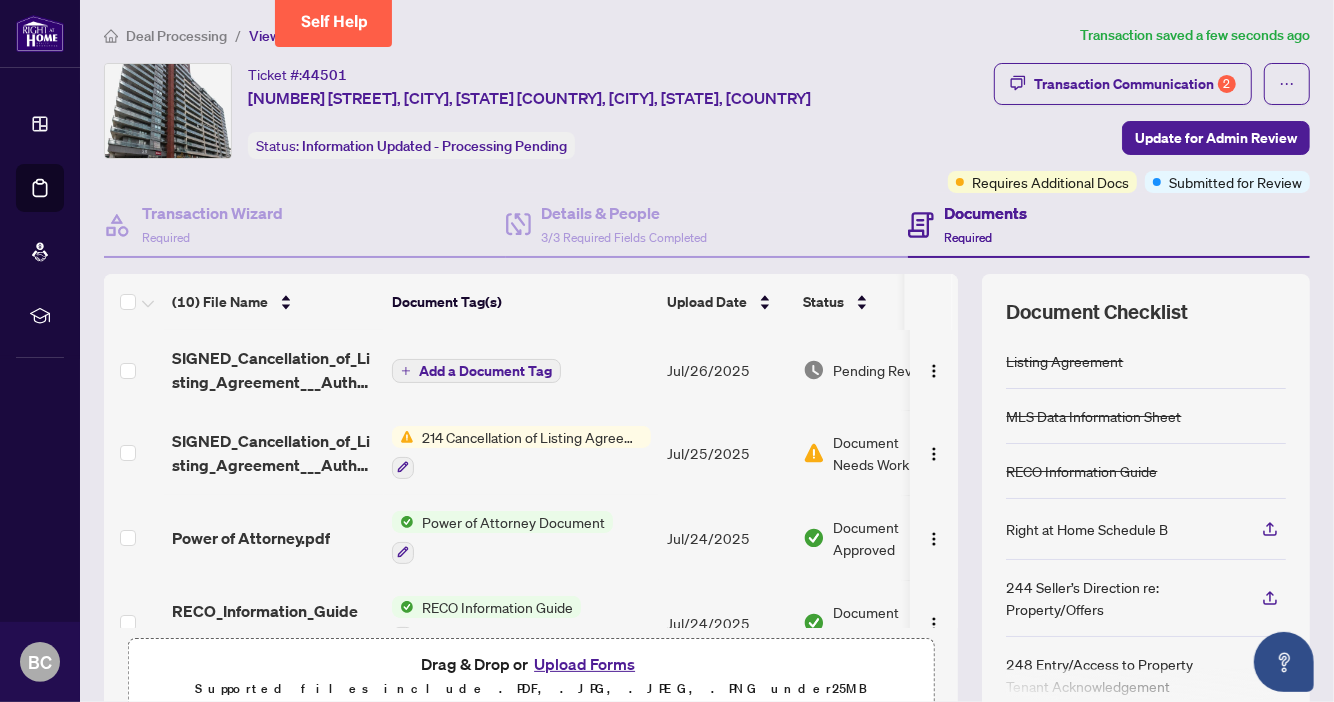 click at bounding box center [928, 302] 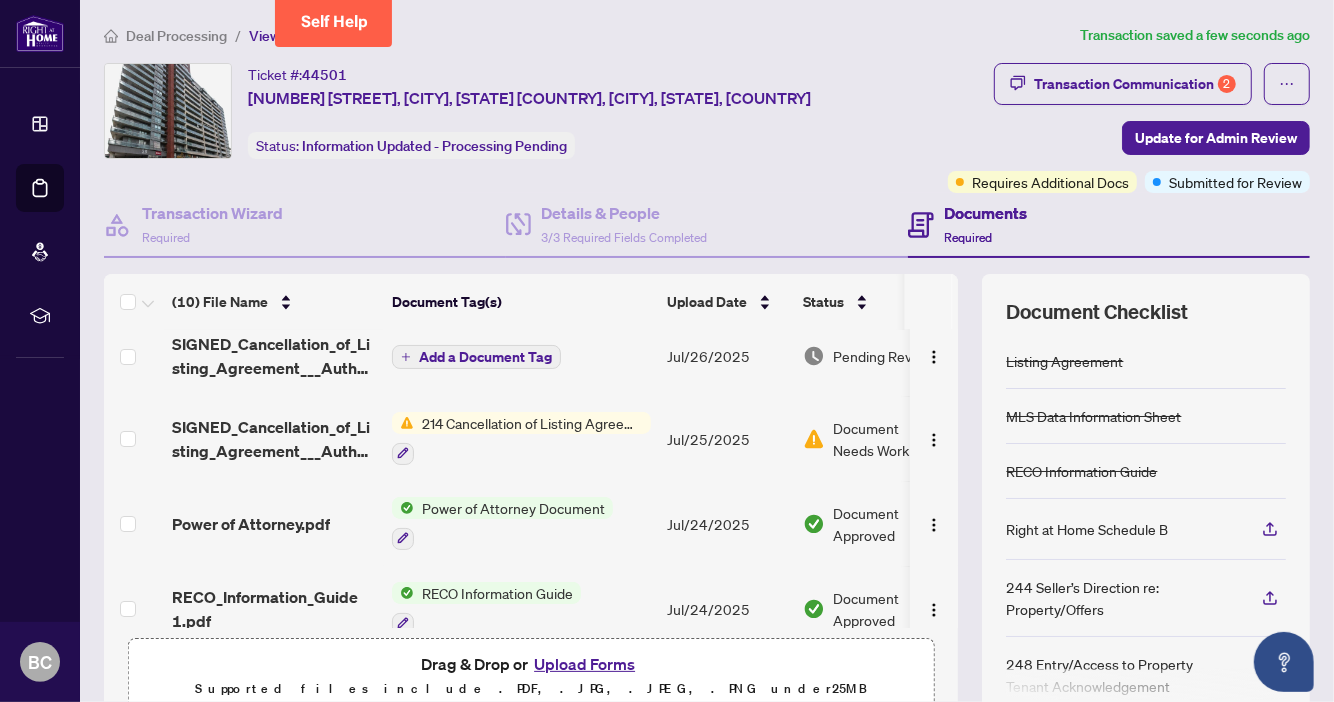 scroll, scrollTop: 16, scrollLeft: 0, axis: vertical 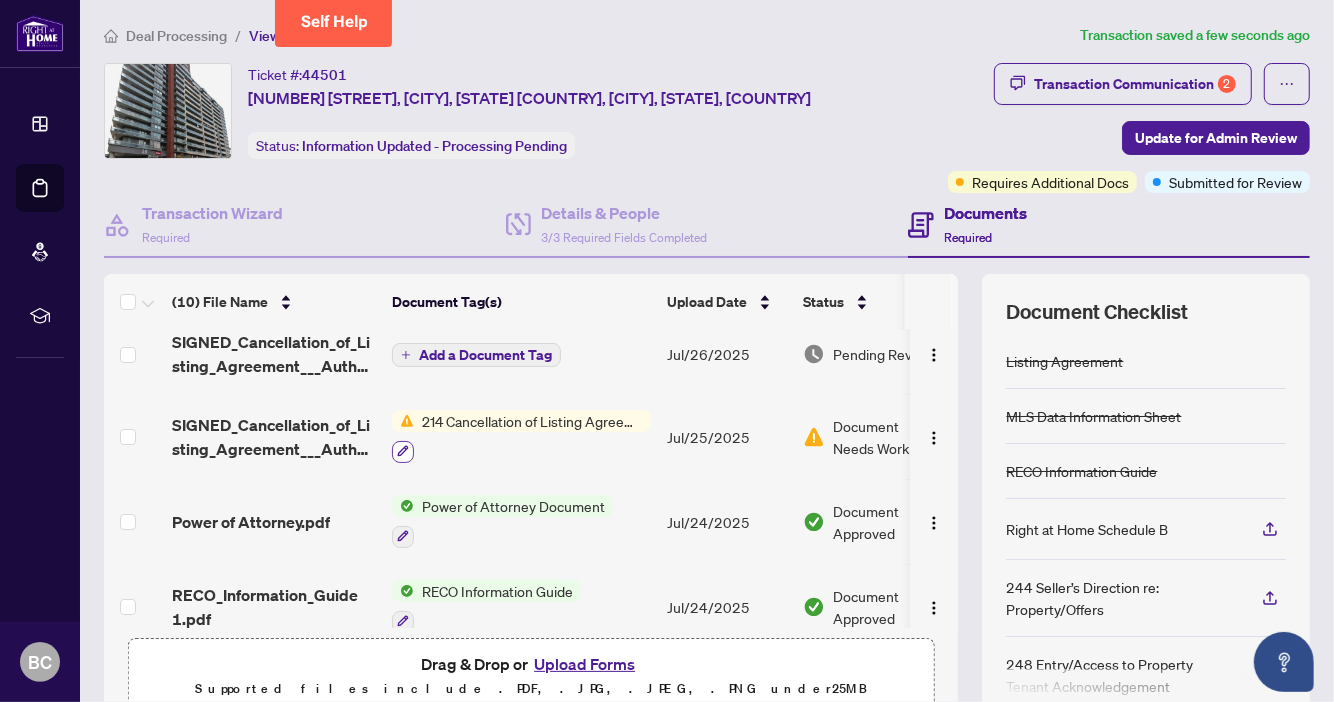 click 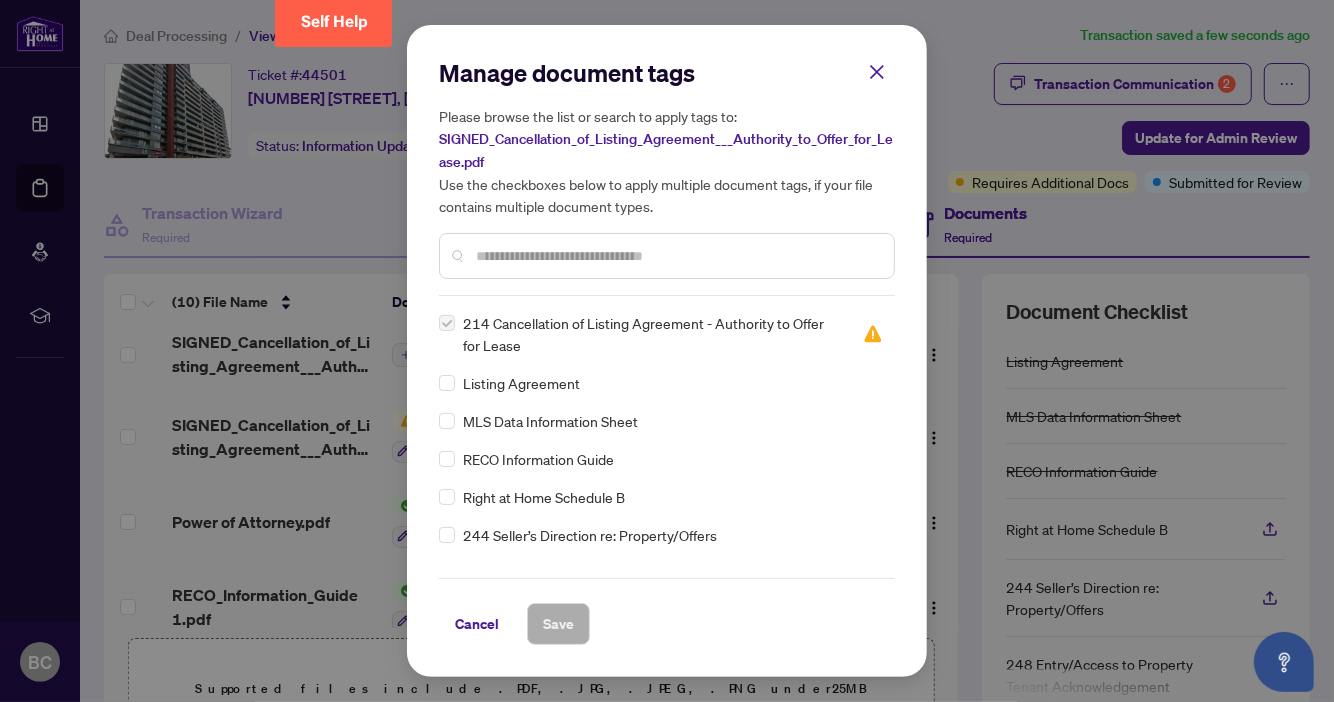 scroll, scrollTop: 0, scrollLeft: 0, axis: both 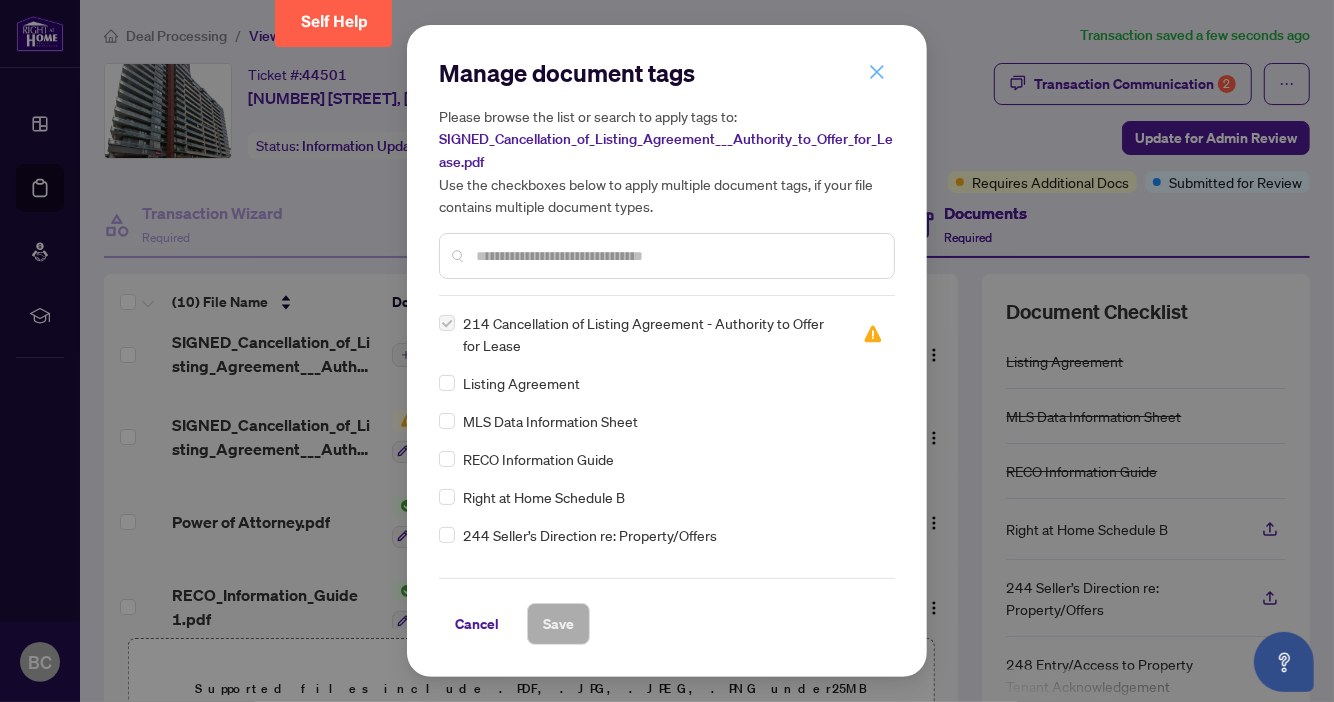 click 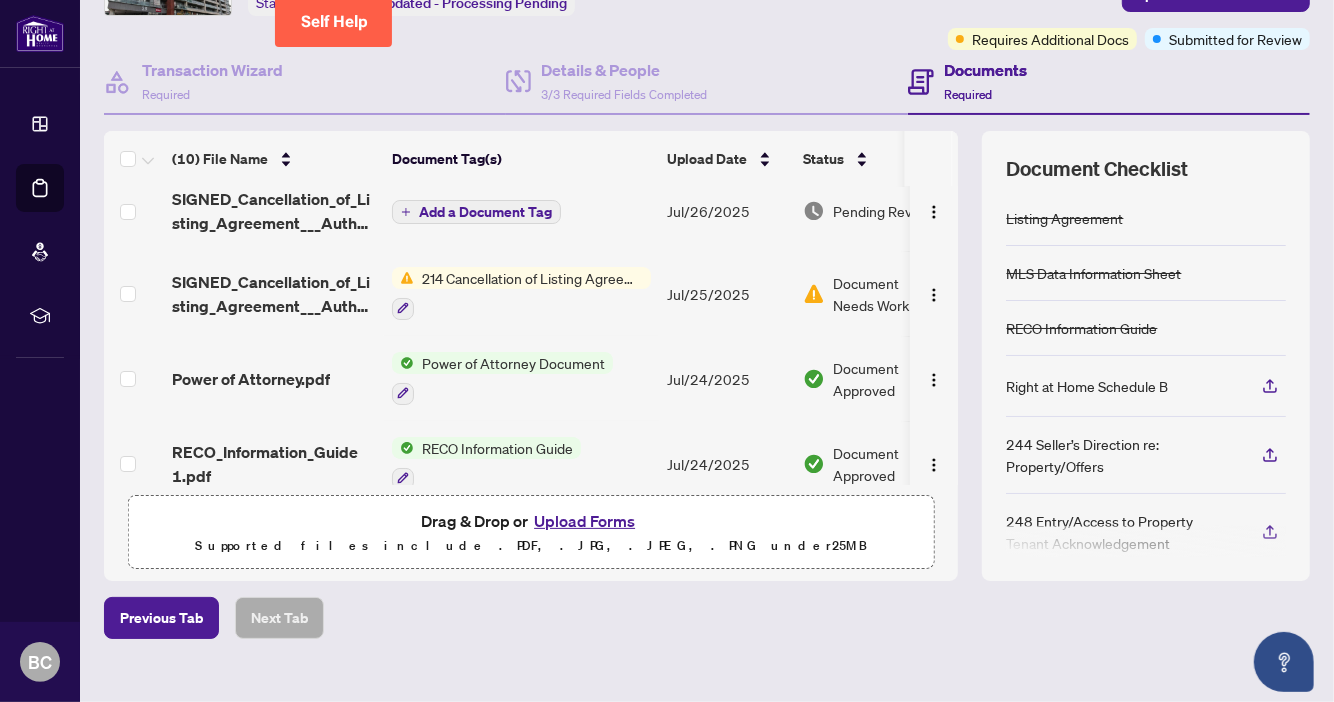 scroll, scrollTop: 0, scrollLeft: 0, axis: both 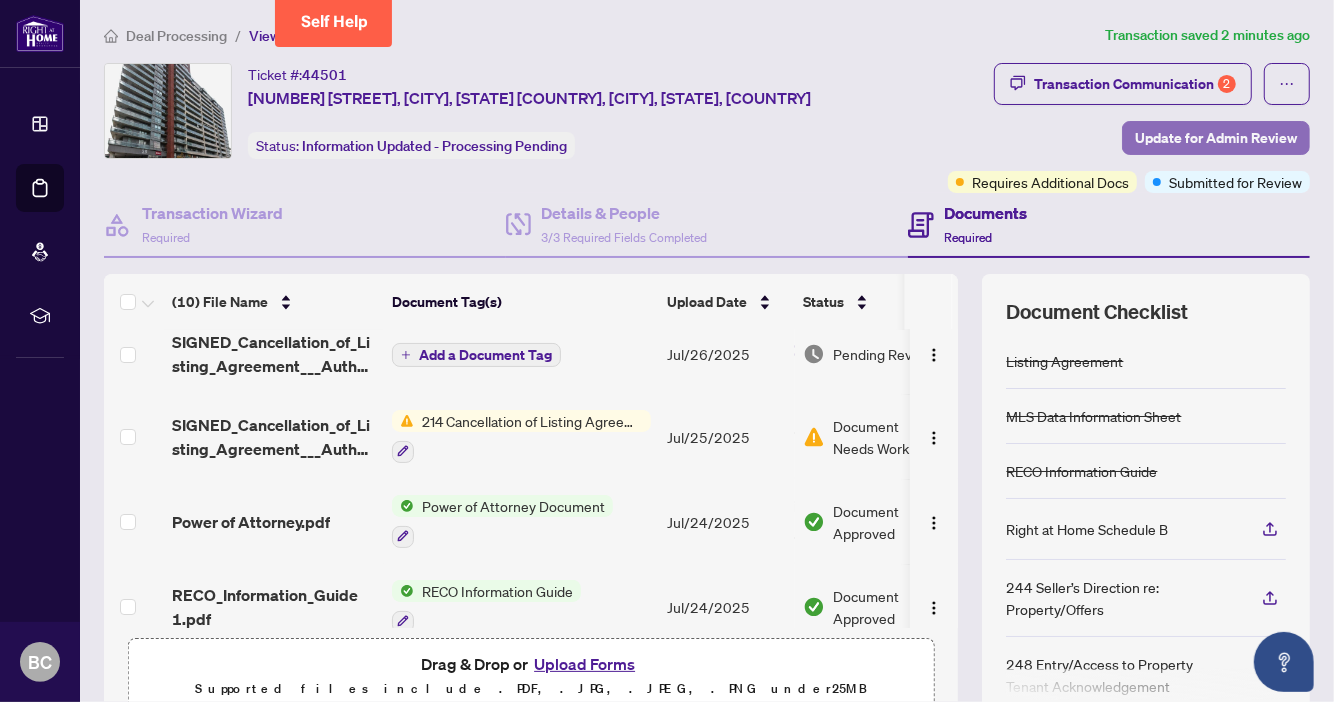 click on "Update for Admin Review" at bounding box center (1216, 138) 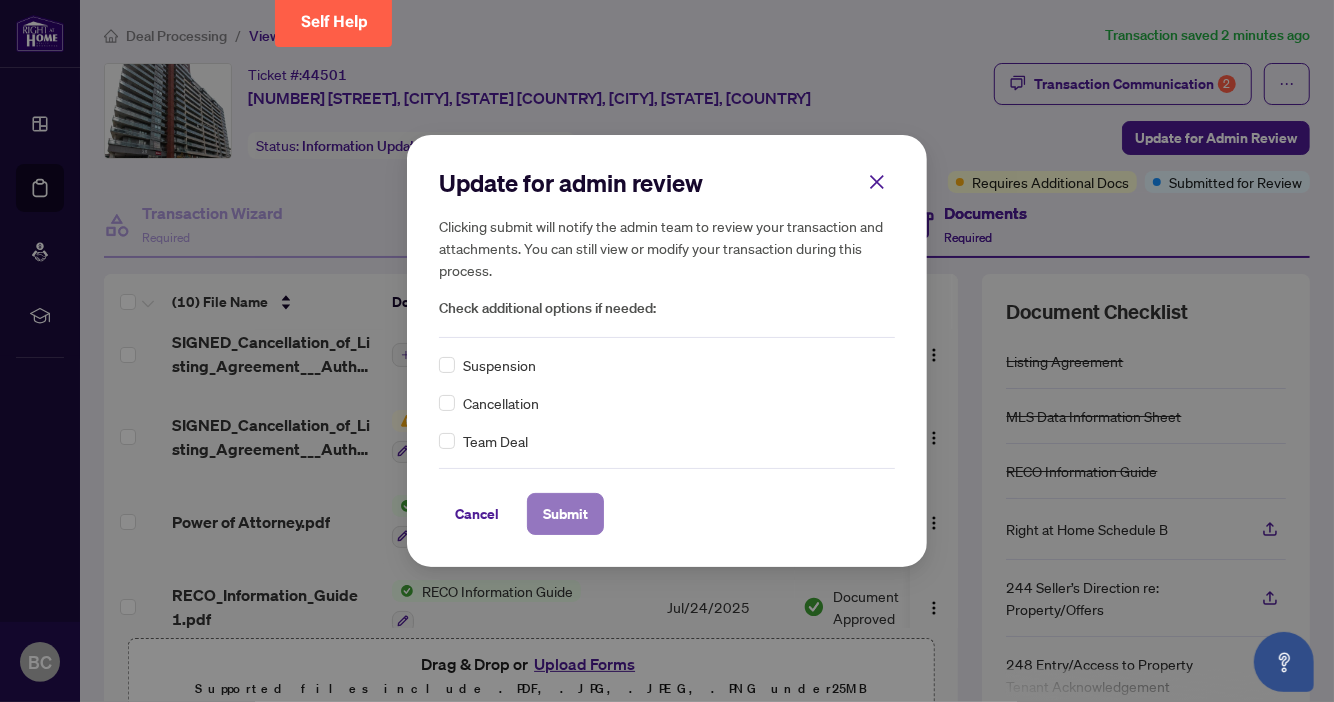 click on "Submit" at bounding box center (565, 514) 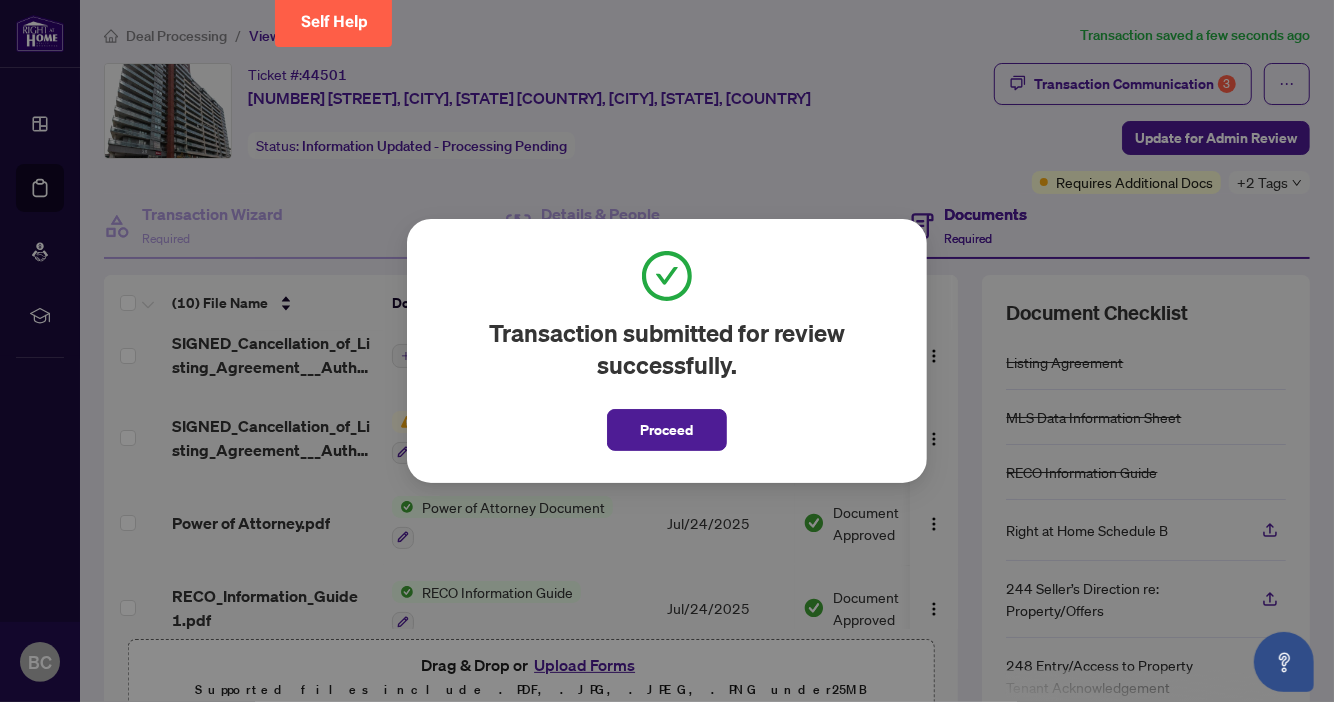click on "Transaction submitted for review successfully. Proceed Cancel OK" at bounding box center [667, 351] 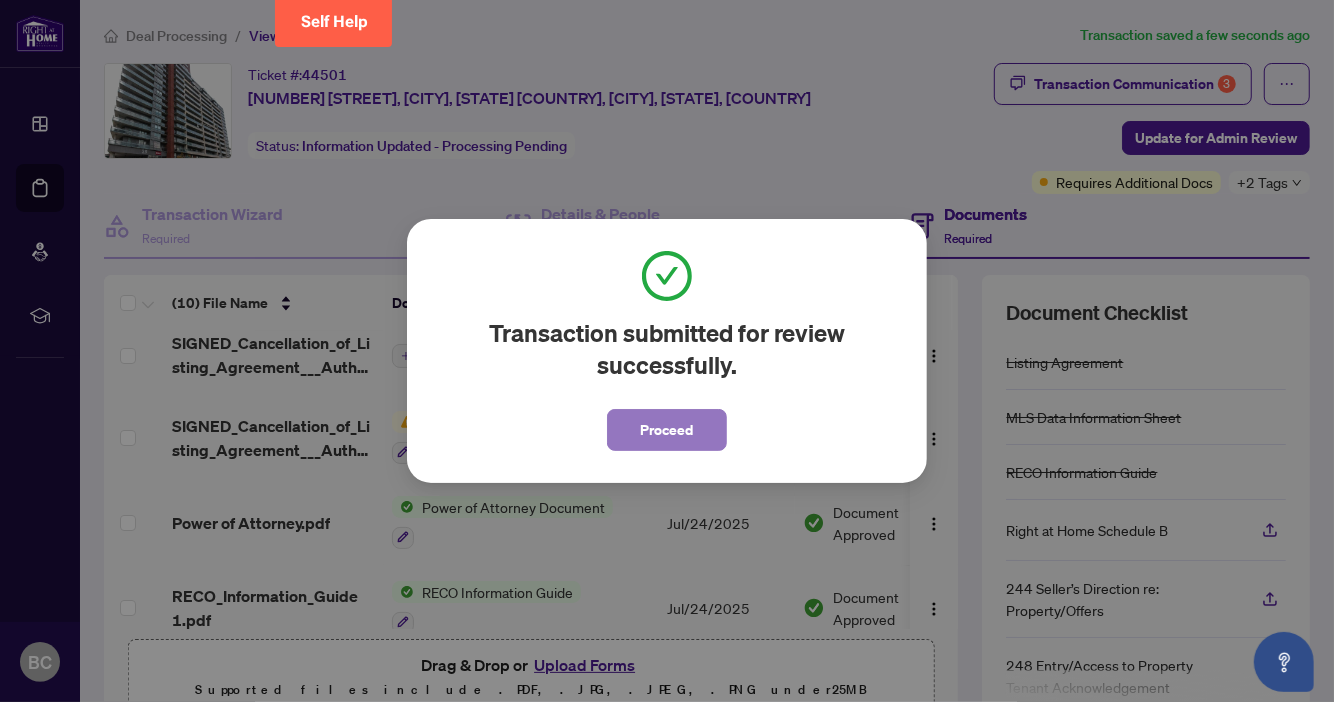 click on "Proceed" at bounding box center [667, 430] 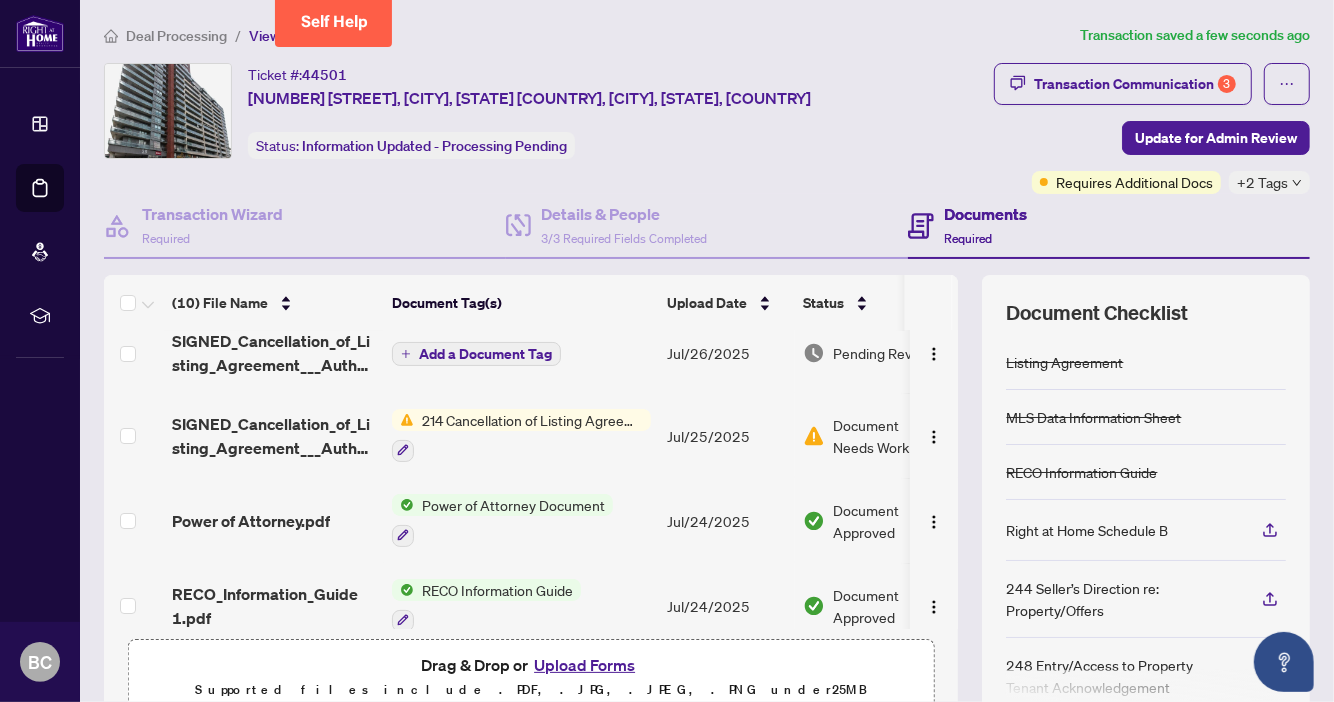 scroll, scrollTop: 18, scrollLeft: 0, axis: vertical 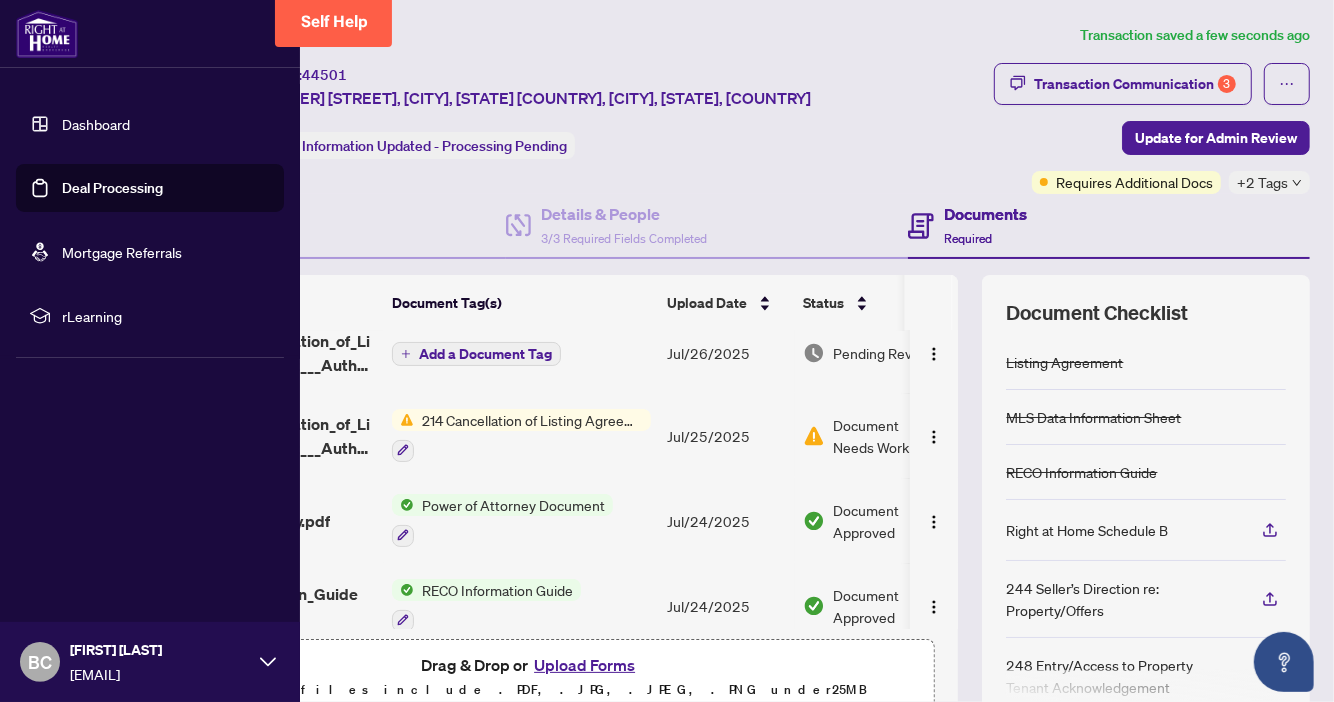 click on "Dashboard" at bounding box center (96, 124) 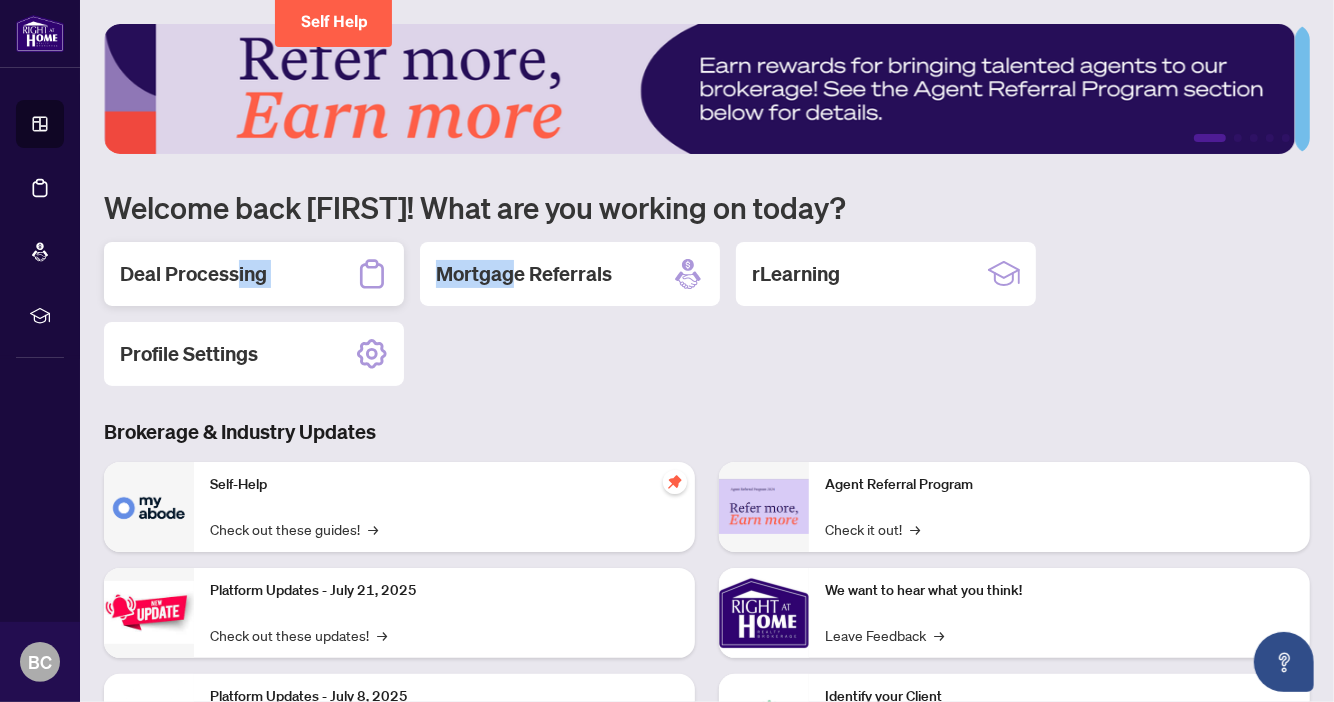 drag, startPoint x: 515, startPoint y: 378, endPoint x: 233, endPoint y: 277, distance: 299.54132 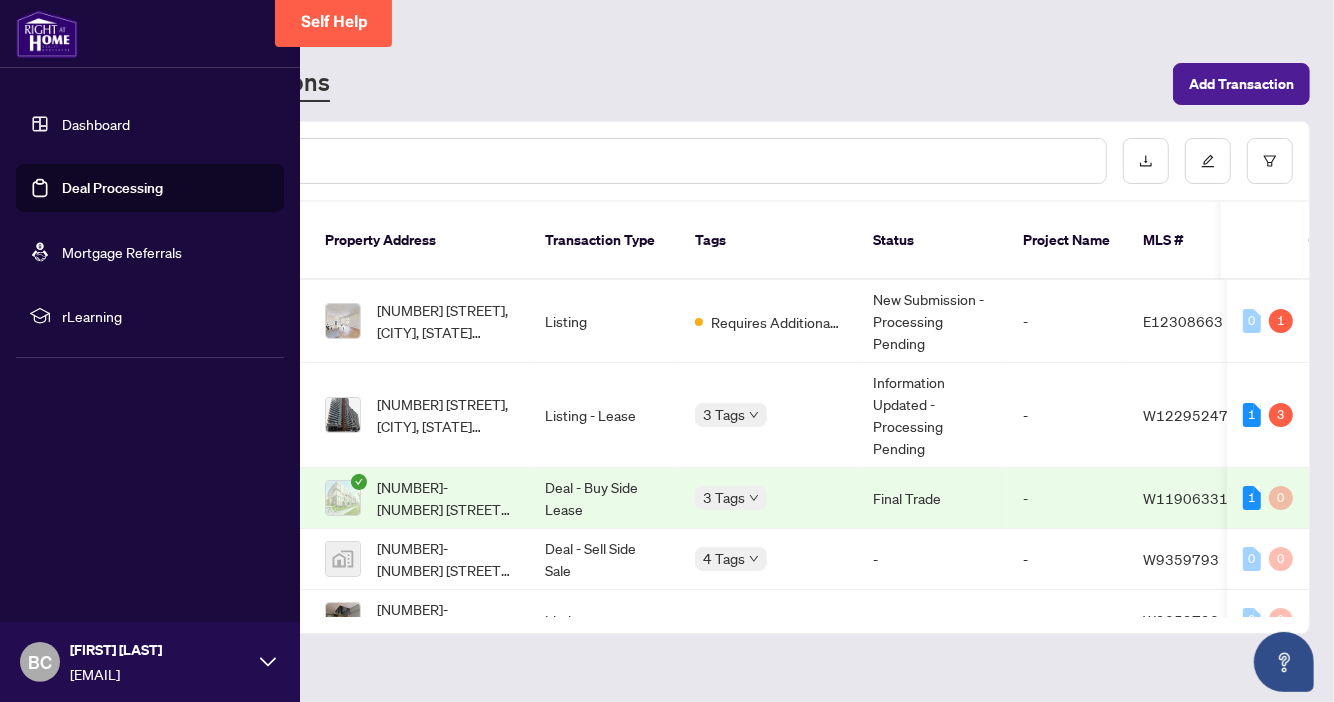 click on "Dashboard" at bounding box center (96, 124) 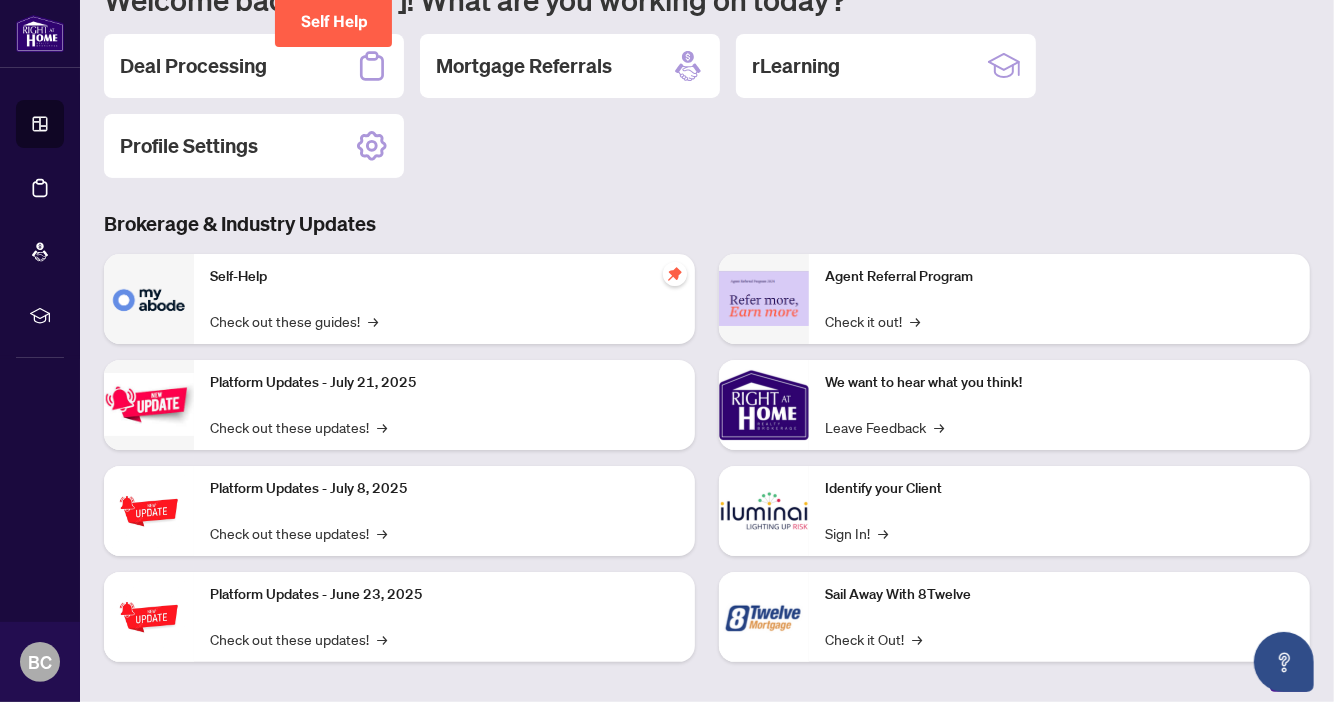scroll, scrollTop: 219, scrollLeft: 0, axis: vertical 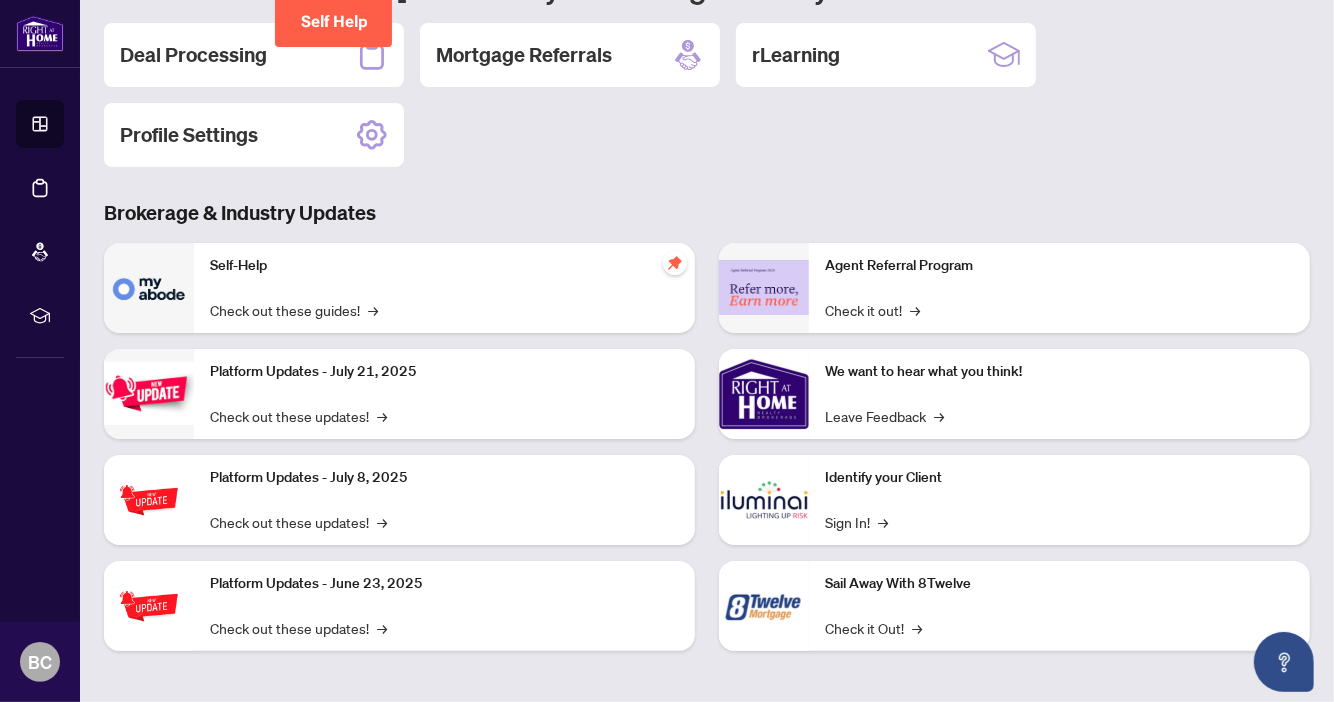 click on "Identify your Client" at bounding box center [1059, 478] 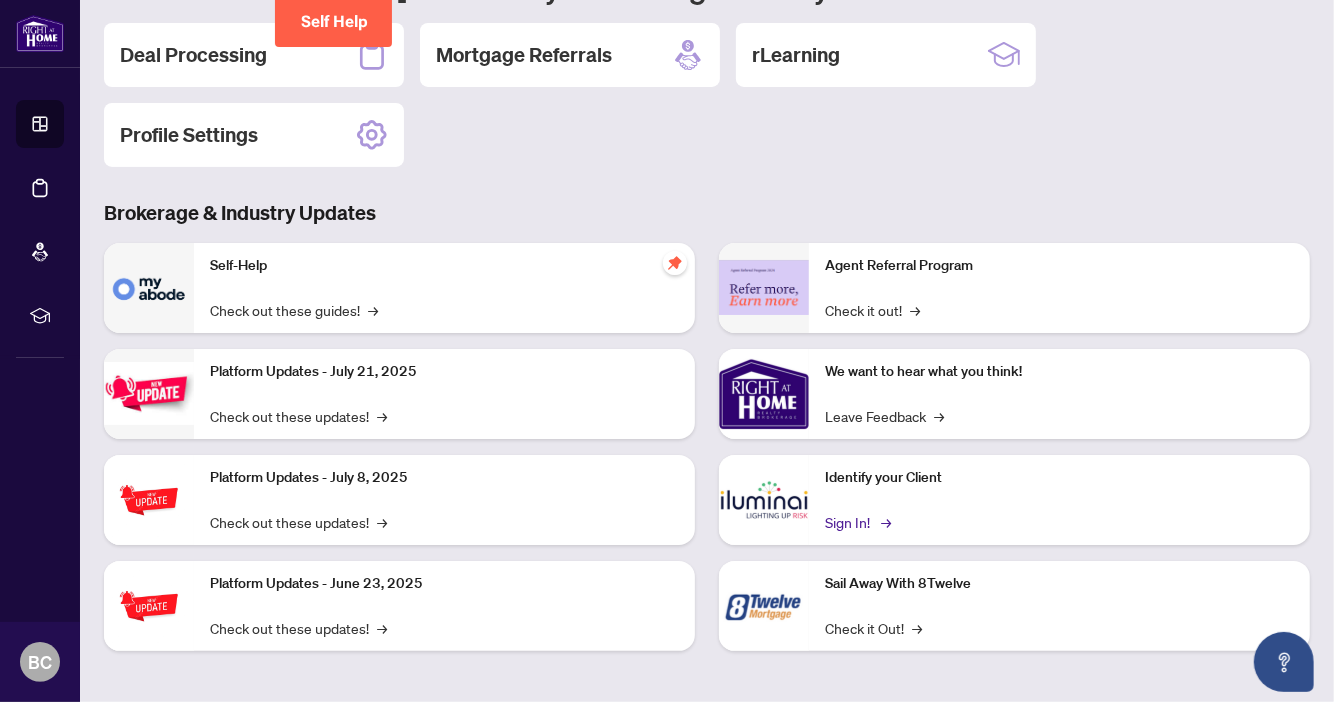 click on "Sign In! →" at bounding box center [856, 522] 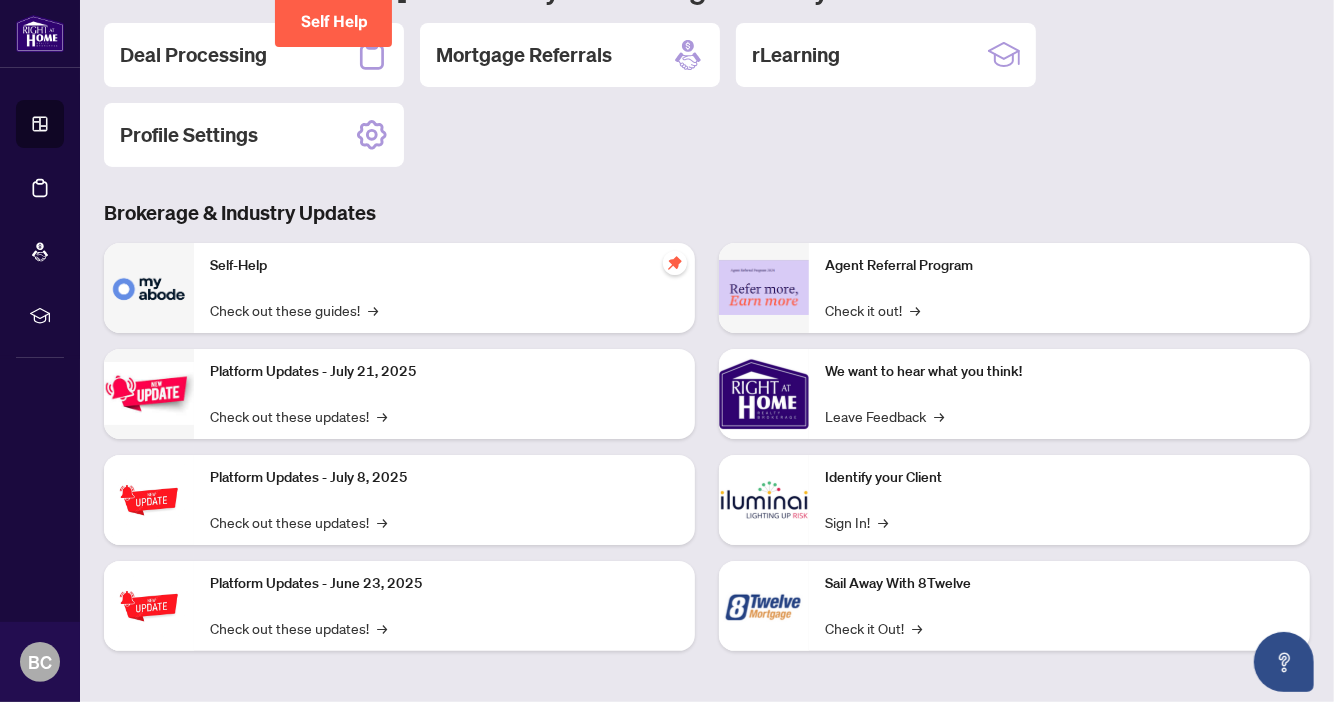scroll, scrollTop: 0, scrollLeft: 0, axis: both 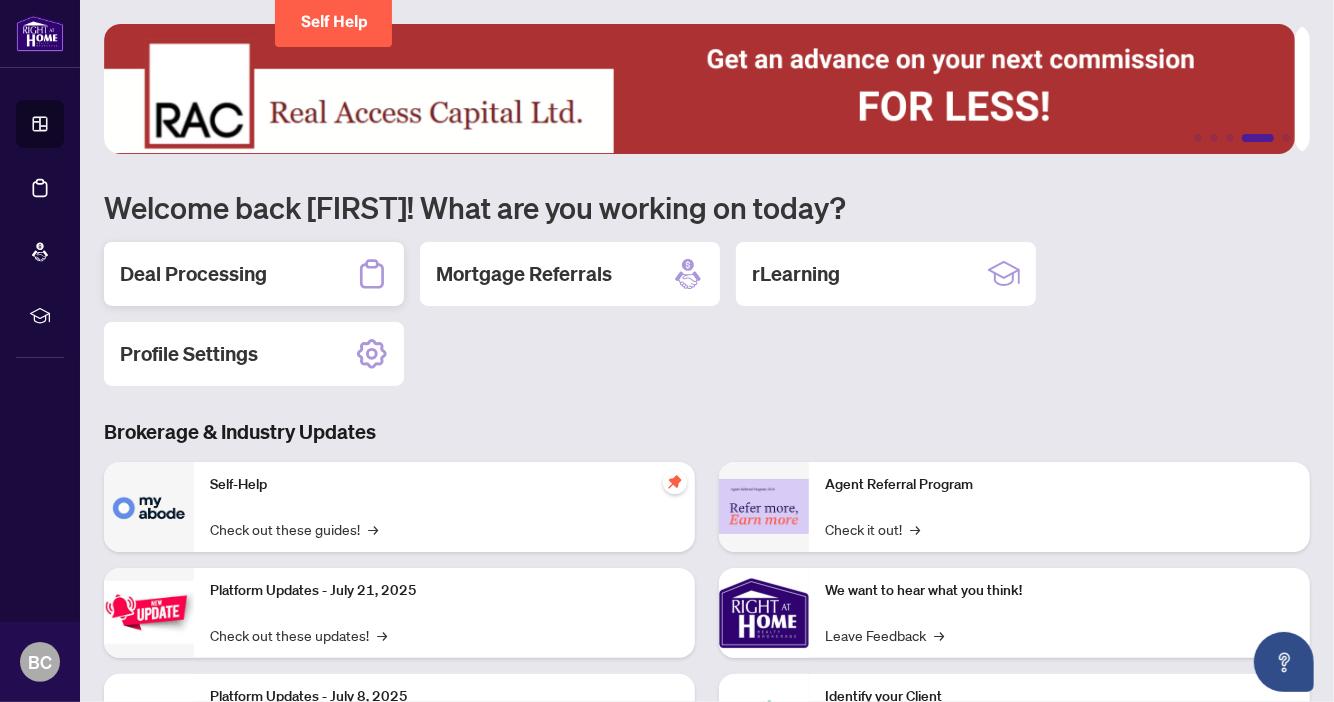 click on "Deal Processing" at bounding box center [193, 274] 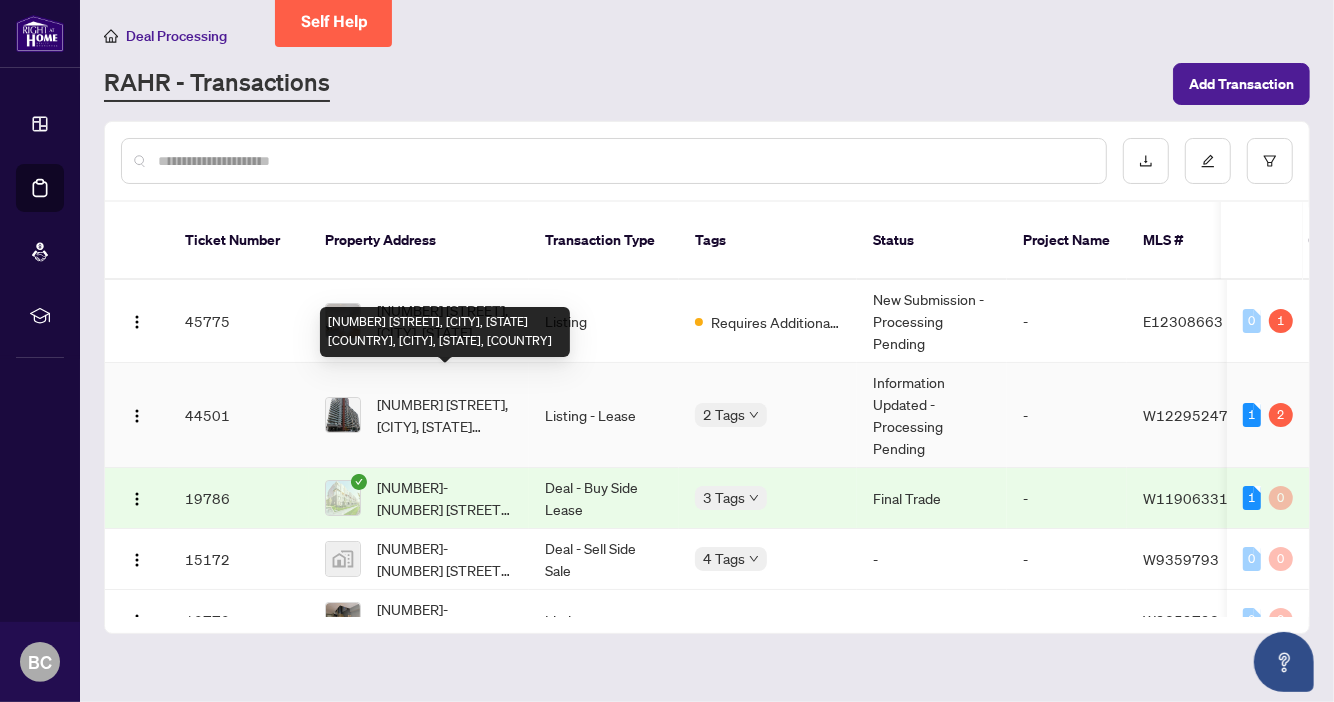 click on "[NUMBER] [STREET], [CITY], [STATE] [COUNTRY], [CITY], [STATE], [COUNTRY]" at bounding box center [445, 415] 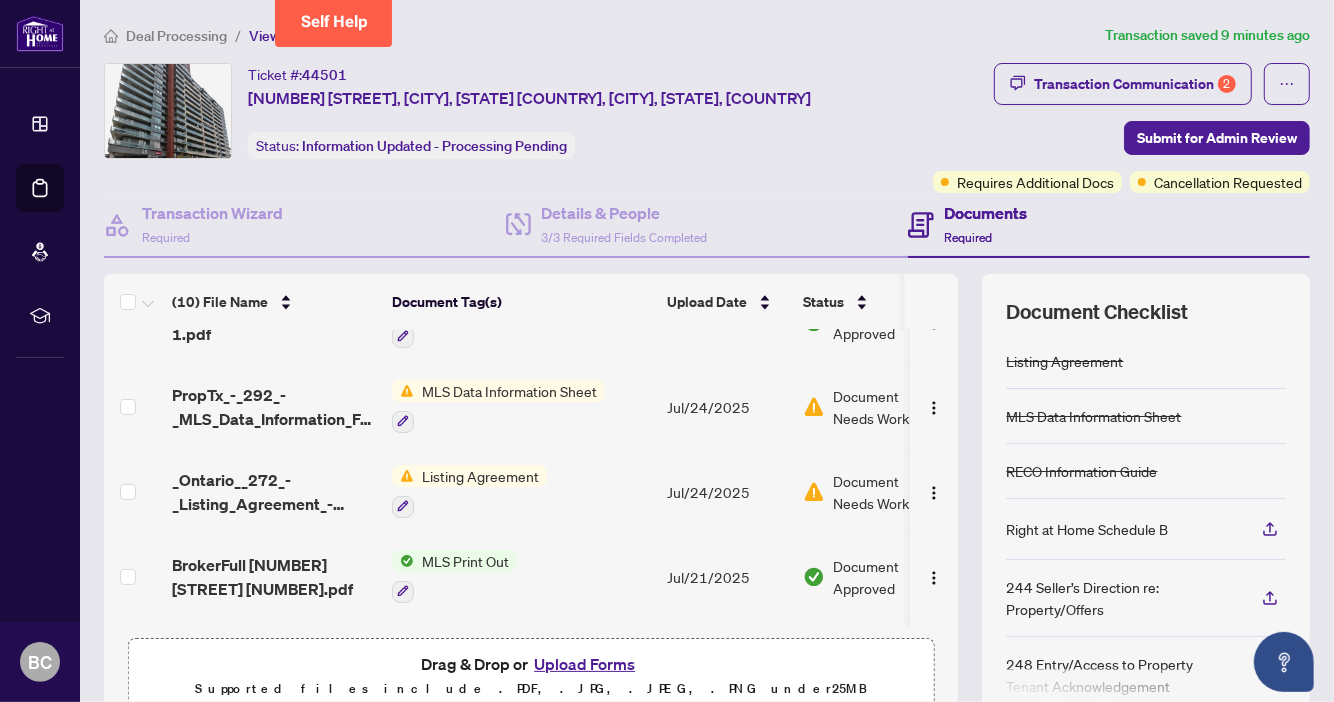 scroll, scrollTop: 317, scrollLeft: 0, axis: vertical 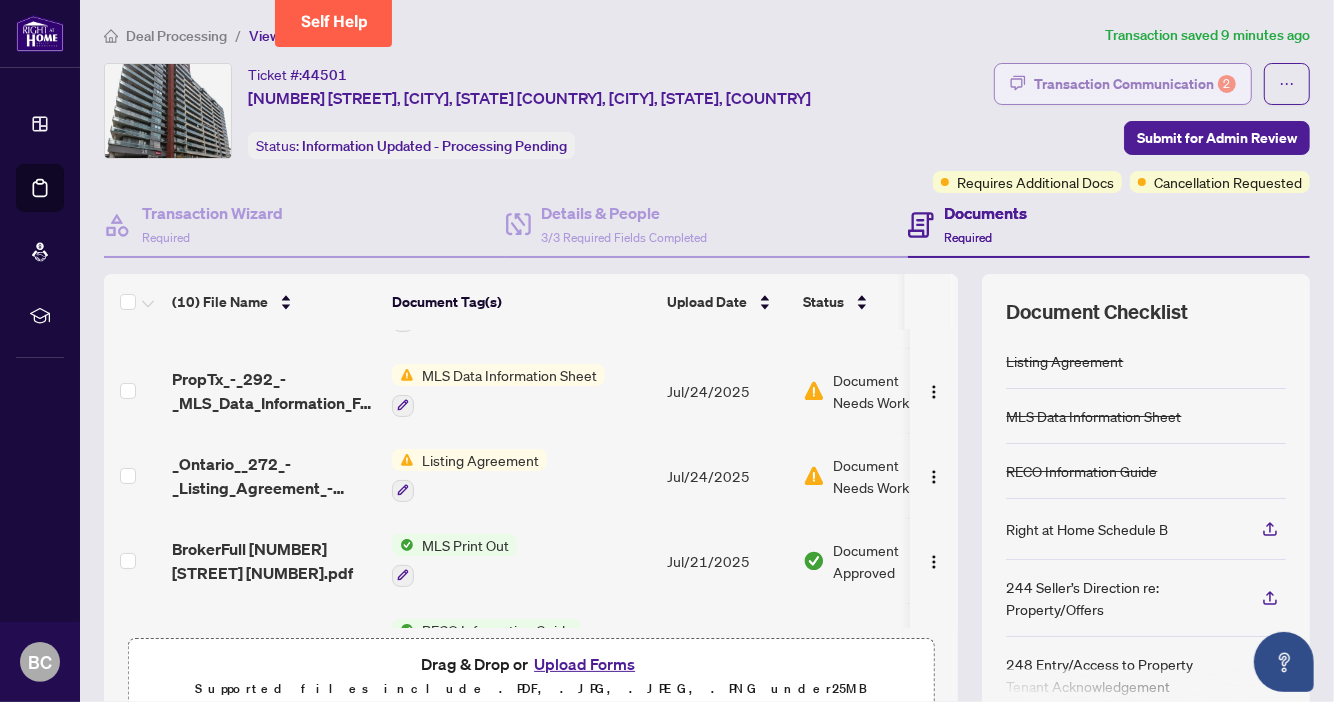 click on "Transaction Communication 2" at bounding box center [1135, 84] 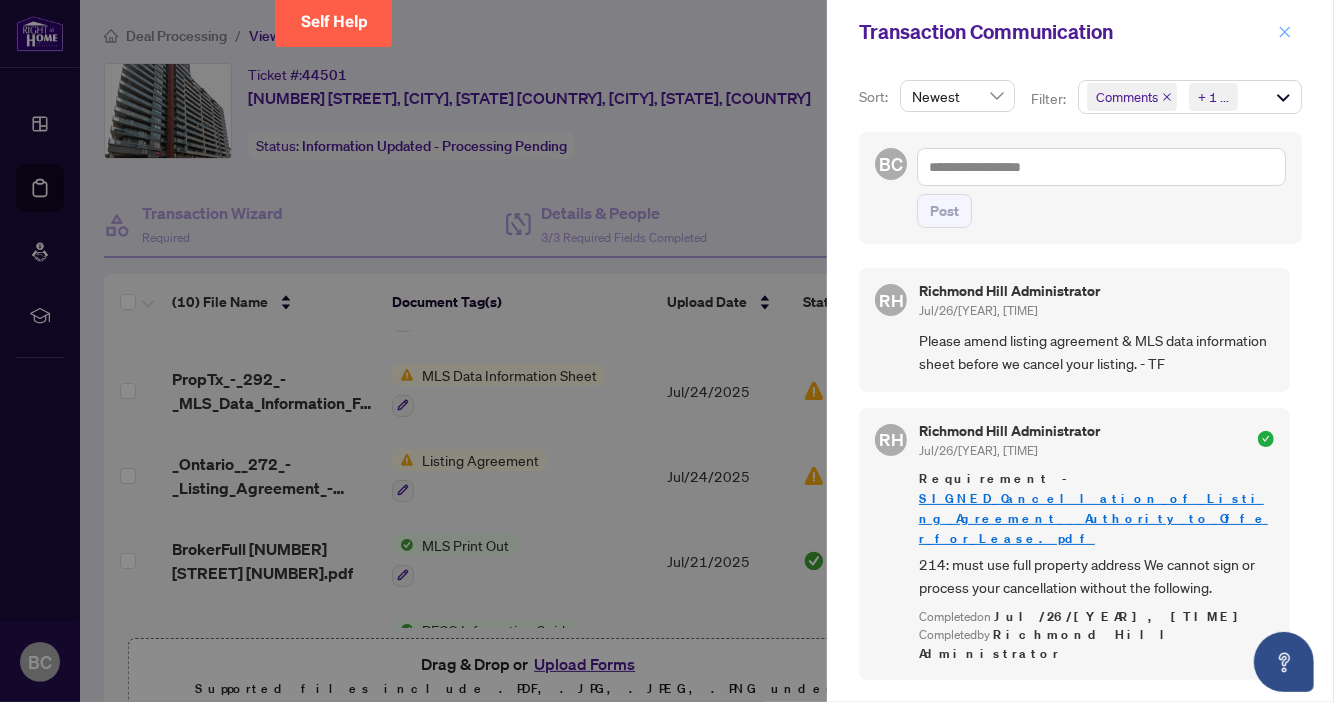 click 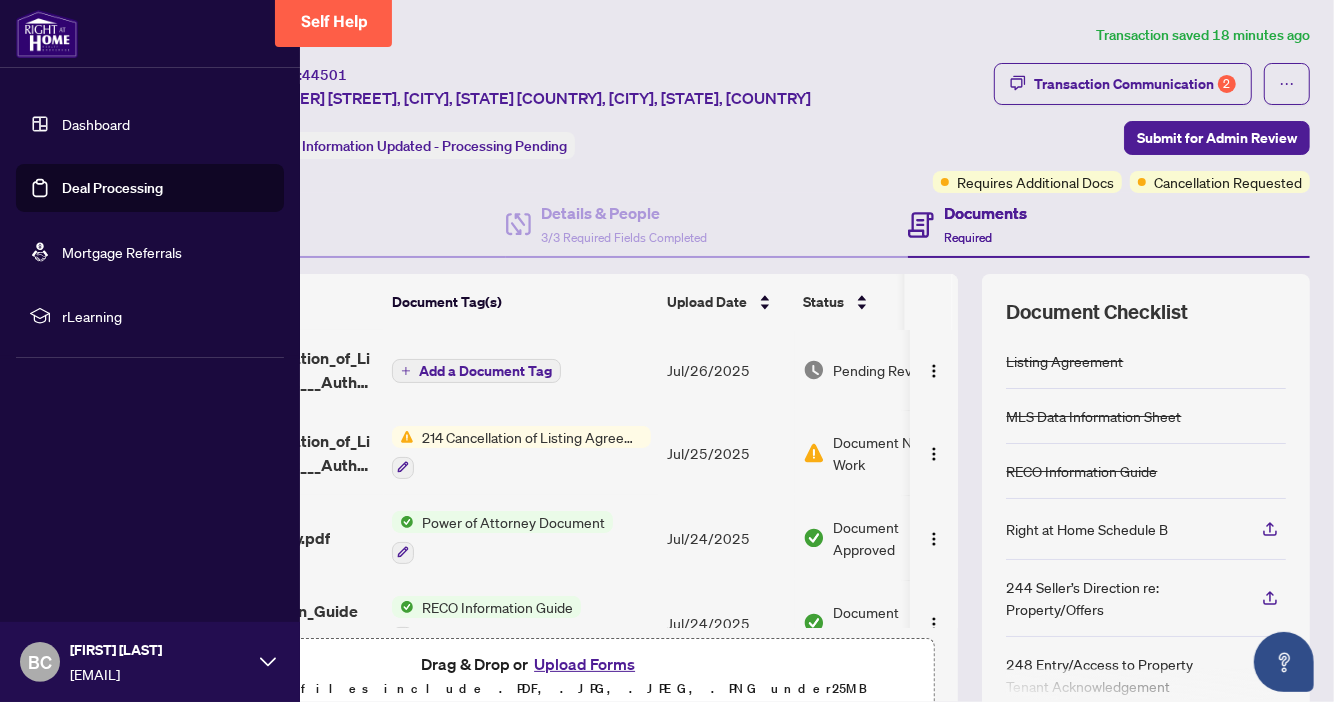 click on "Dashboard" at bounding box center (96, 124) 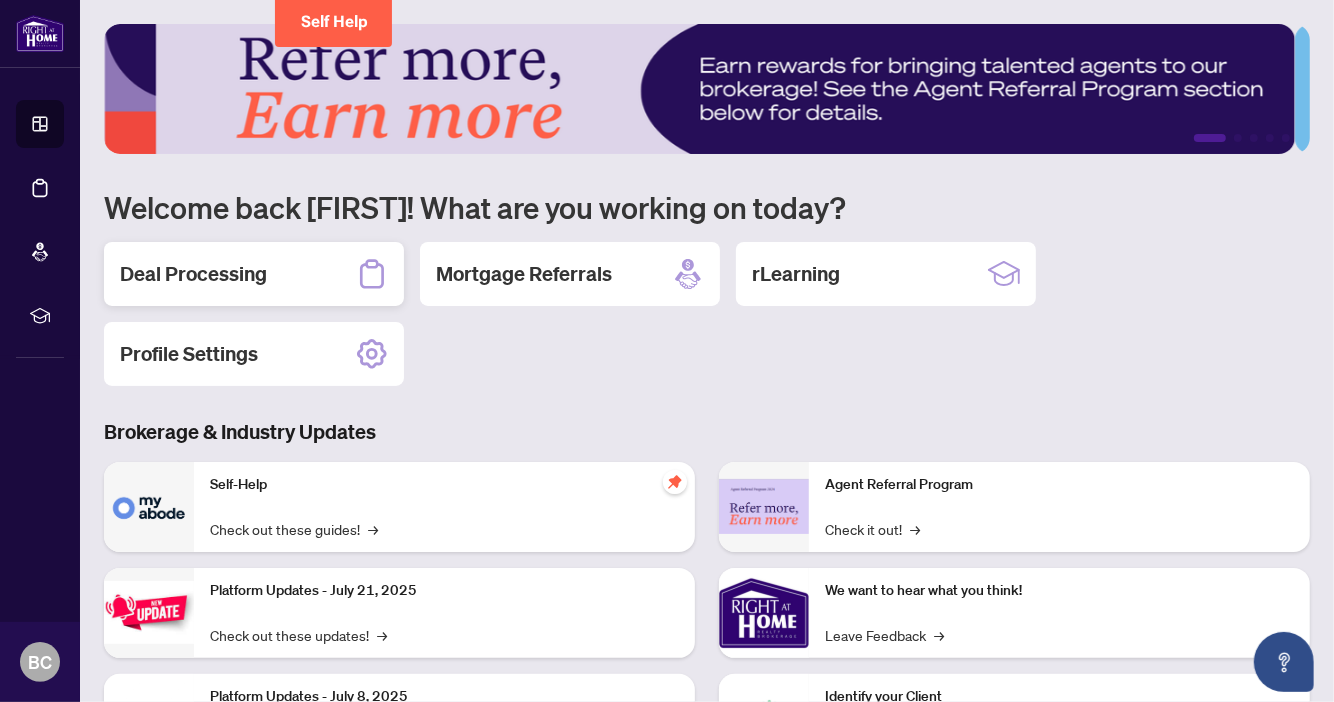 click on "Deal Processing" at bounding box center (193, 274) 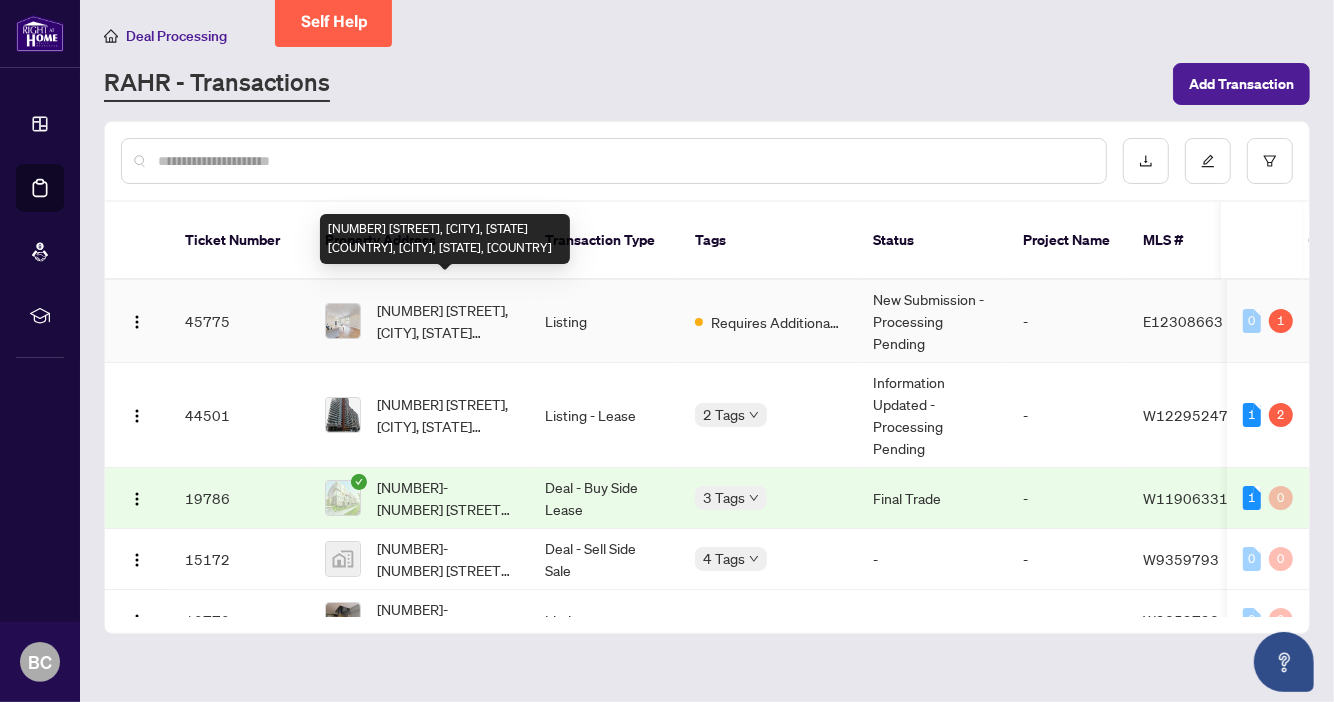 click on "[NUMBER] [STREET], [CITY], [STATE] [COUNTRY], [CITY], [STATE], [COUNTRY]" at bounding box center [445, 321] 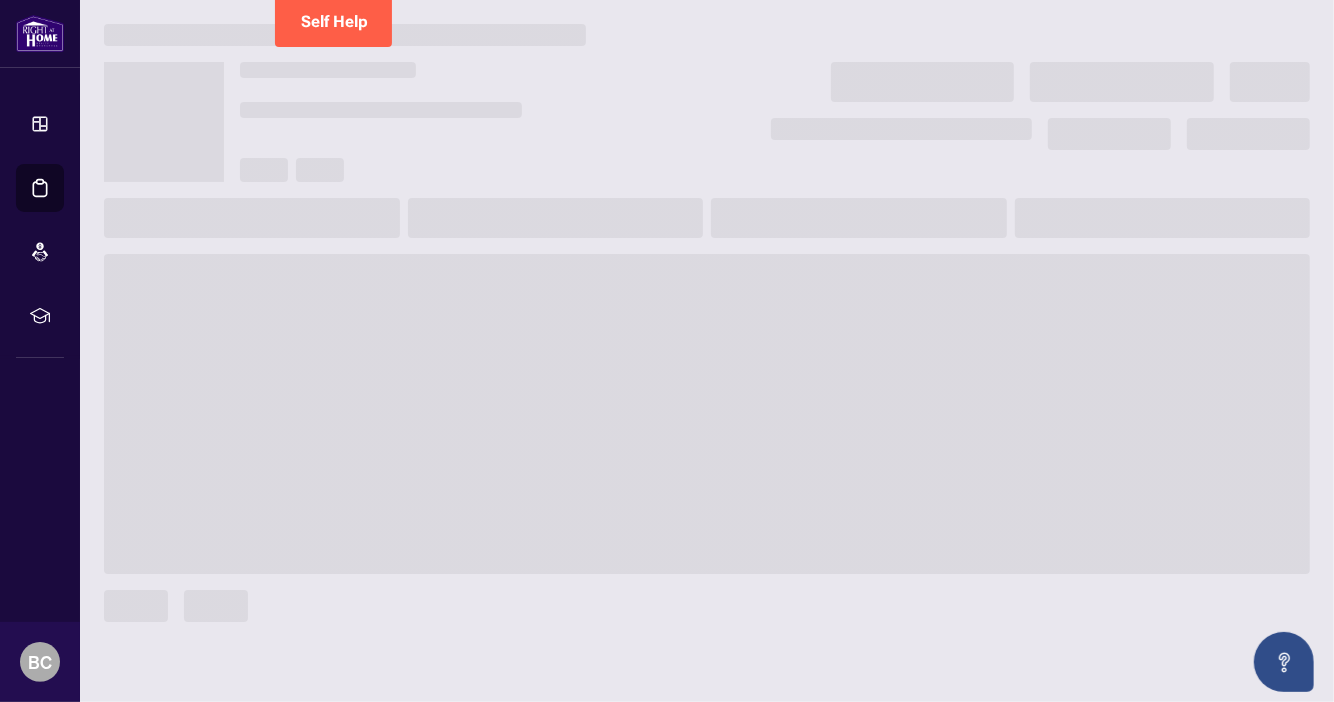 click at bounding box center [707, 414] 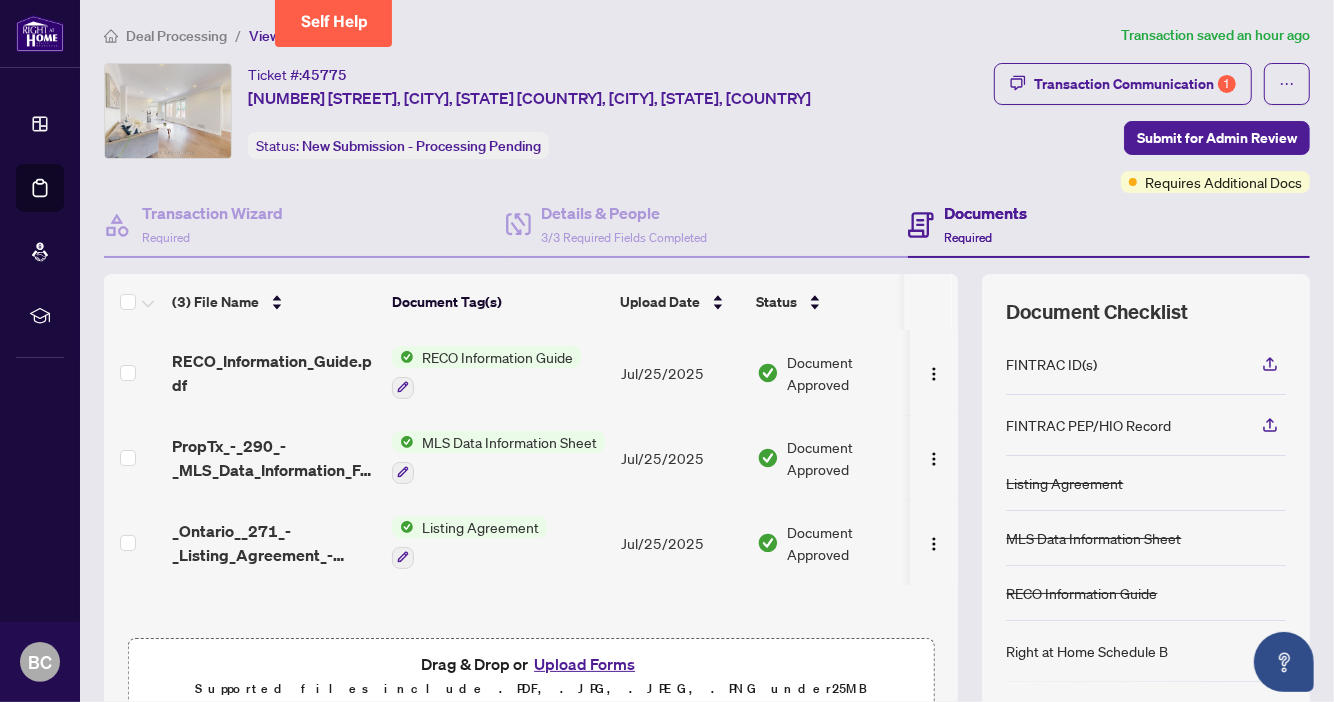 scroll, scrollTop: 0, scrollLeft: 0, axis: both 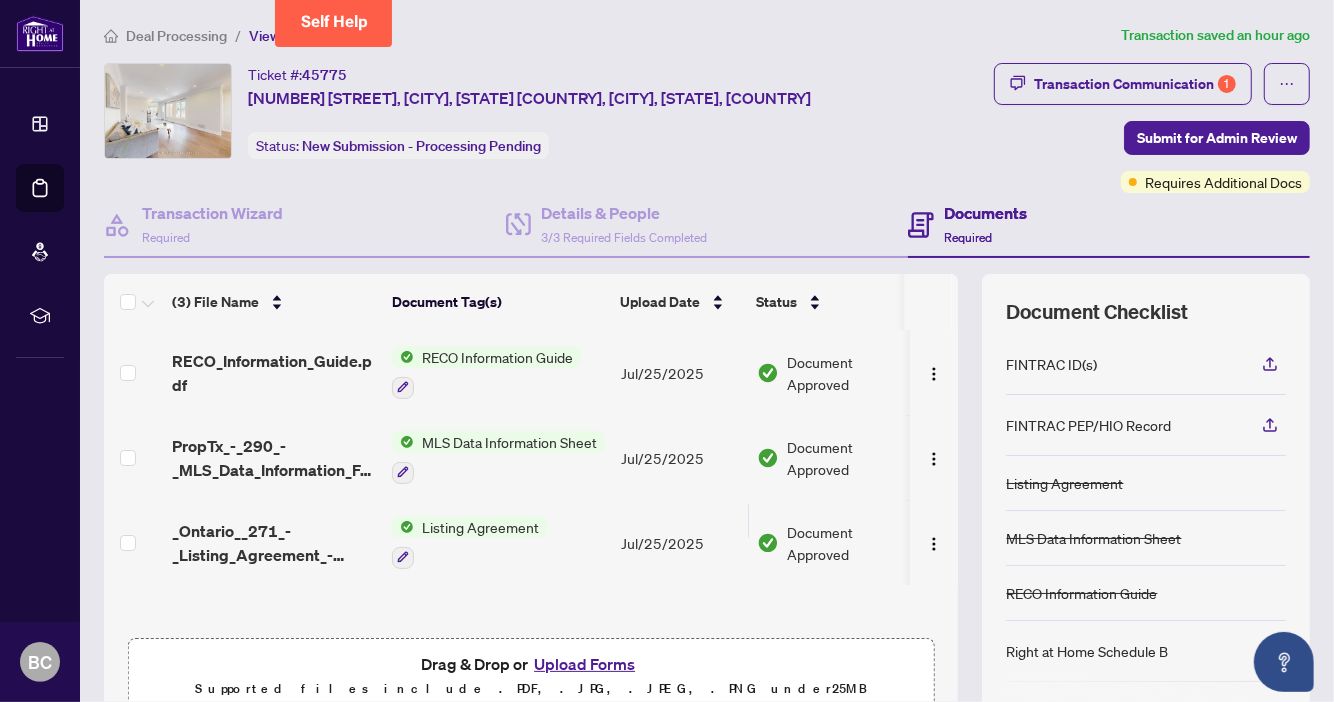 click on "MLS Data Information Sheet" at bounding box center (509, 442) 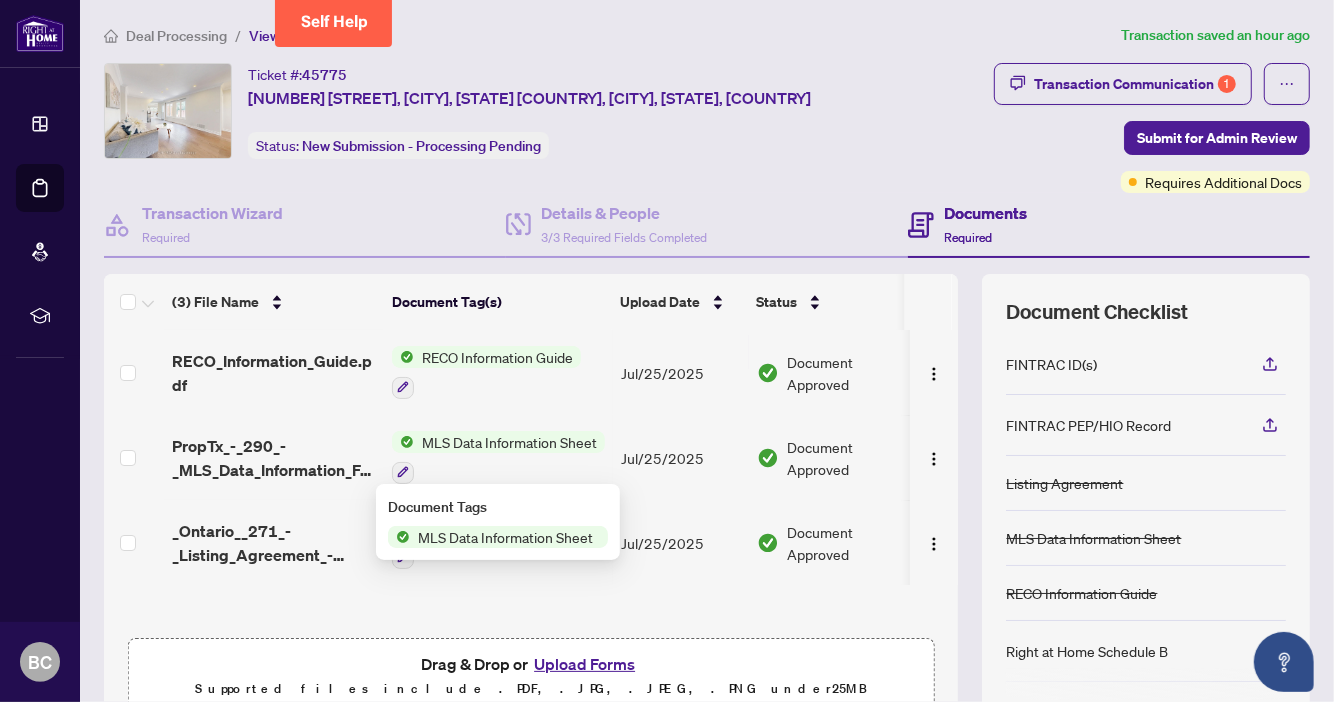 click on "Drag & Drop or Upload Forms Supported files include   .PDF, .JPG, .JPEG, .PNG   under  25 MB" at bounding box center (531, 676) 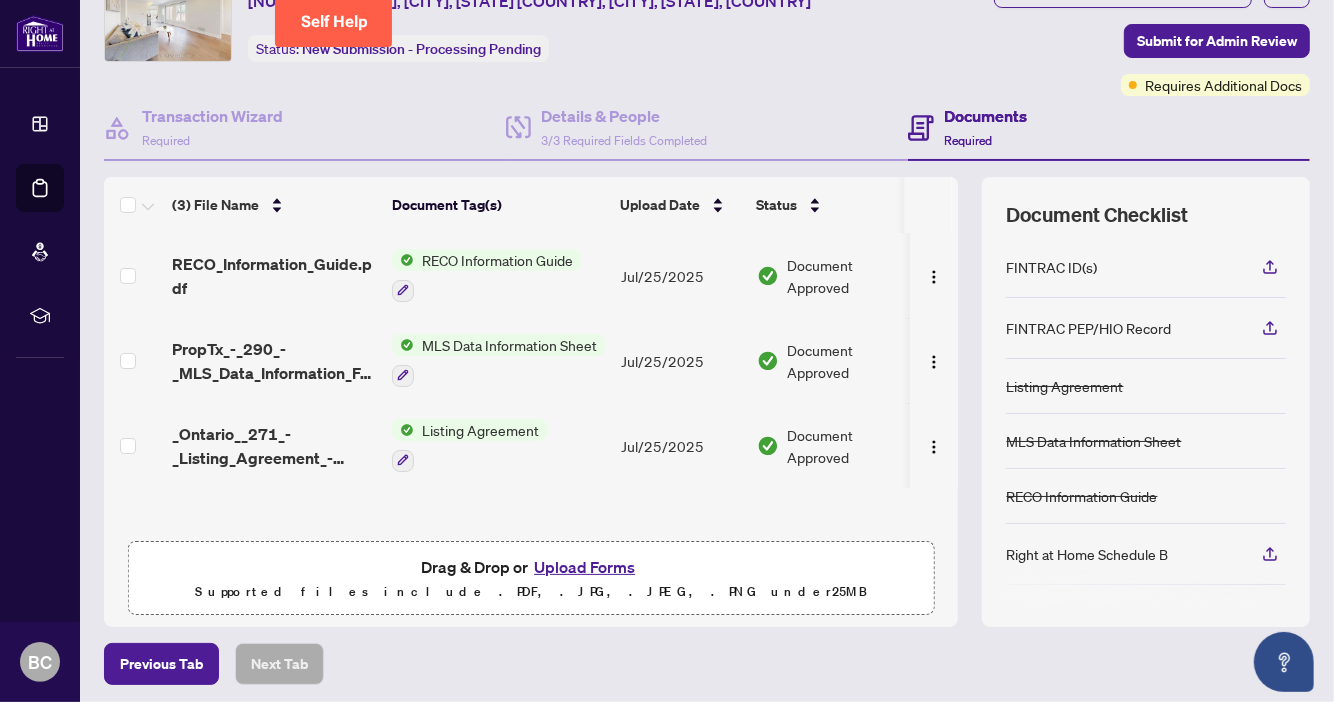 scroll, scrollTop: 69, scrollLeft: 0, axis: vertical 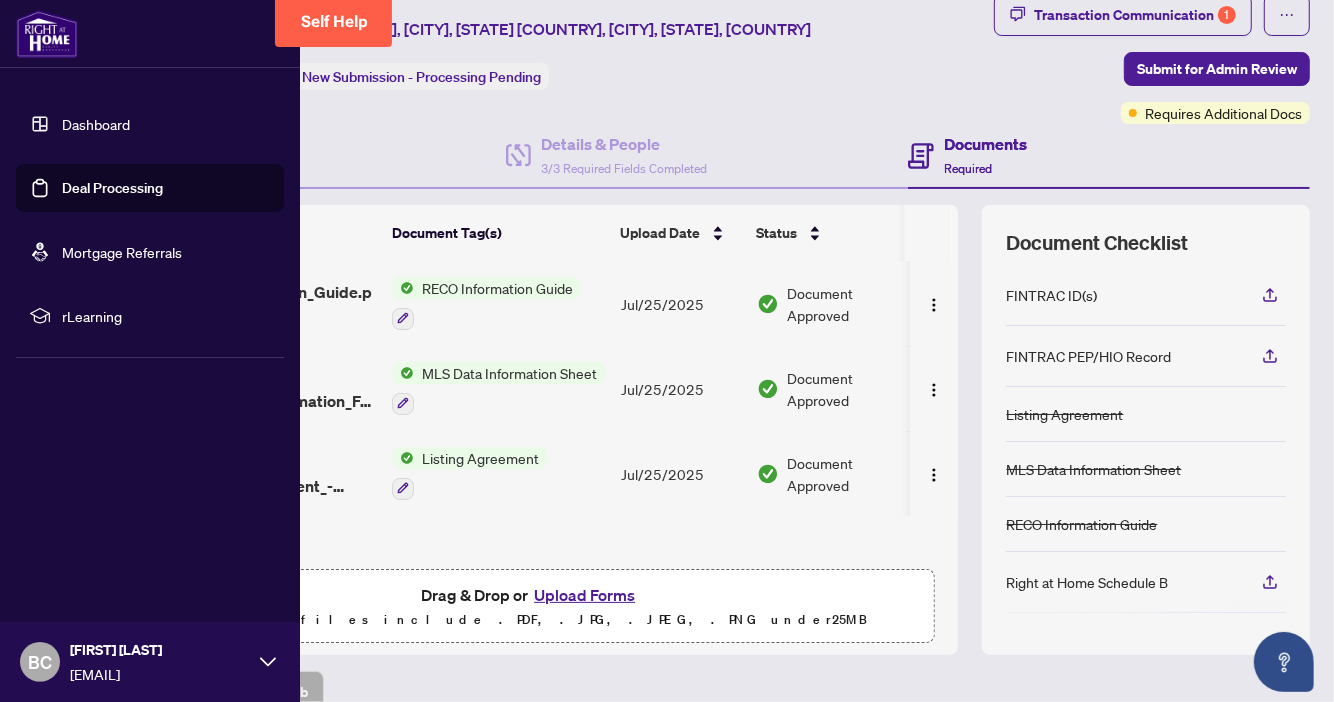 click on "Dashboard" at bounding box center [96, 124] 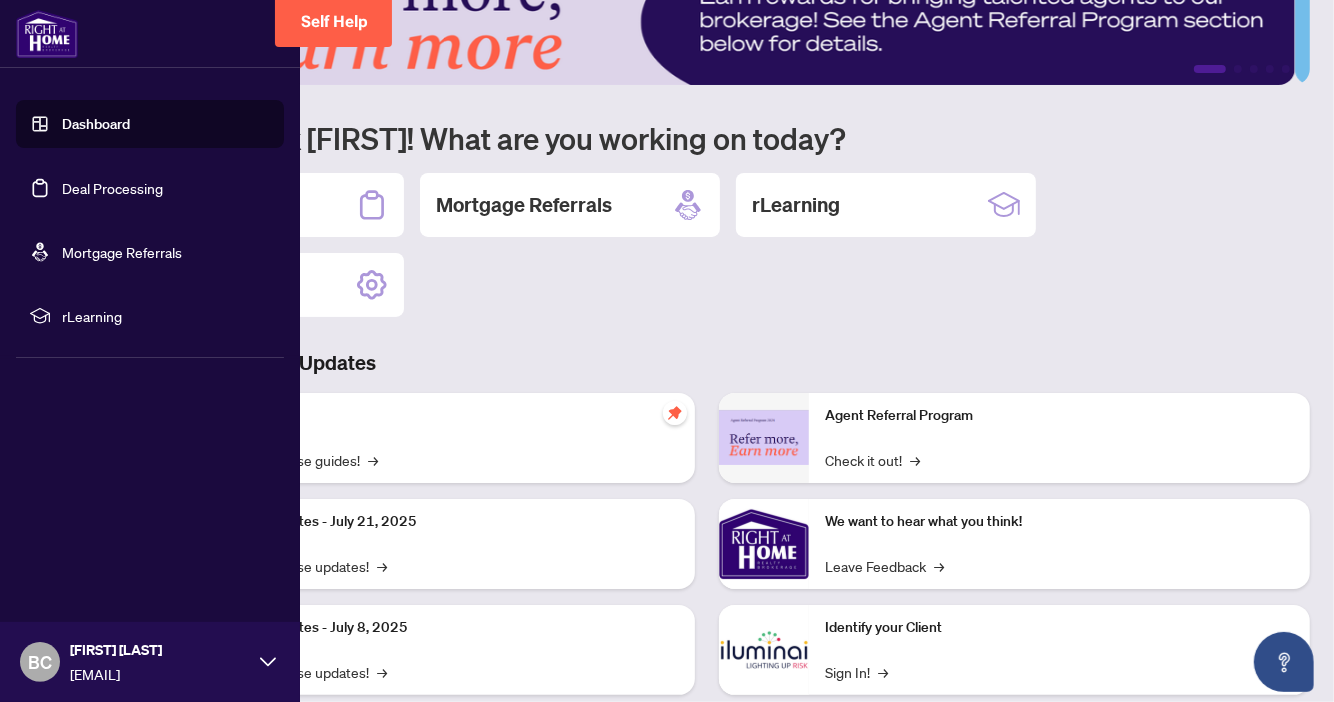 click on "Deal Processing" at bounding box center [112, 188] 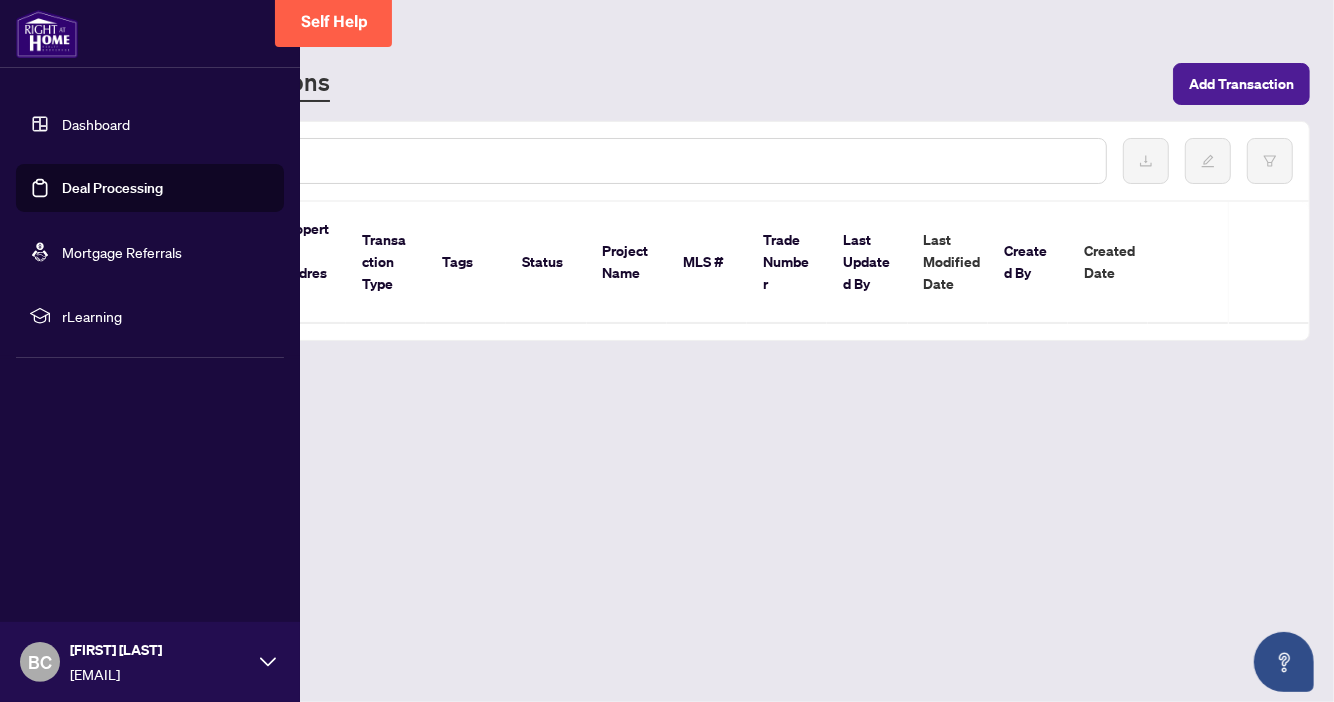 scroll, scrollTop: 0, scrollLeft: 0, axis: both 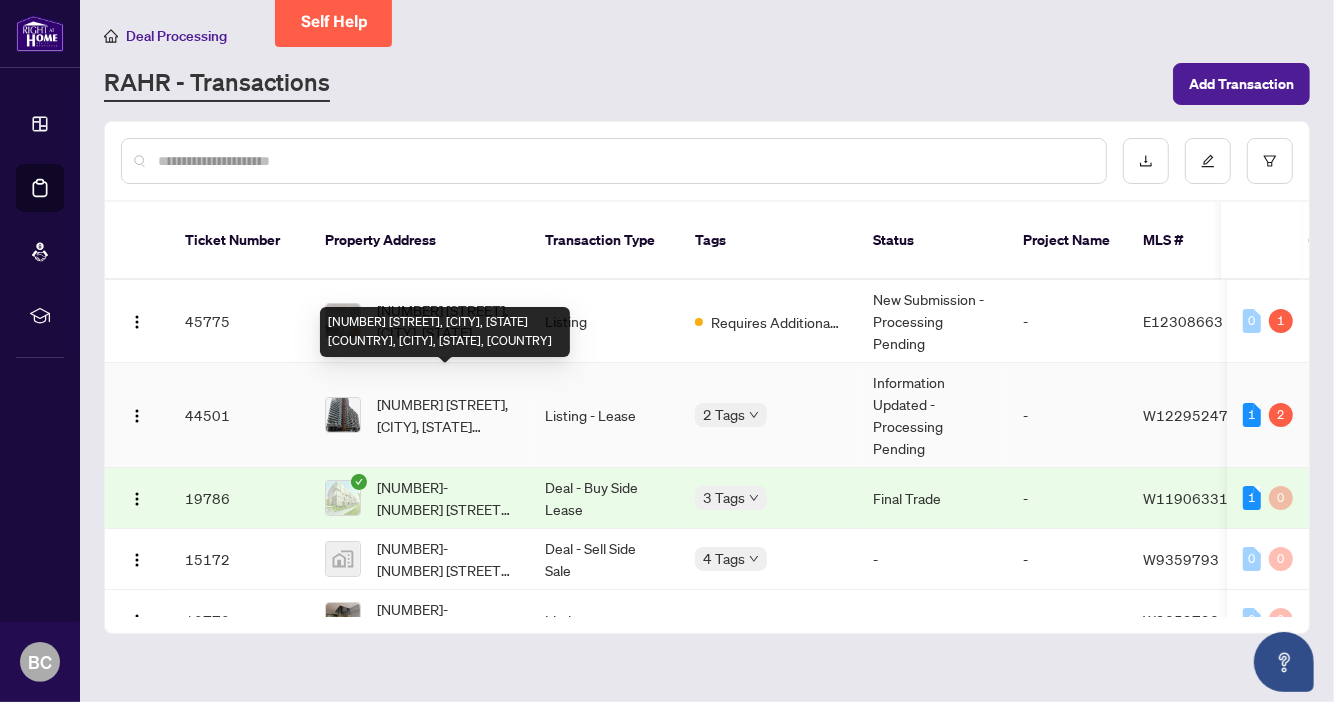 click on "[NUMBER] [STREET], [CITY], [STATE] [COUNTRY], [CITY], [STATE], [COUNTRY]" at bounding box center [445, 415] 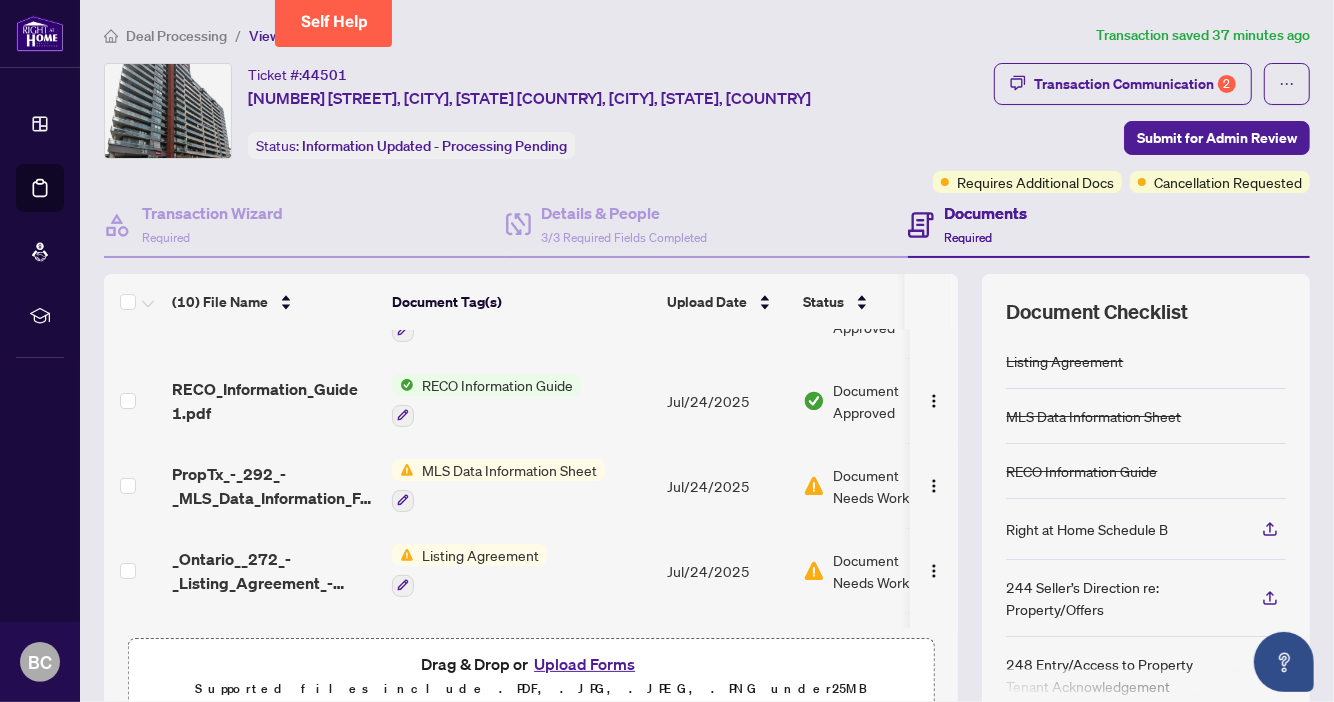 scroll, scrollTop: 223, scrollLeft: 0, axis: vertical 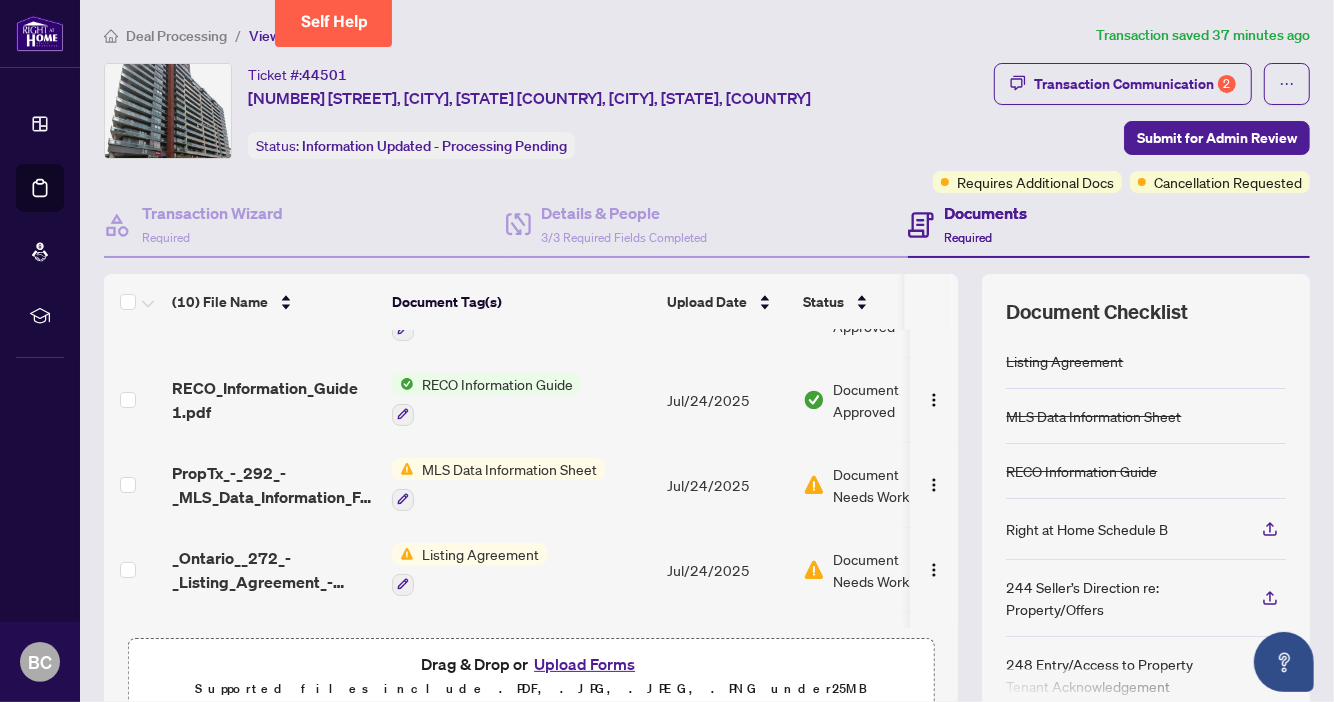 click on "MLS Data Information Sheet" at bounding box center [509, 469] 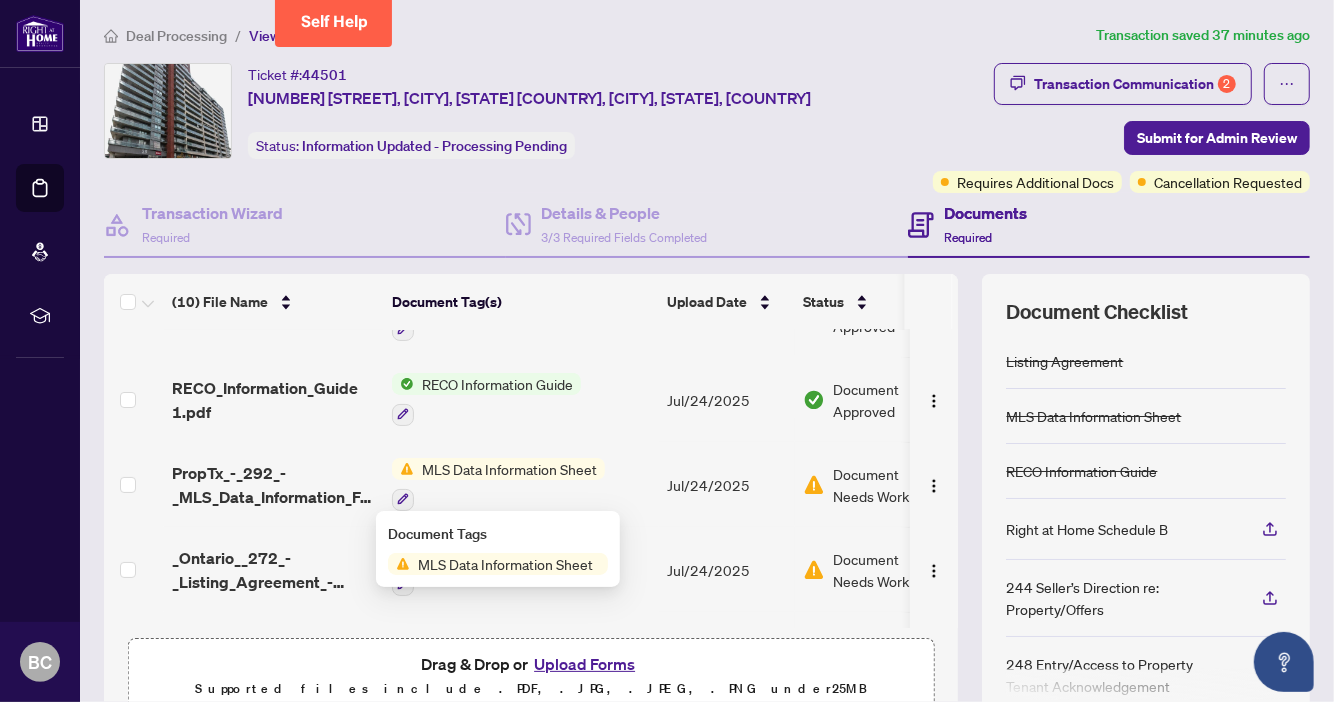 click on "MLS Data Information Sheet" at bounding box center (505, 564) 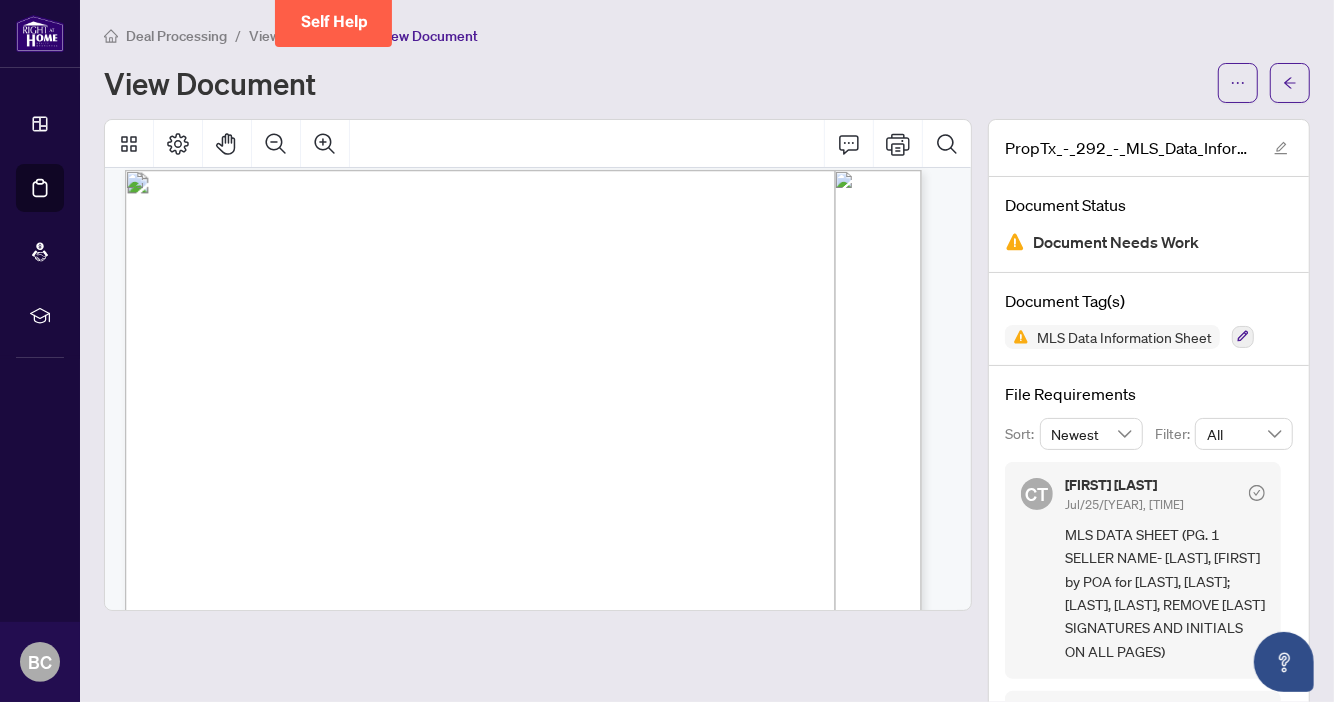 scroll, scrollTop: 0, scrollLeft: 0, axis: both 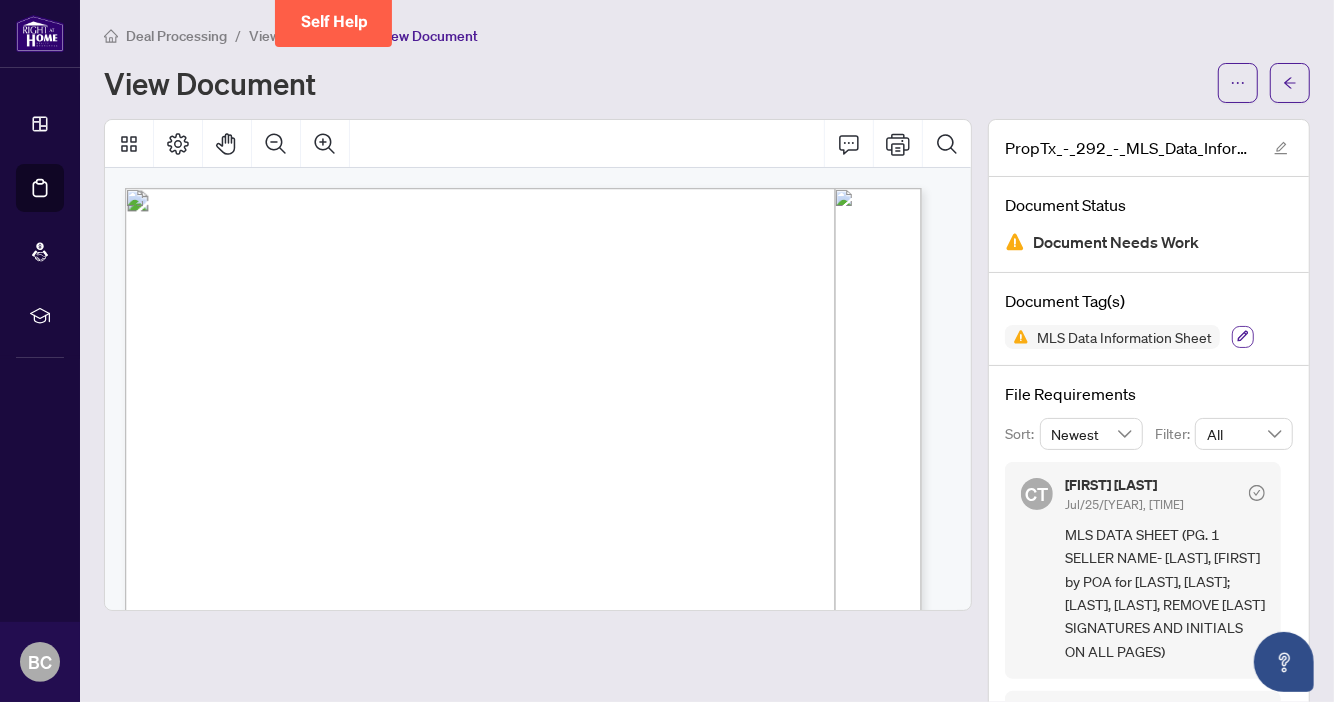 click at bounding box center [1243, 337] 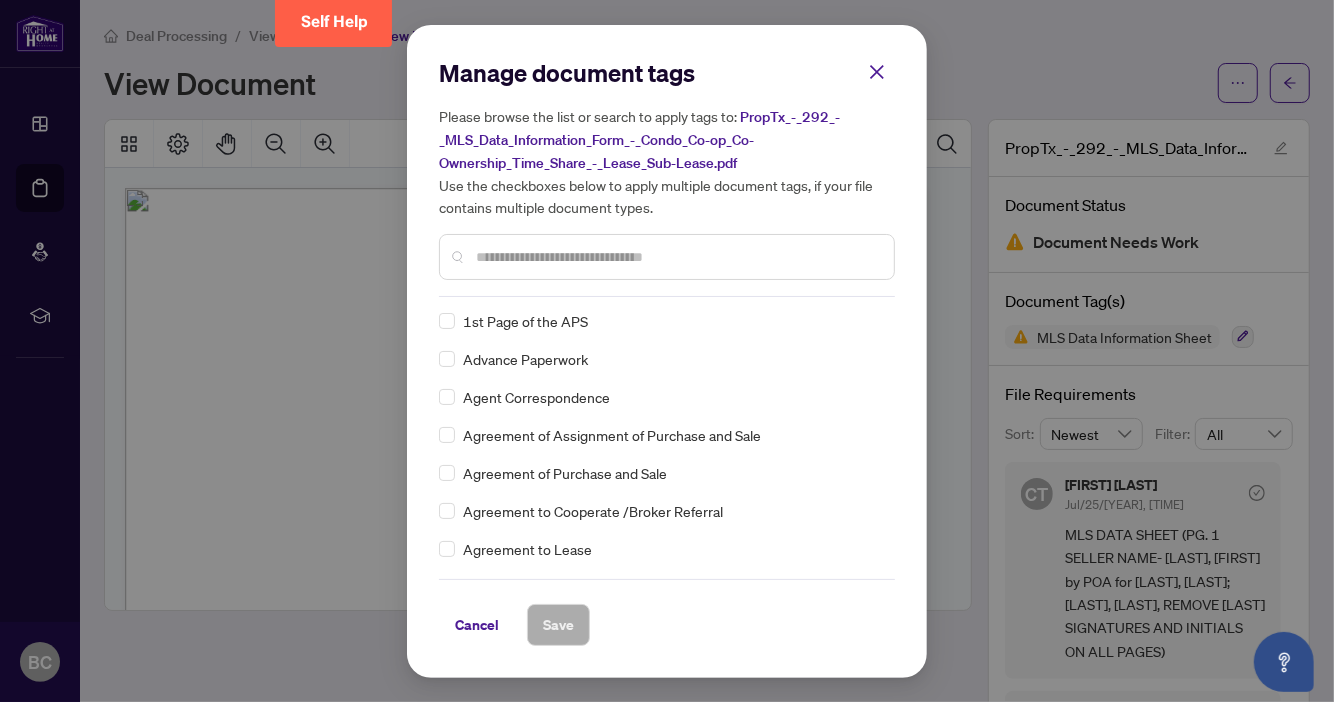 scroll, scrollTop: 231, scrollLeft: 0, axis: vertical 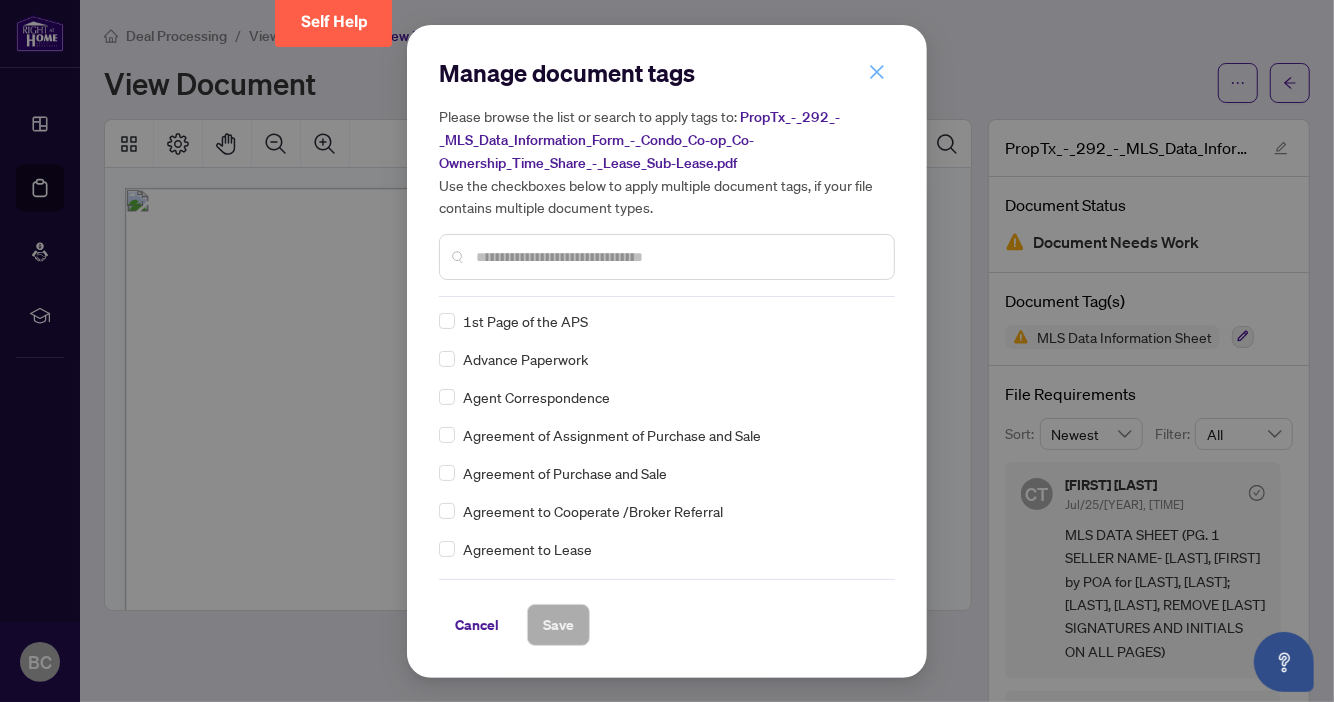 click at bounding box center [877, 72] 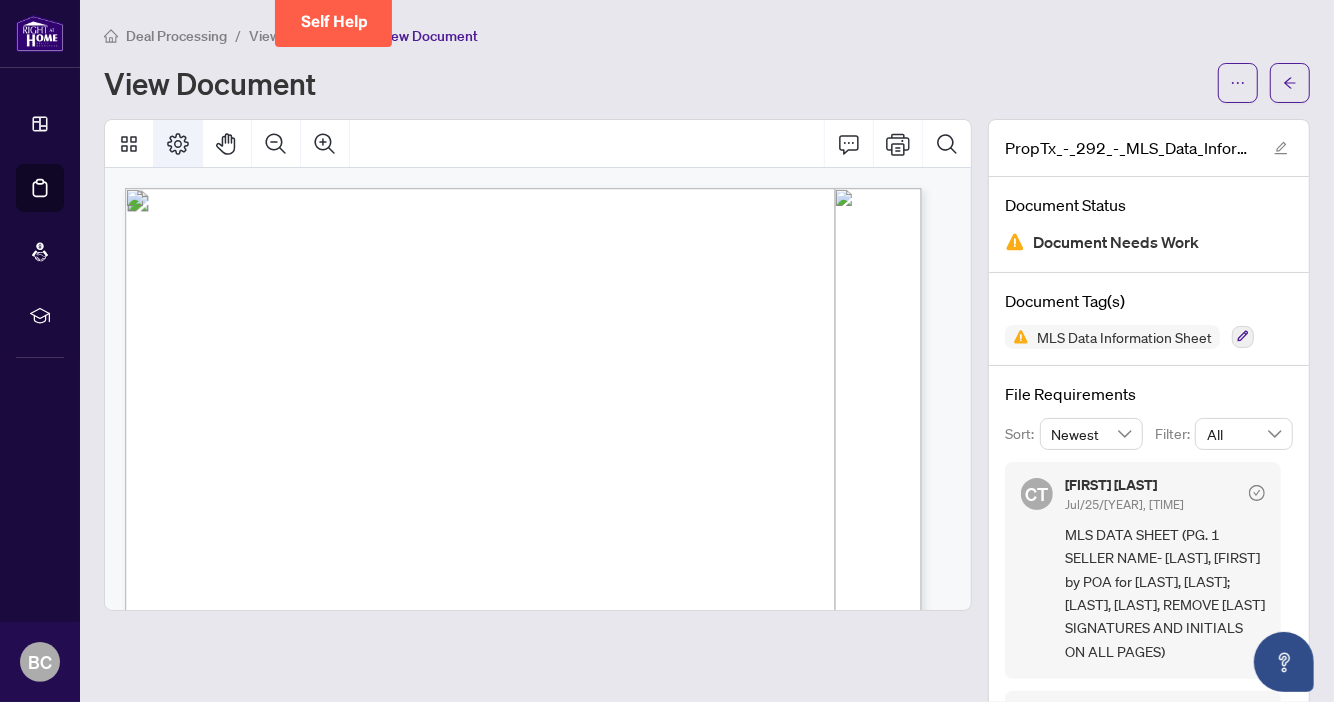 click 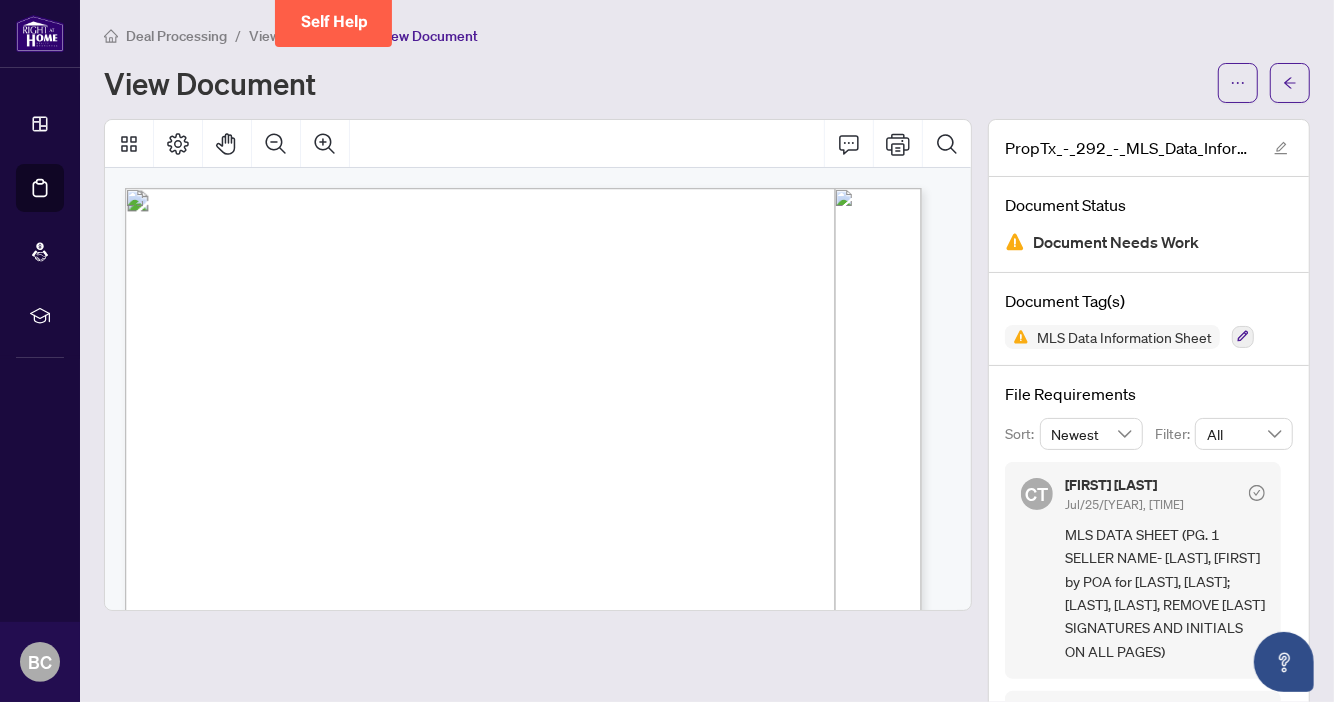 click on "Deal Processing" at bounding box center (176, 36) 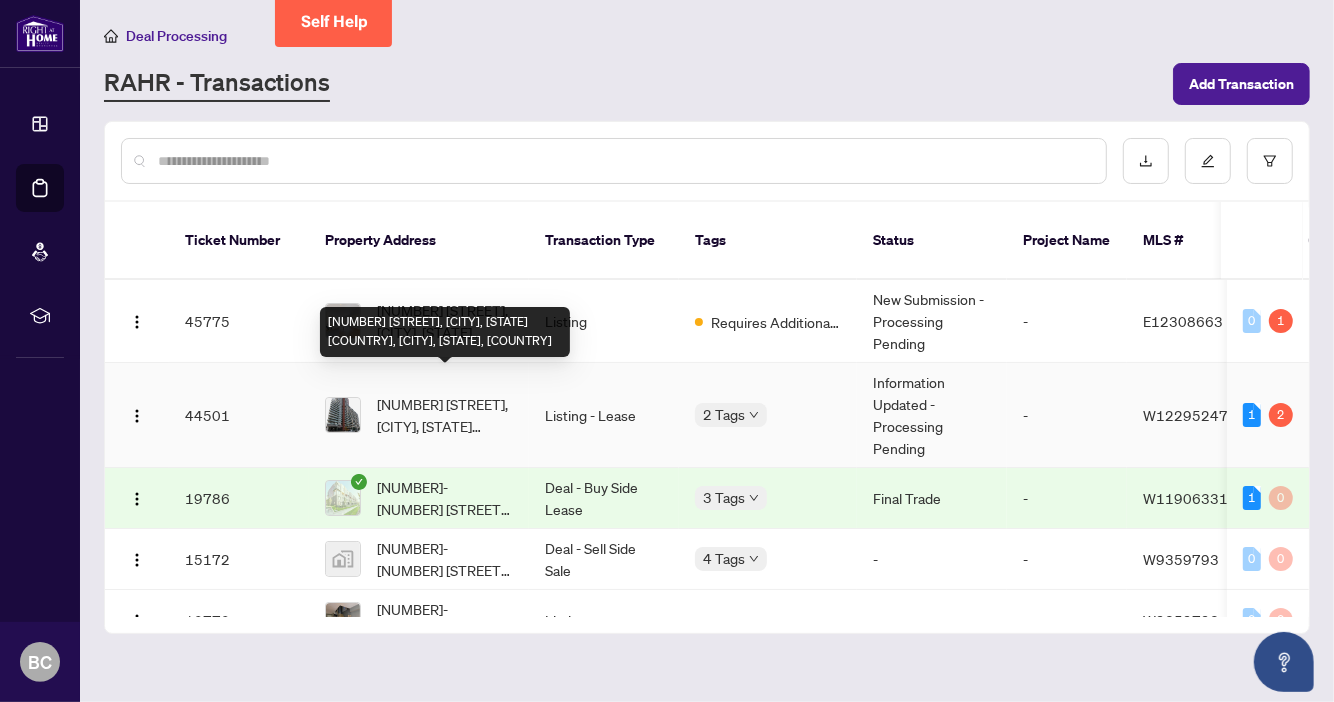 click on "[NUMBER] [STREET], [CITY], [STATE] [COUNTRY], [CITY], [STATE], [COUNTRY]" at bounding box center [445, 415] 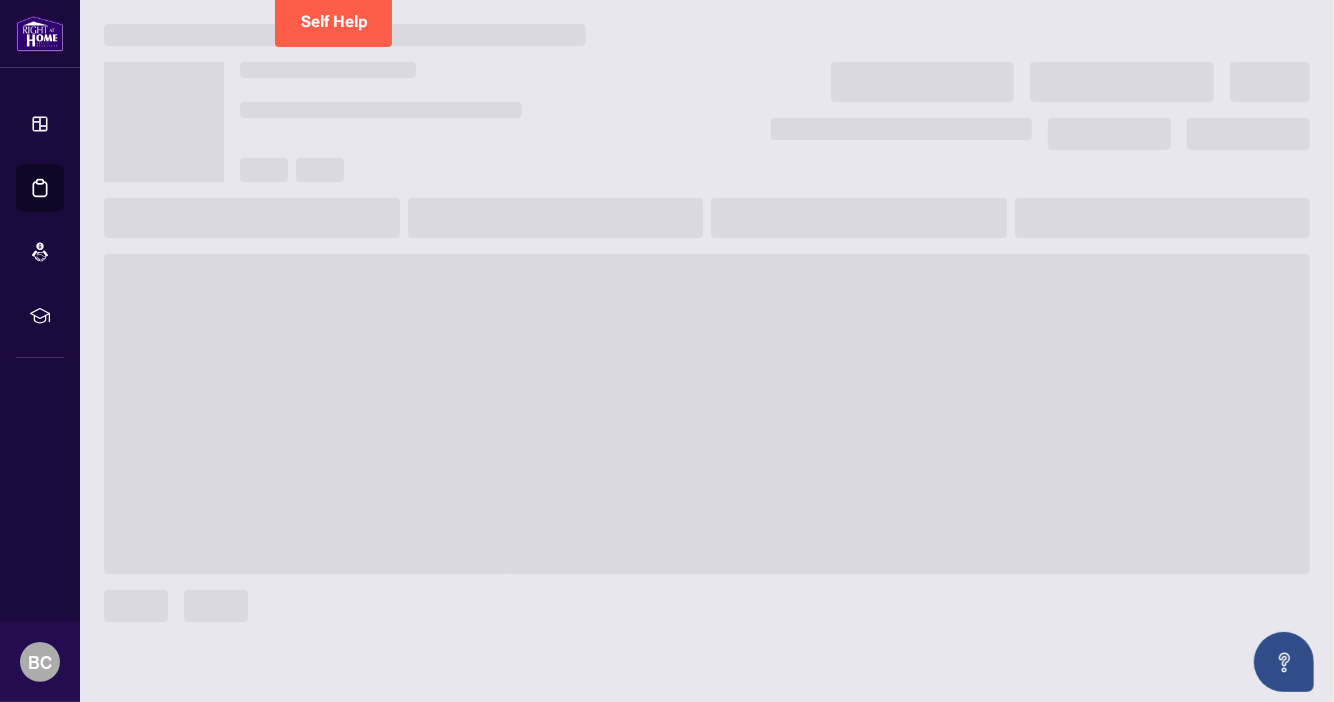 click at bounding box center (707, 414) 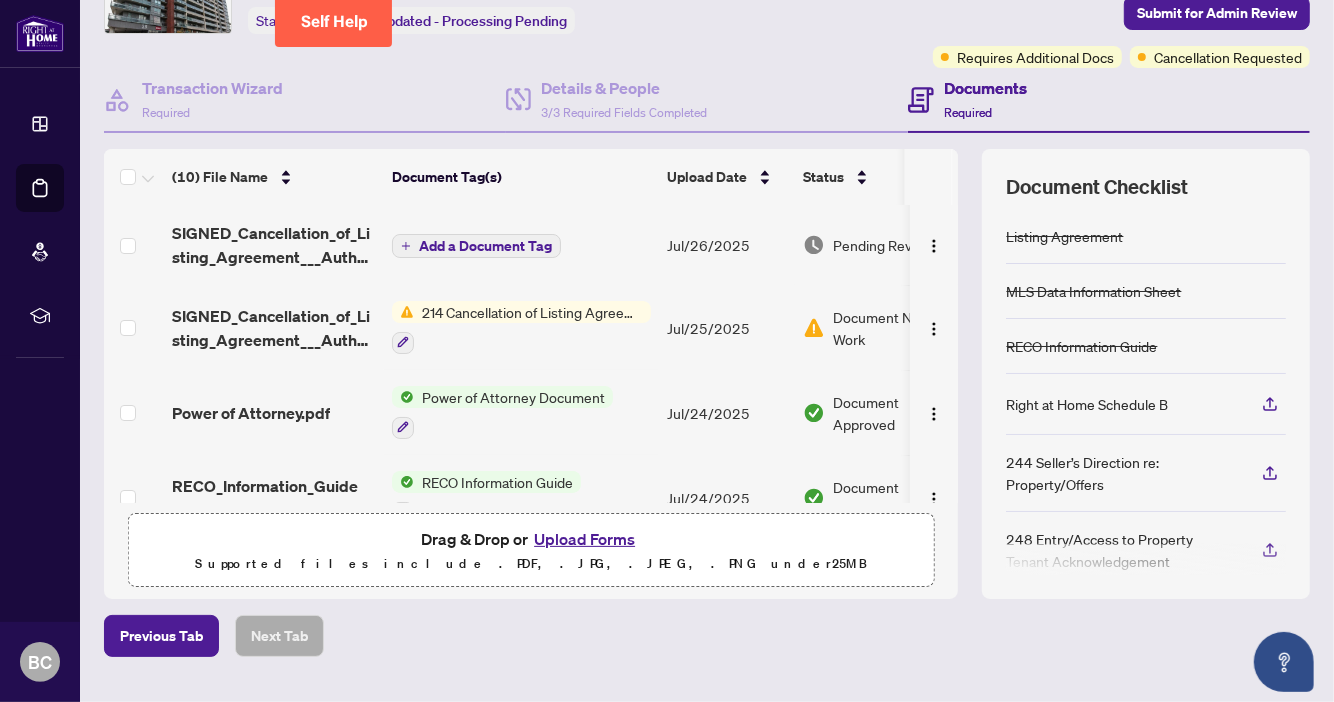 scroll, scrollTop: 172, scrollLeft: 0, axis: vertical 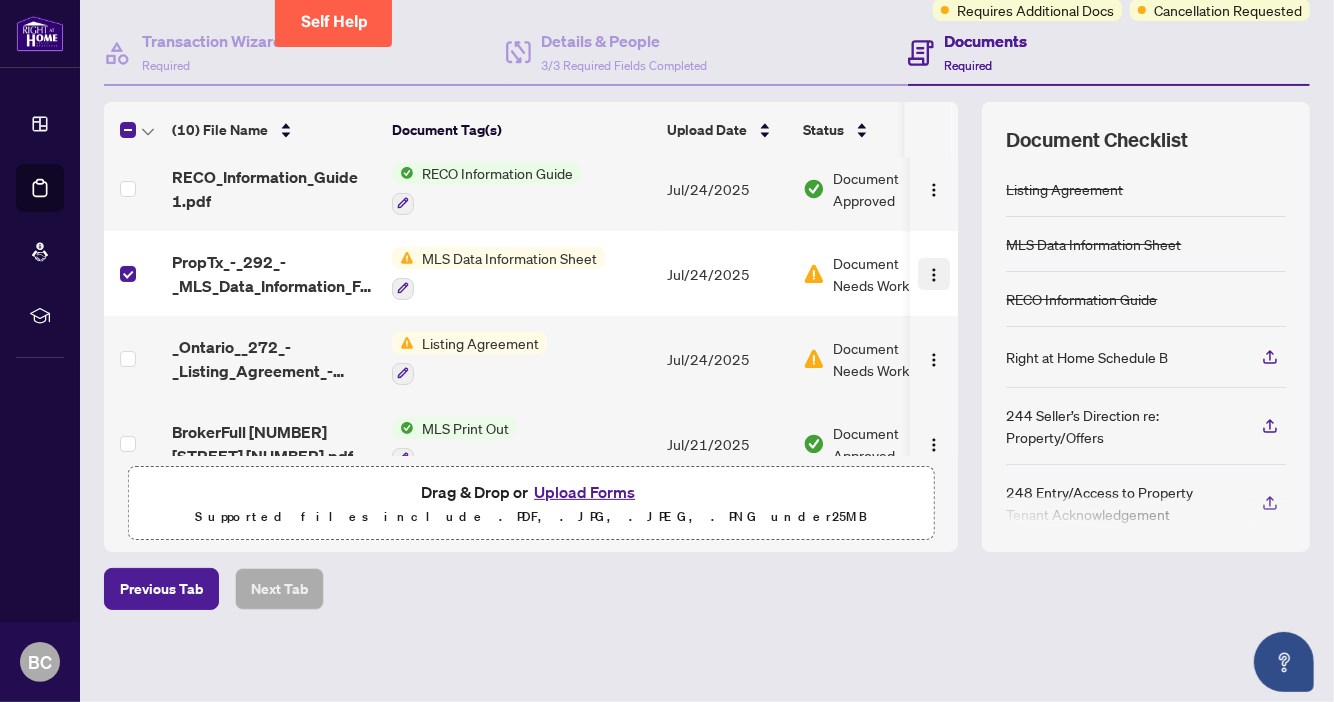 click at bounding box center [934, 275] 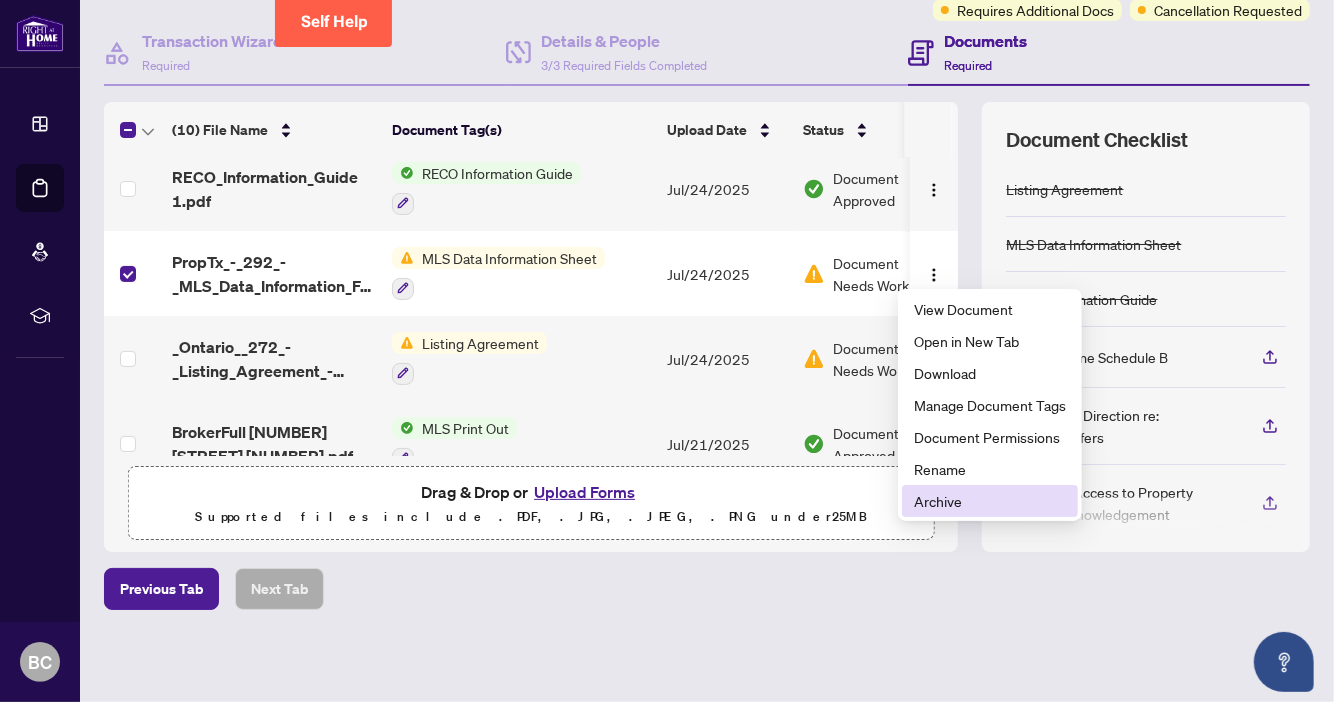 click on "Archive" at bounding box center [990, 501] 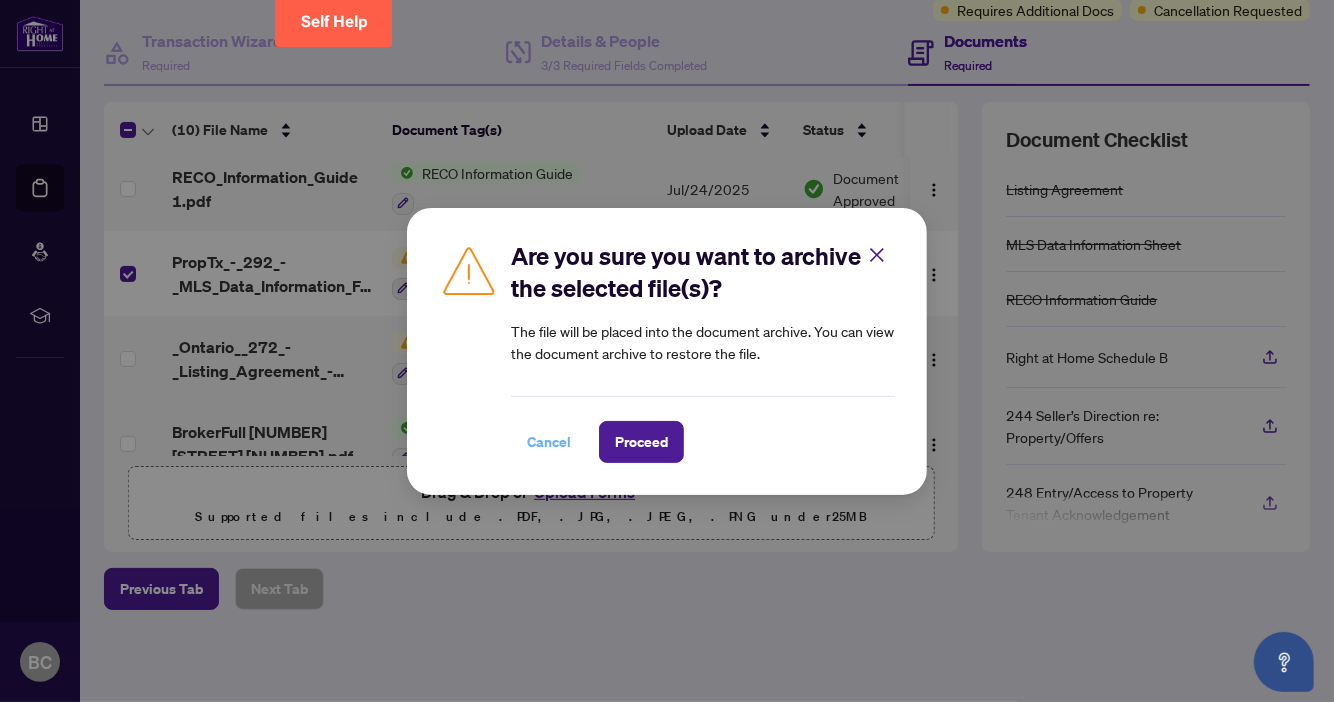 click on "Cancel" at bounding box center (549, 442) 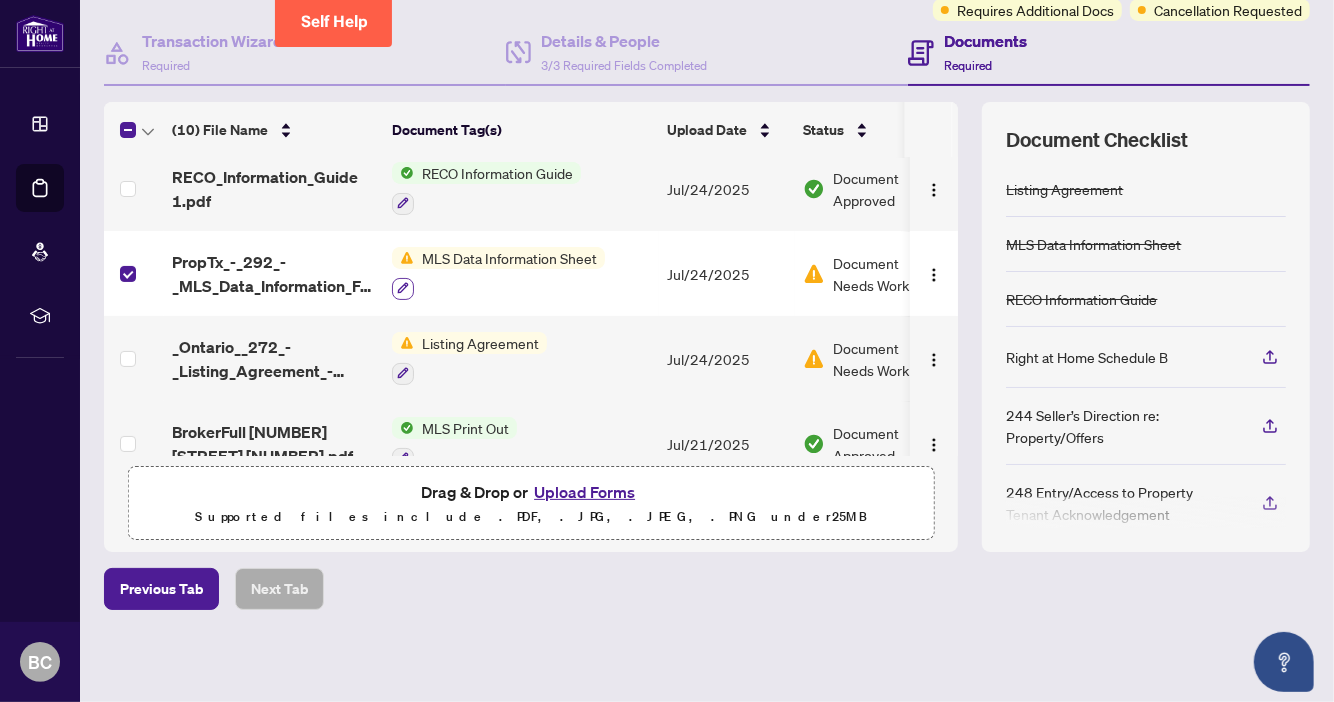 click 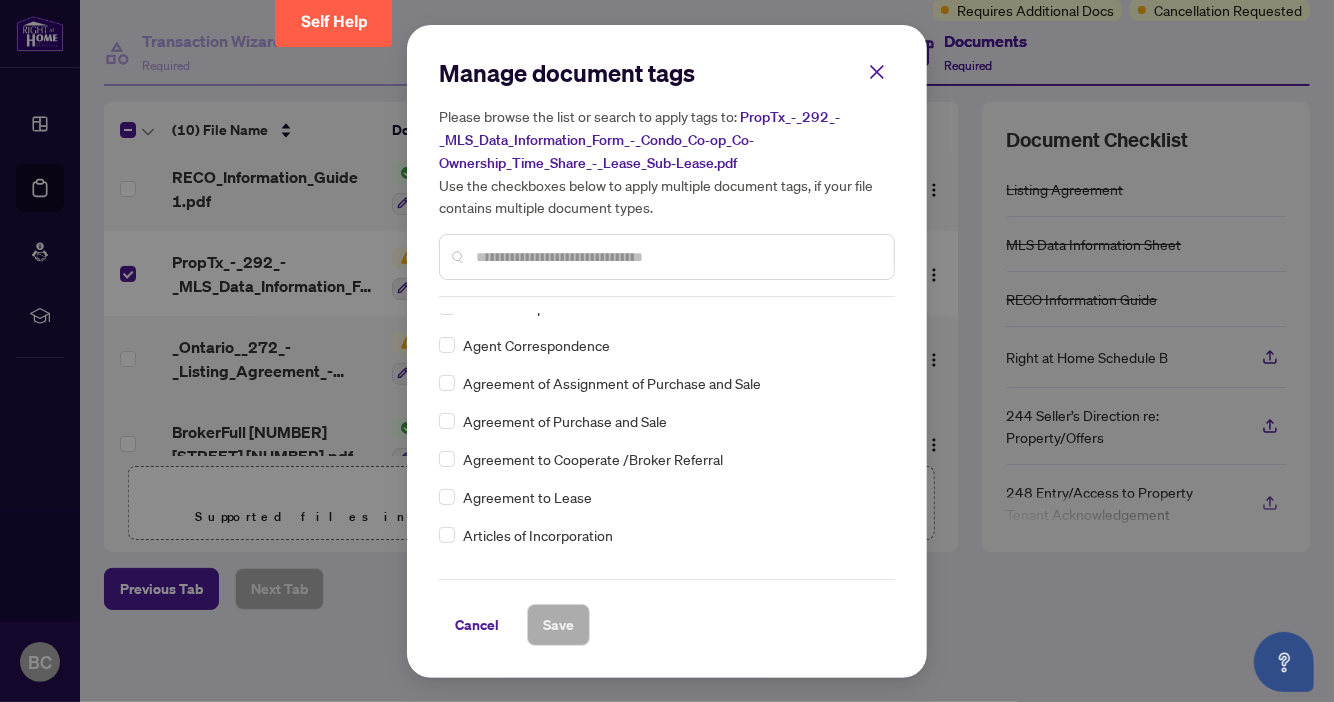 scroll, scrollTop: 0, scrollLeft: 0, axis: both 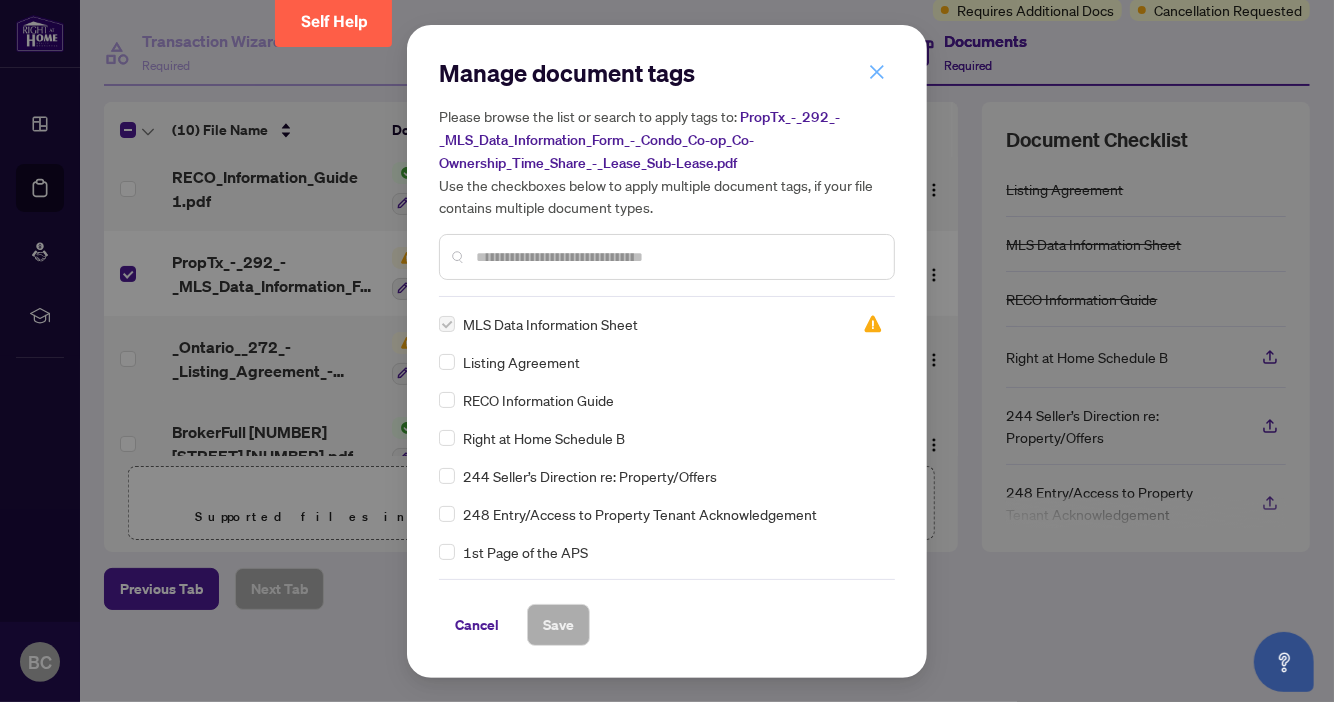 click 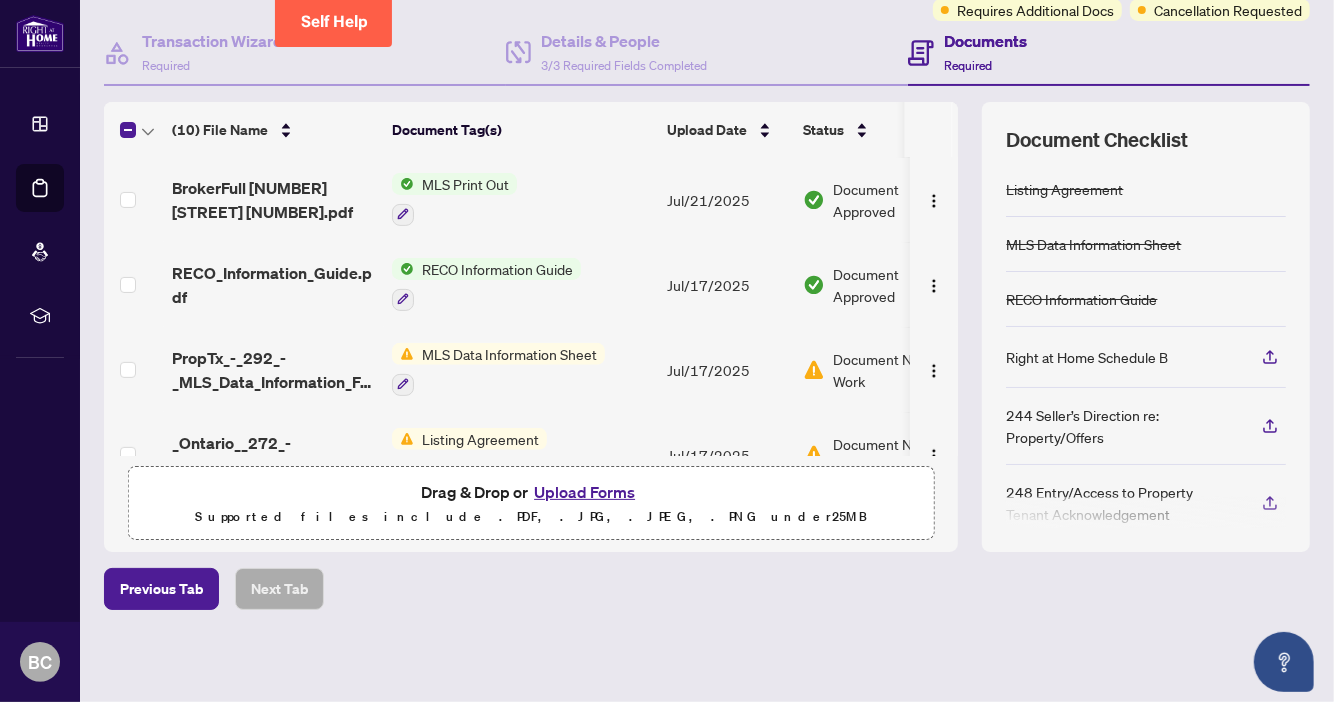 scroll, scrollTop: 546, scrollLeft: 0, axis: vertical 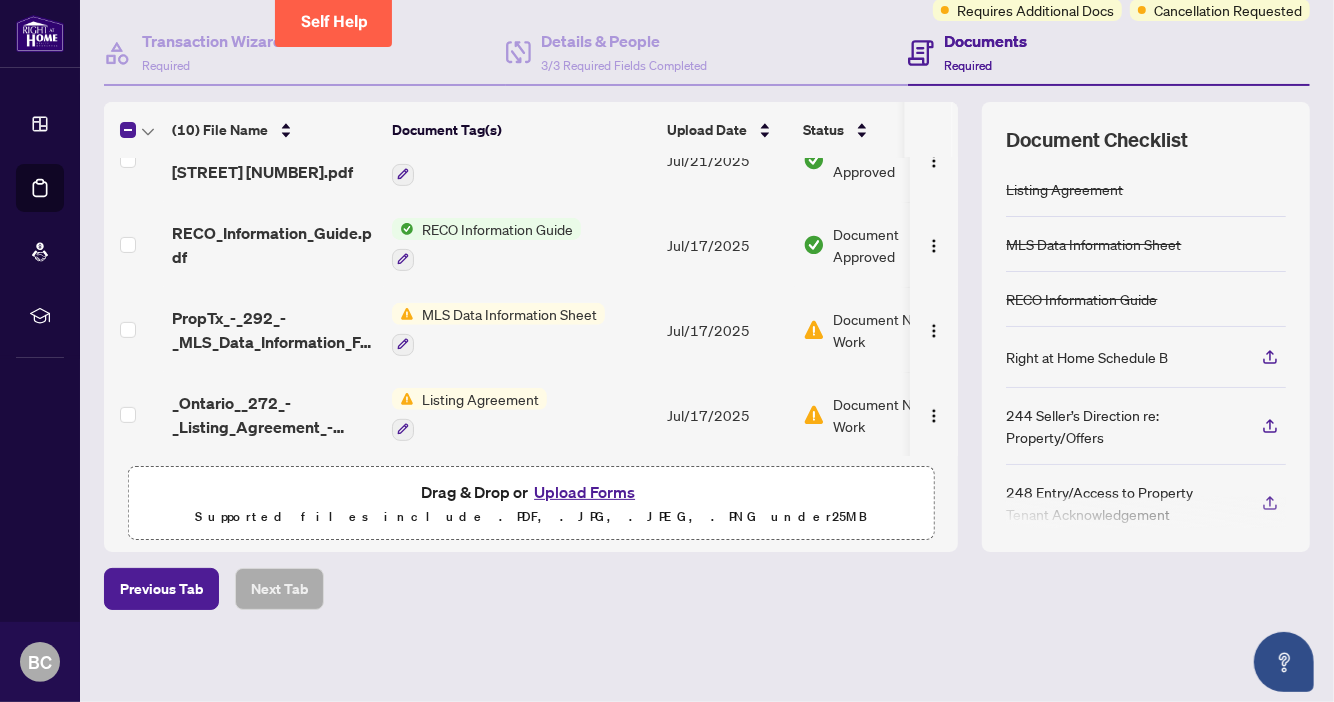 click on "MLS Data Information Sheet" at bounding box center [509, 314] 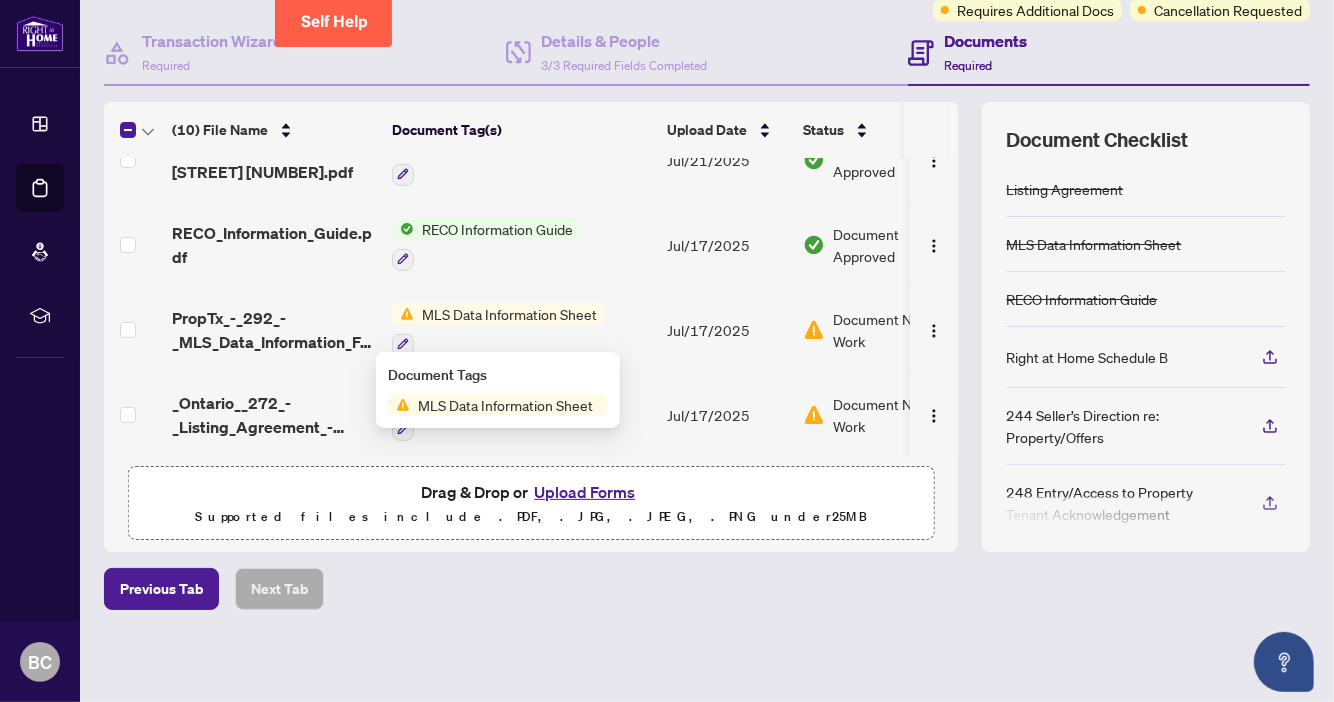 click on "MLS Data Information Sheet" at bounding box center (505, 405) 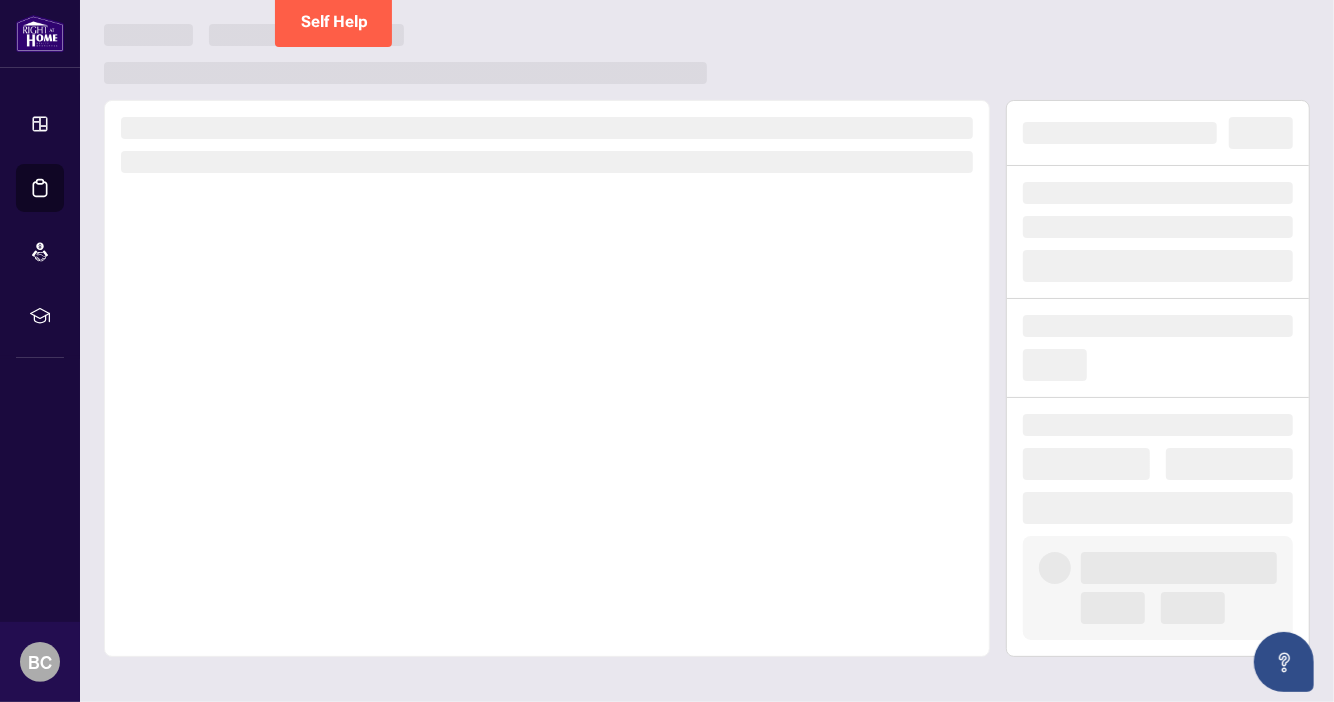 scroll, scrollTop: 0, scrollLeft: 0, axis: both 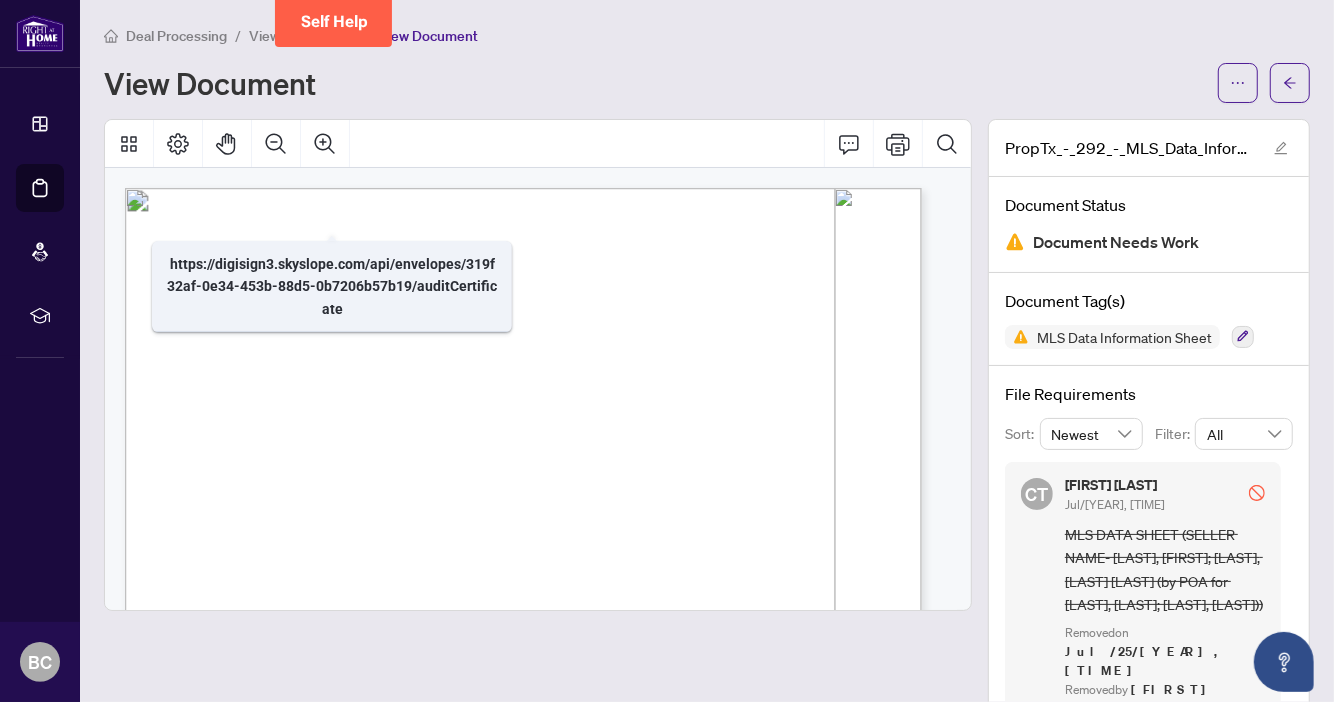 drag, startPoint x: 511, startPoint y: 93, endPoint x: 401, endPoint y: 107, distance: 110.88733 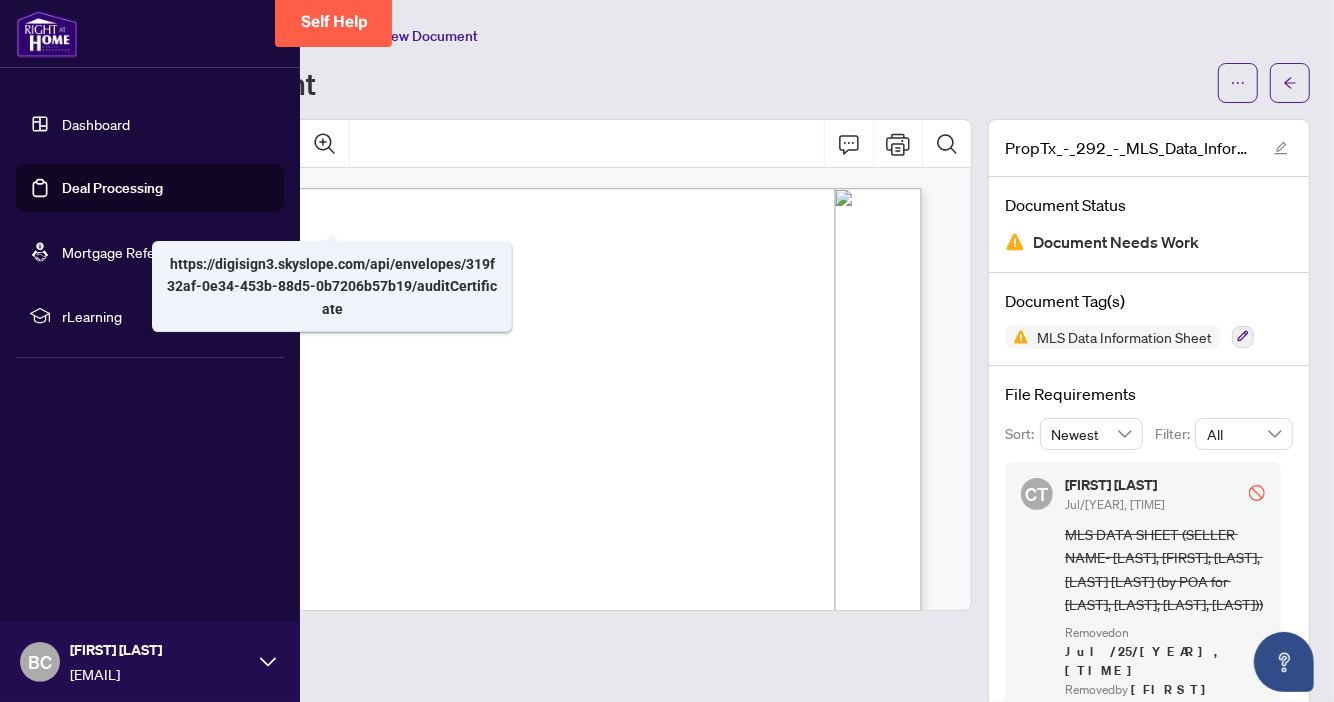 click on "Dashboard" at bounding box center (96, 124) 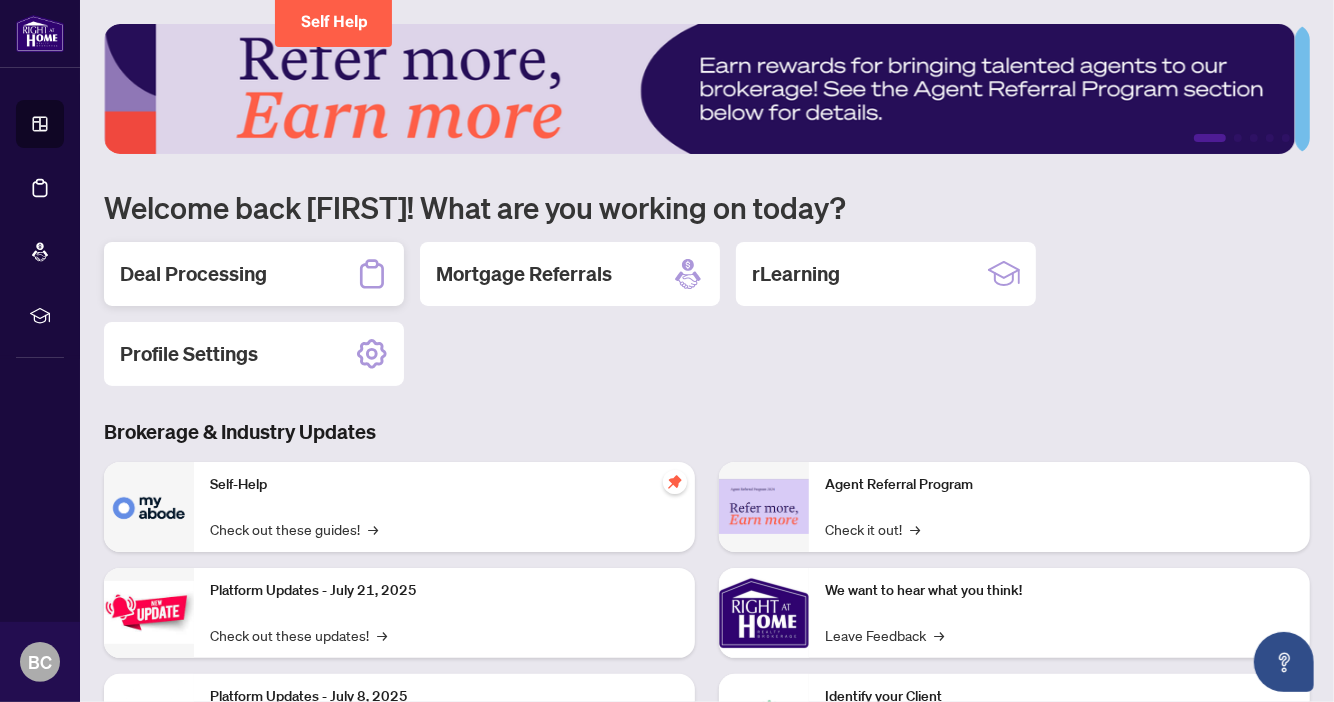 click on "Deal Processing" at bounding box center (193, 274) 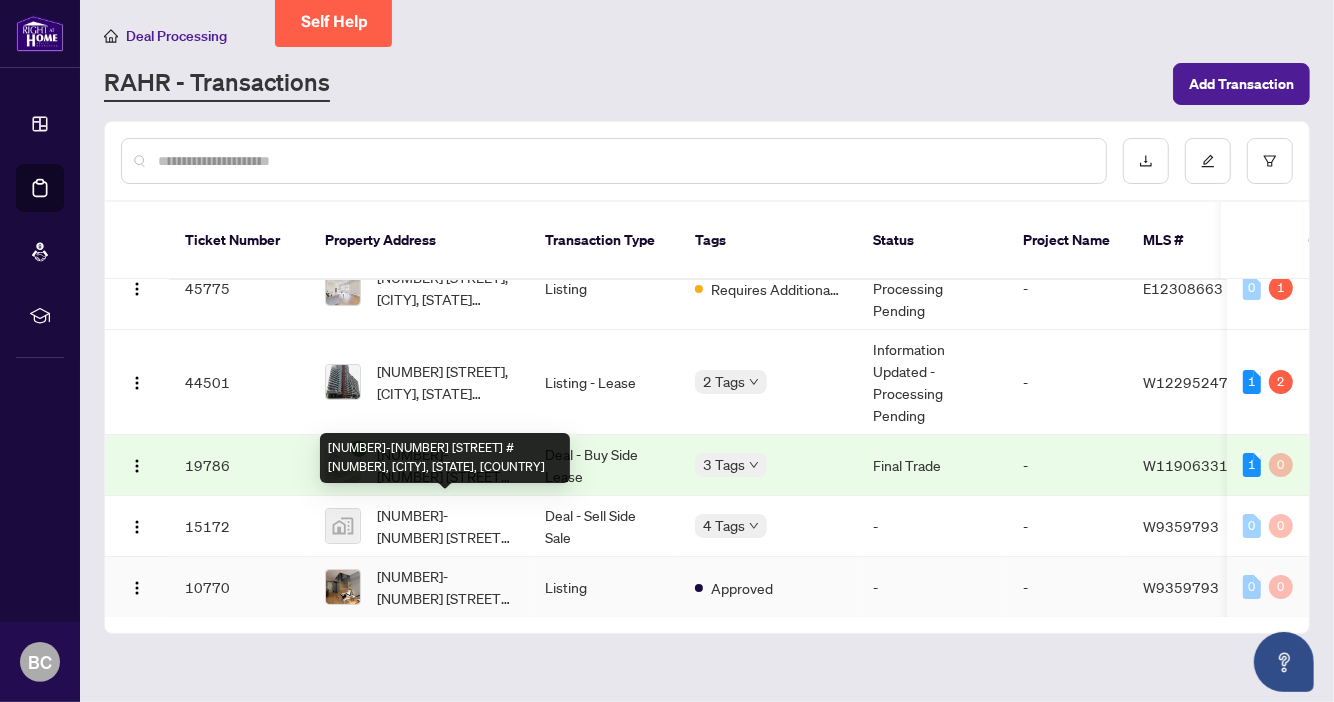 scroll, scrollTop: 38, scrollLeft: 0, axis: vertical 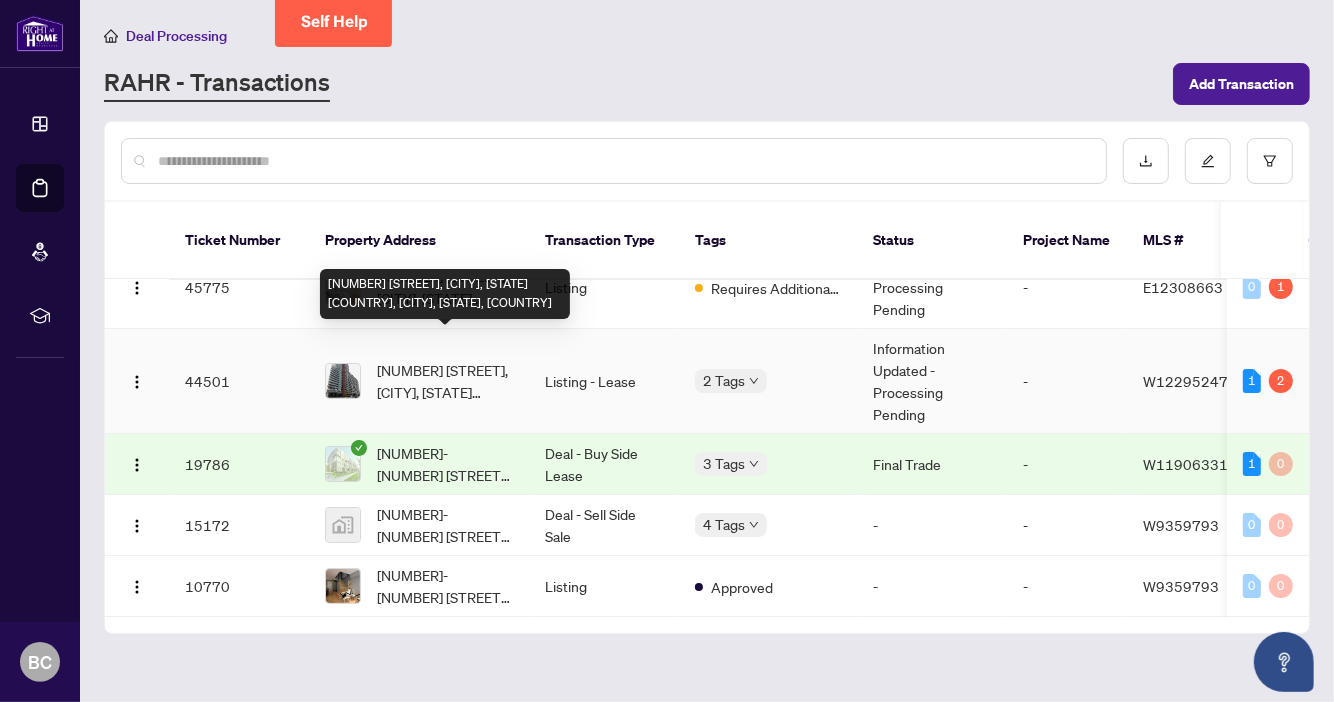 click on "[NUMBER] [STREET], [CITY], [STATE] [COUNTRY], [CITY], [STATE], [COUNTRY]" at bounding box center (445, 381) 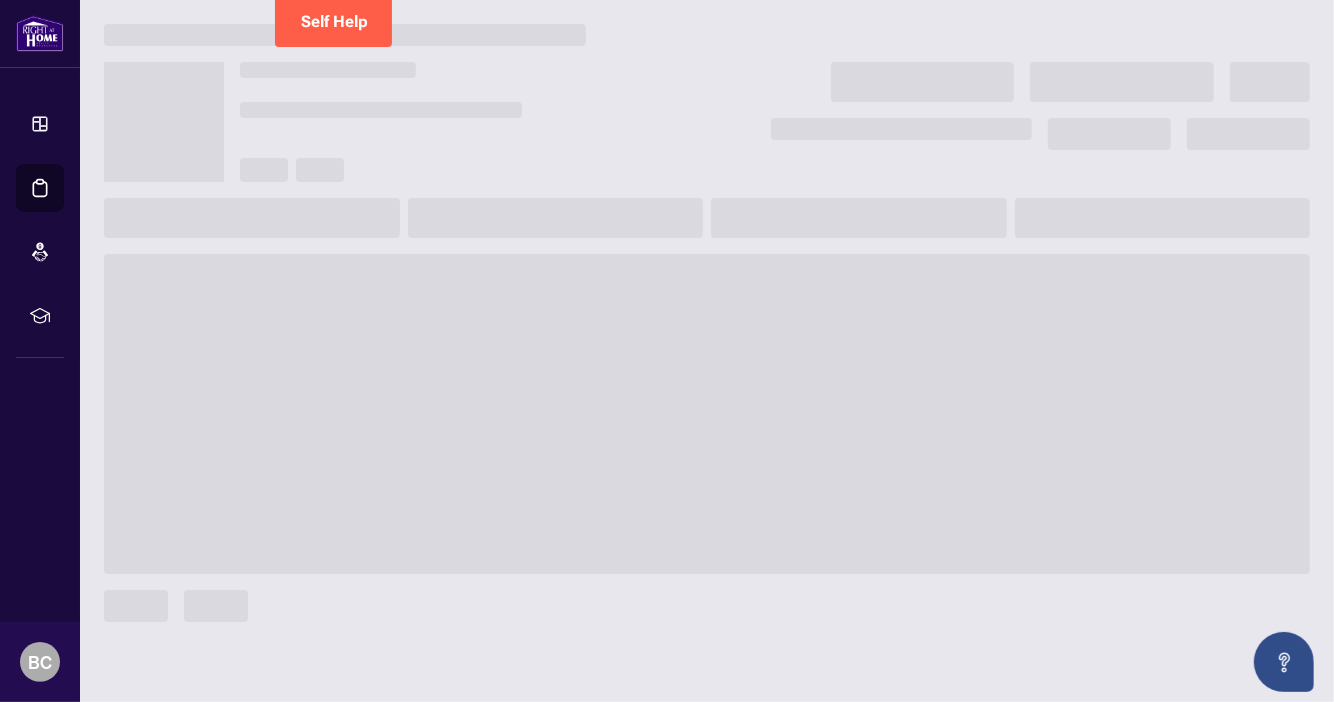 click at bounding box center (707, 414) 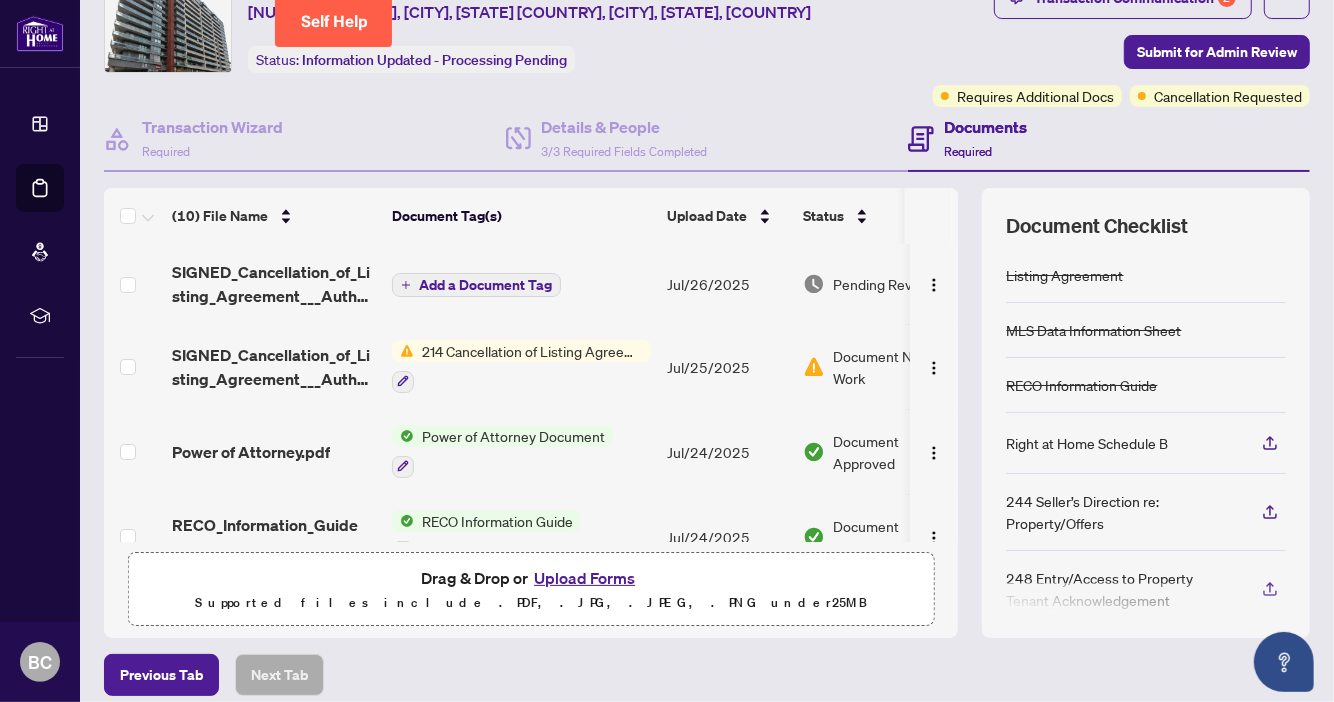 scroll, scrollTop: 88, scrollLeft: 0, axis: vertical 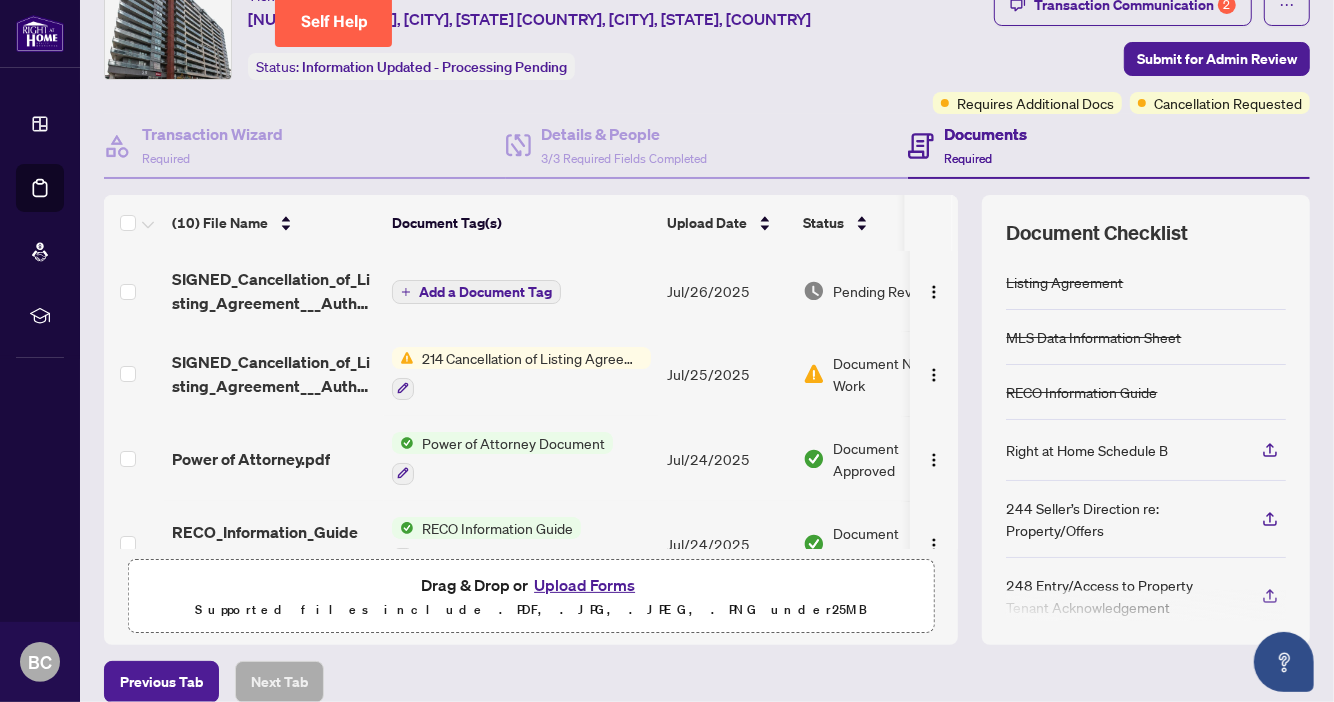 click on "214 Cancellation of Listing Agreement - Authority to Offer for Lease" at bounding box center [532, 358] 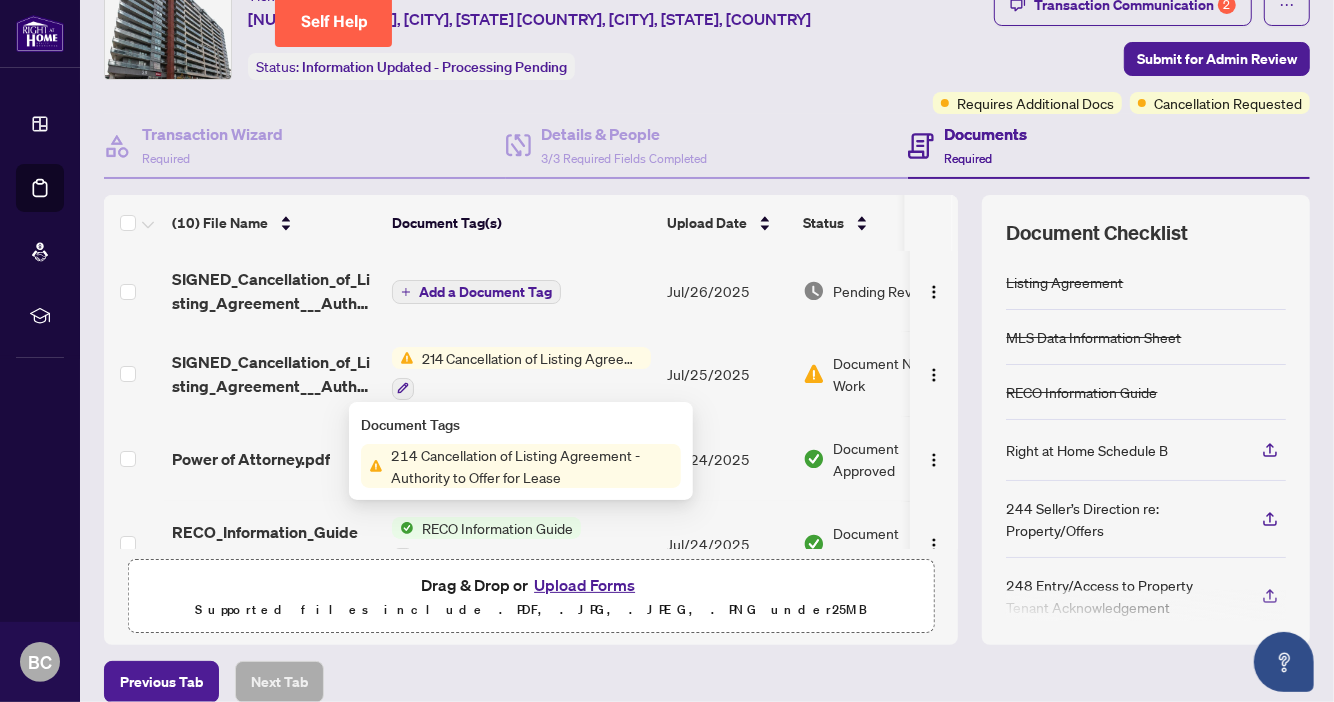 click on "214 Cancellation of Listing Agreement - Authority to Offer for Lease" at bounding box center [532, 358] 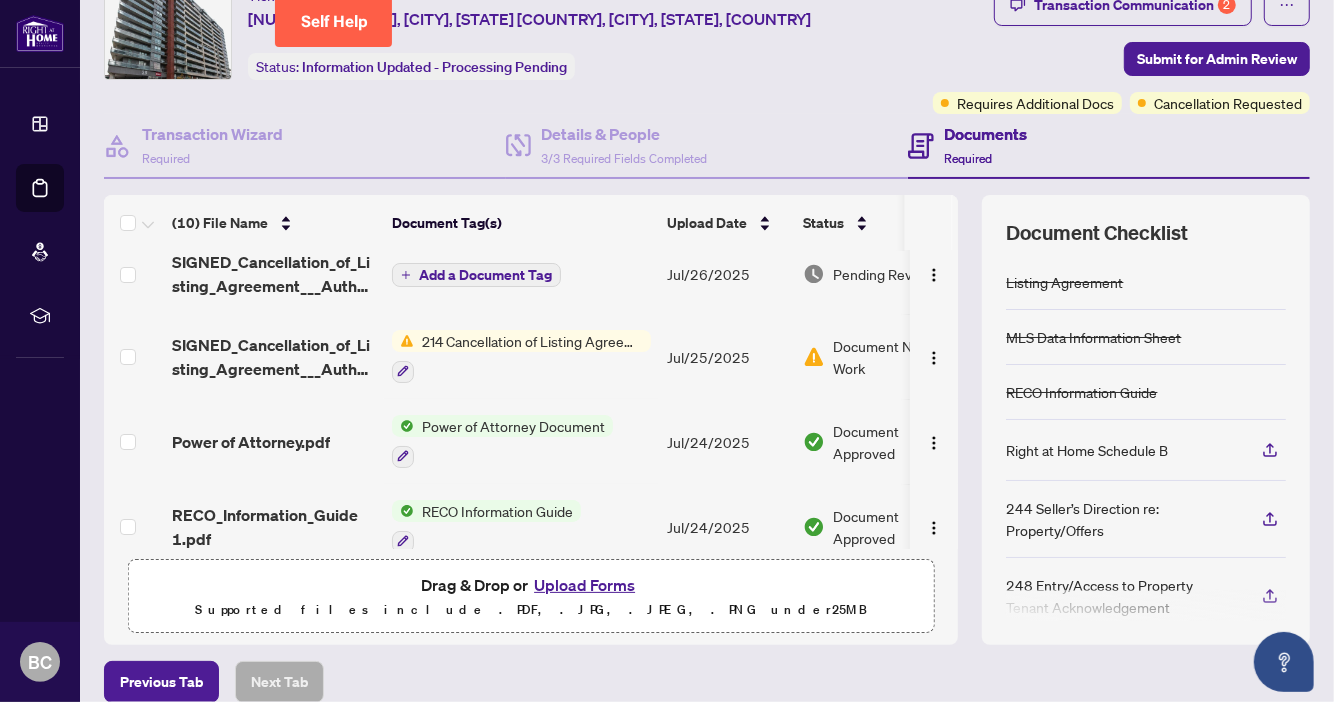 scroll, scrollTop: 119, scrollLeft: 5, axis: both 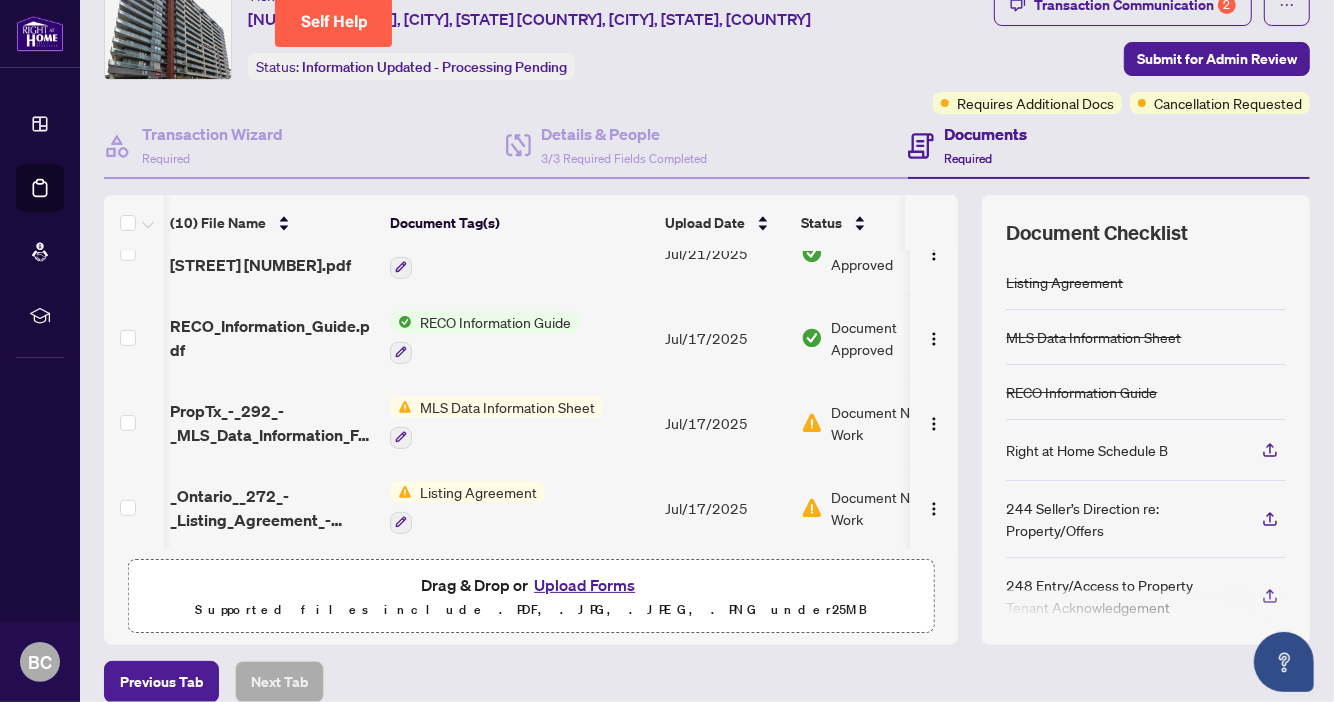 click on "MLS Data Information Sheet" at bounding box center [507, 407] 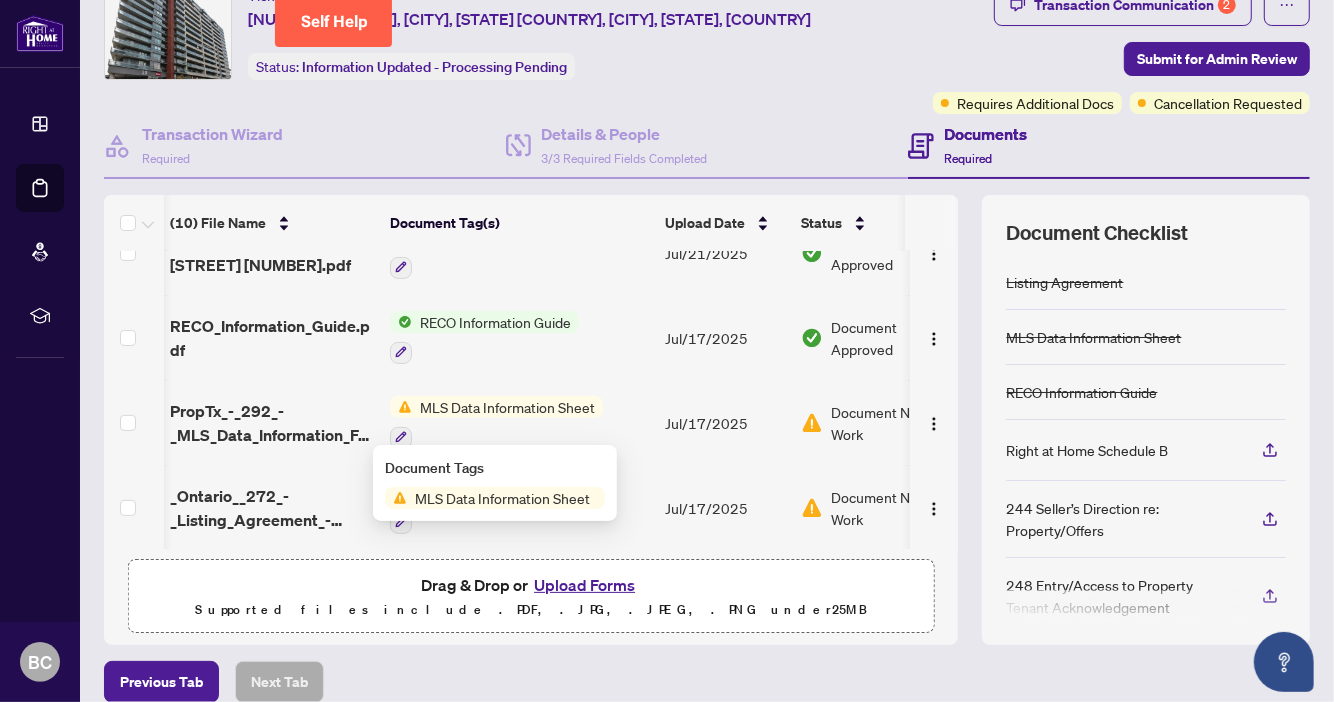 click on "MLS Data Information Sheet" at bounding box center (507, 407) 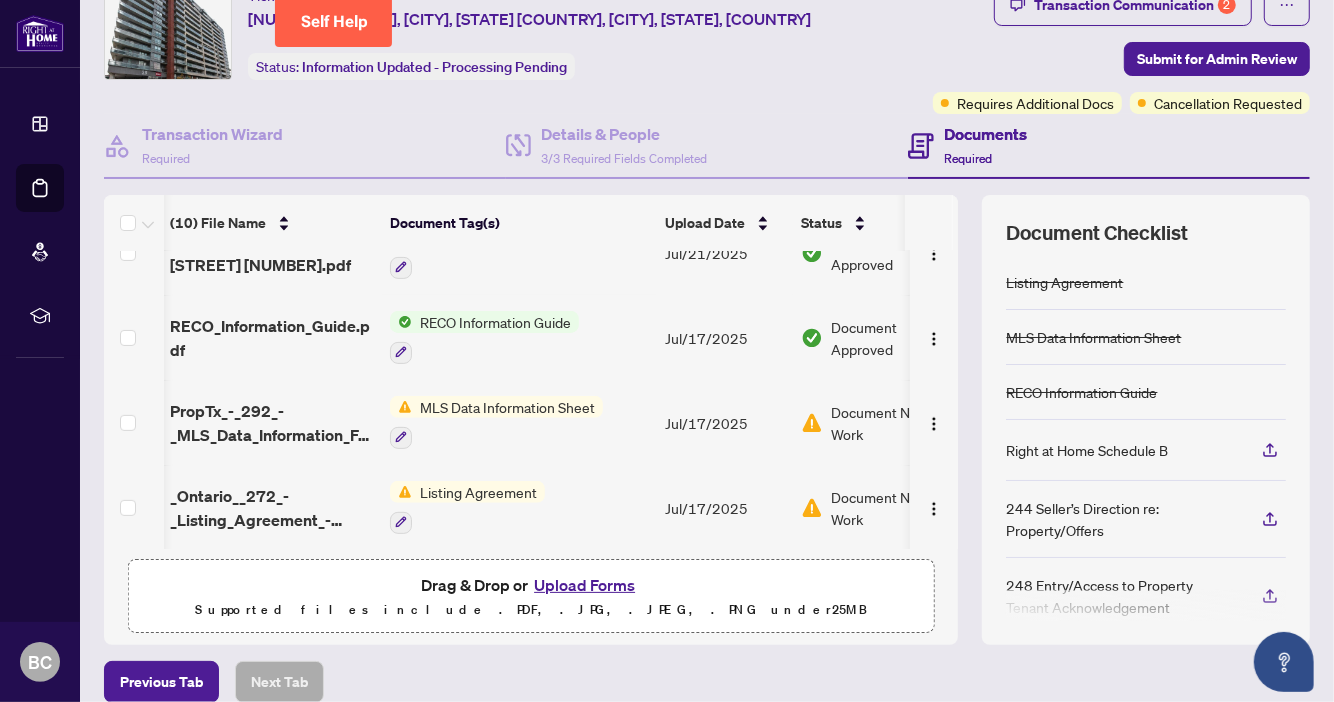 click on "MLS Data Information Sheet" at bounding box center [507, 407] 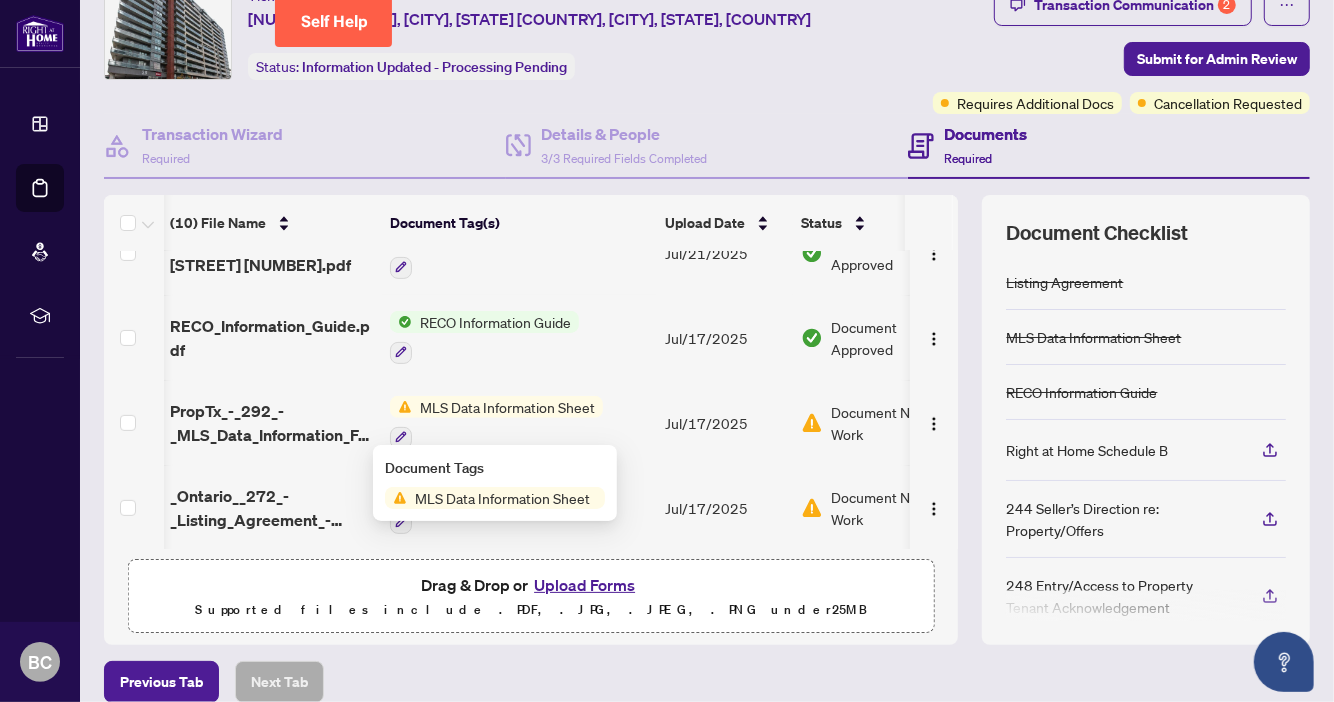 click on "MLS Data Information Sheet" at bounding box center [502, 498] 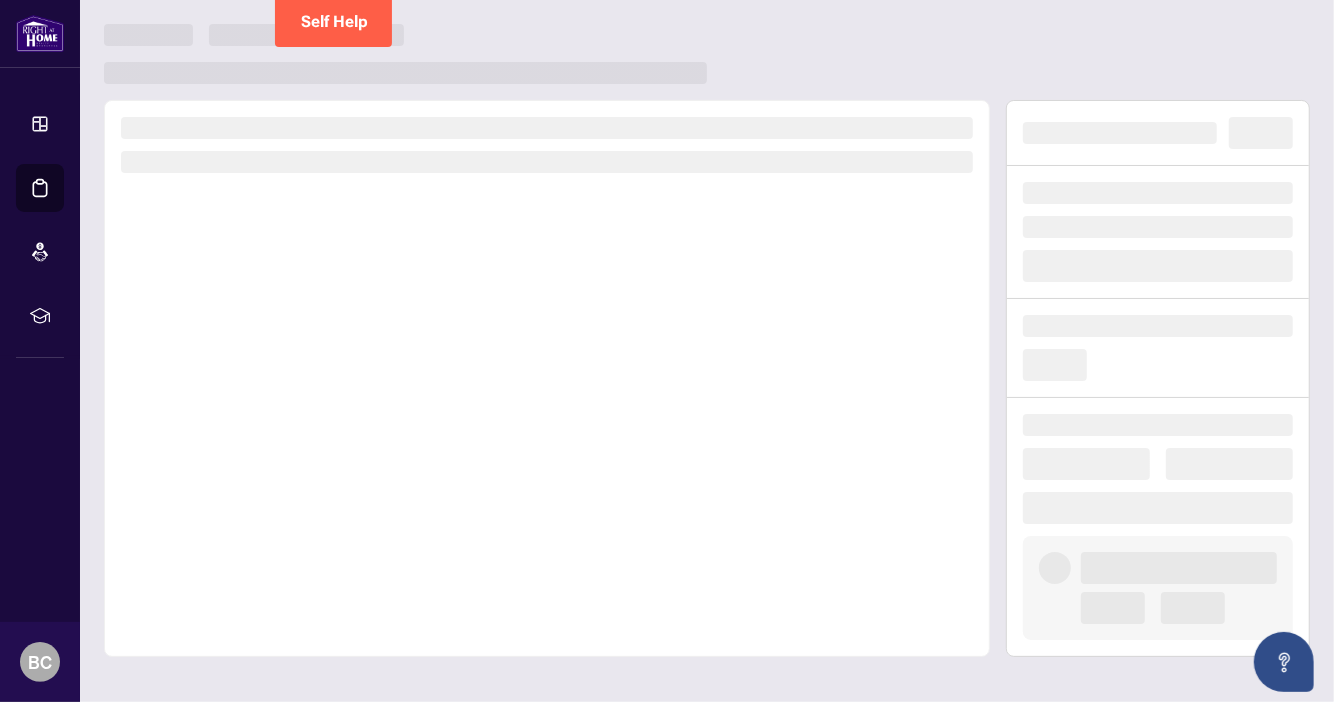 scroll, scrollTop: 0, scrollLeft: 0, axis: both 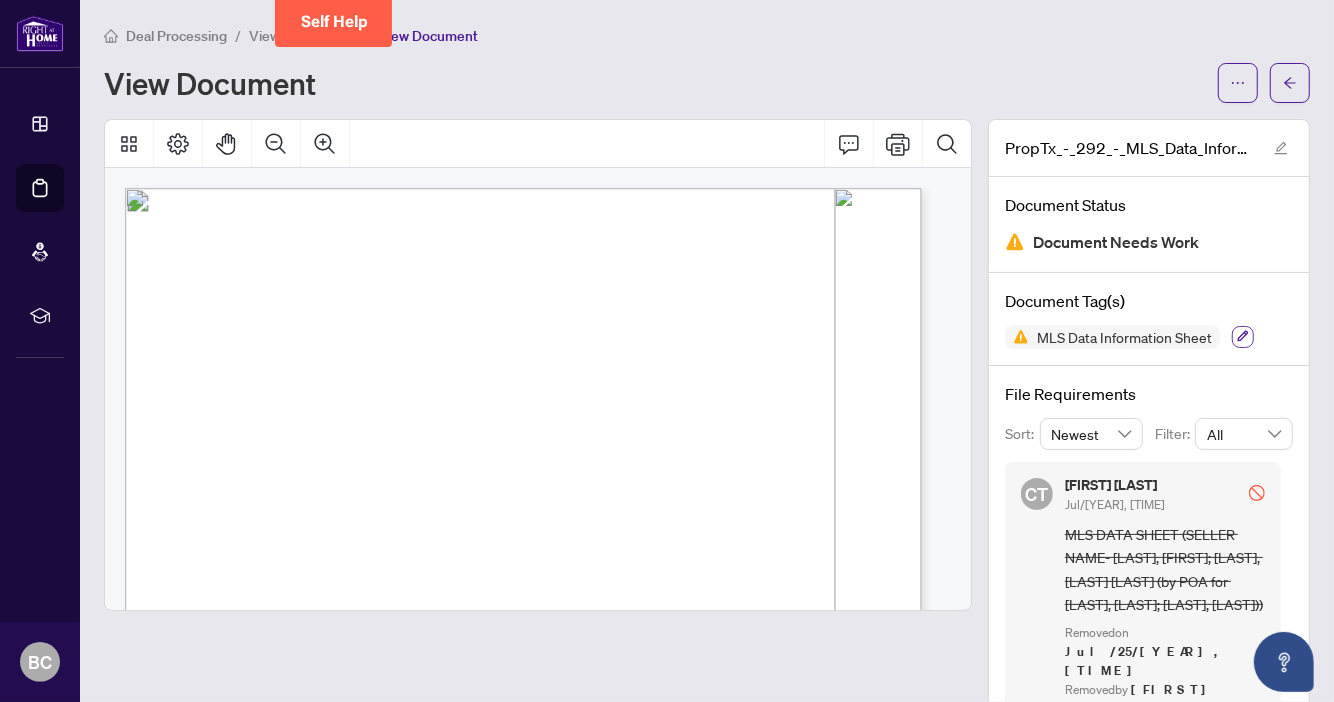 click 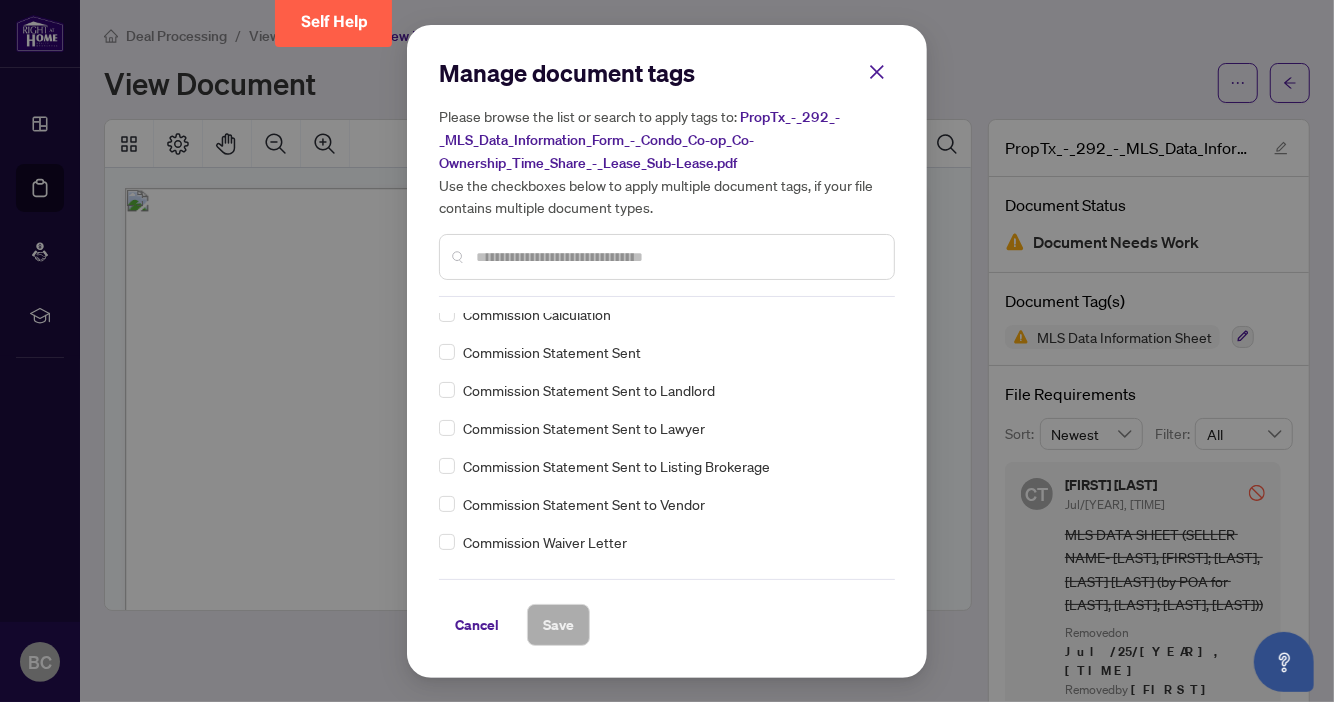 scroll, scrollTop: 1086, scrollLeft: 0, axis: vertical 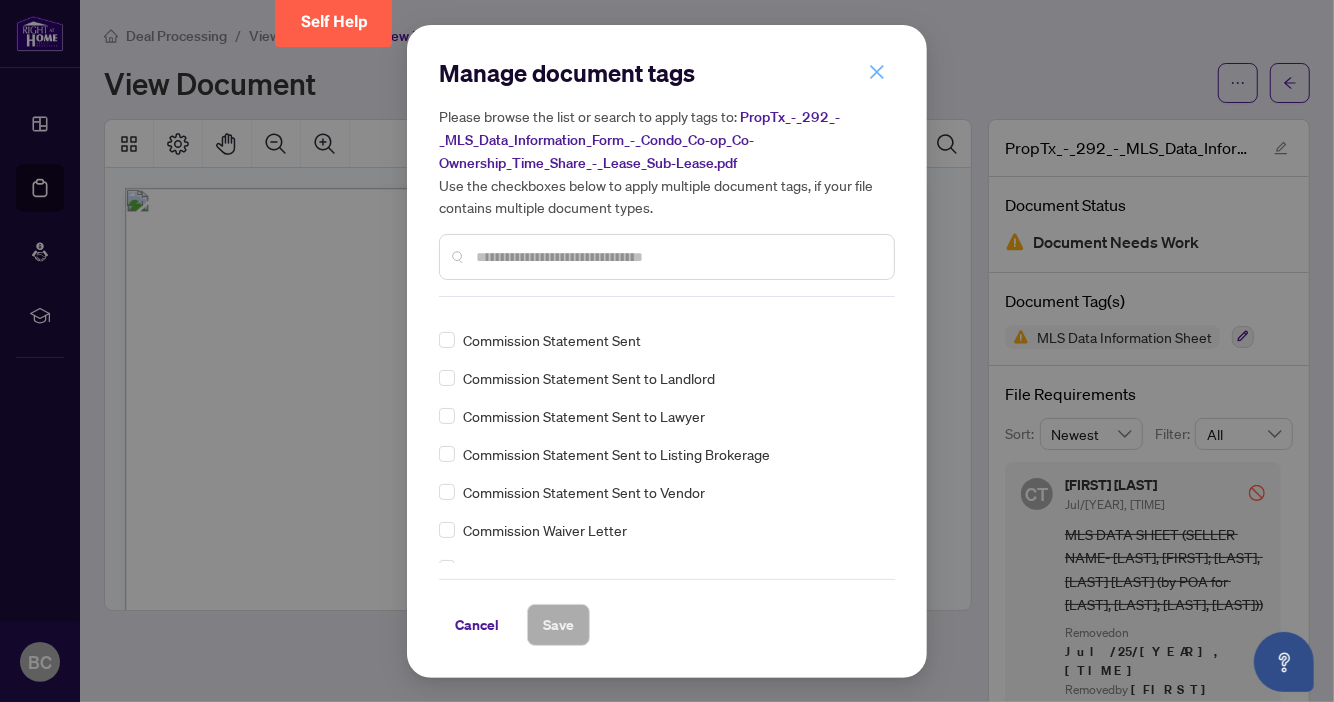 click 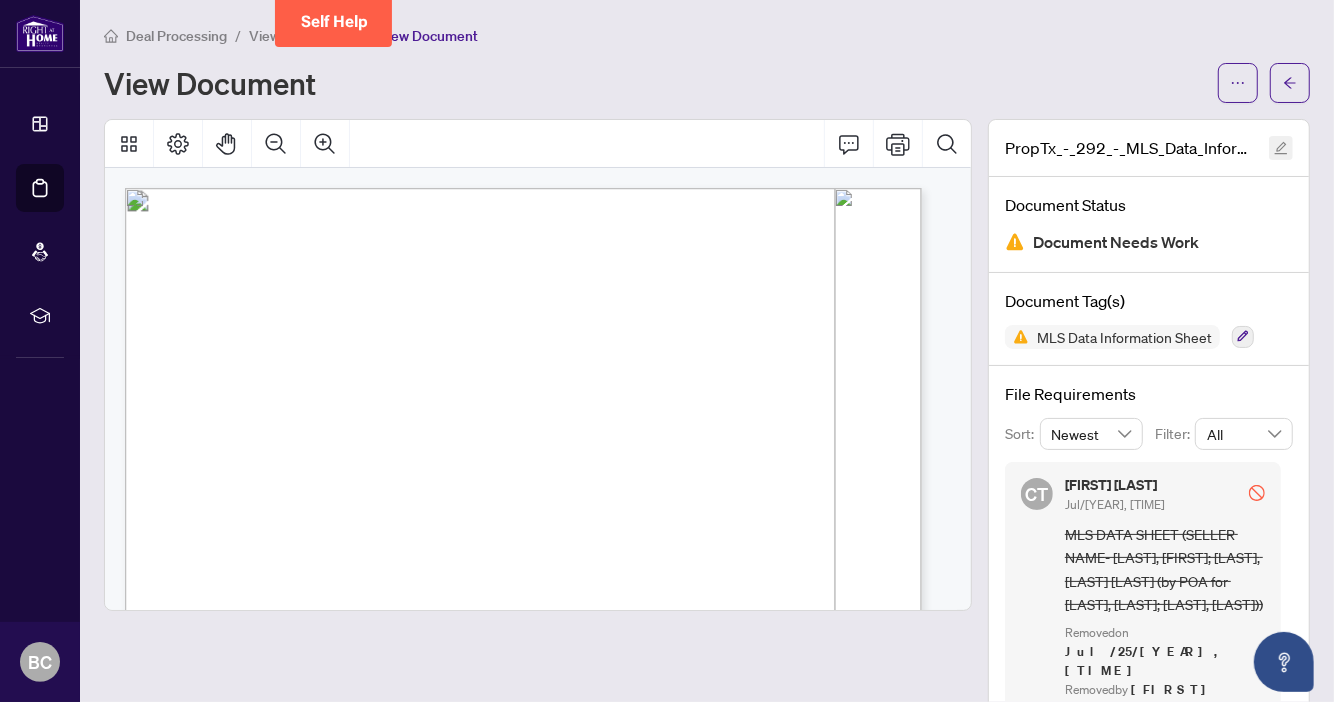 click 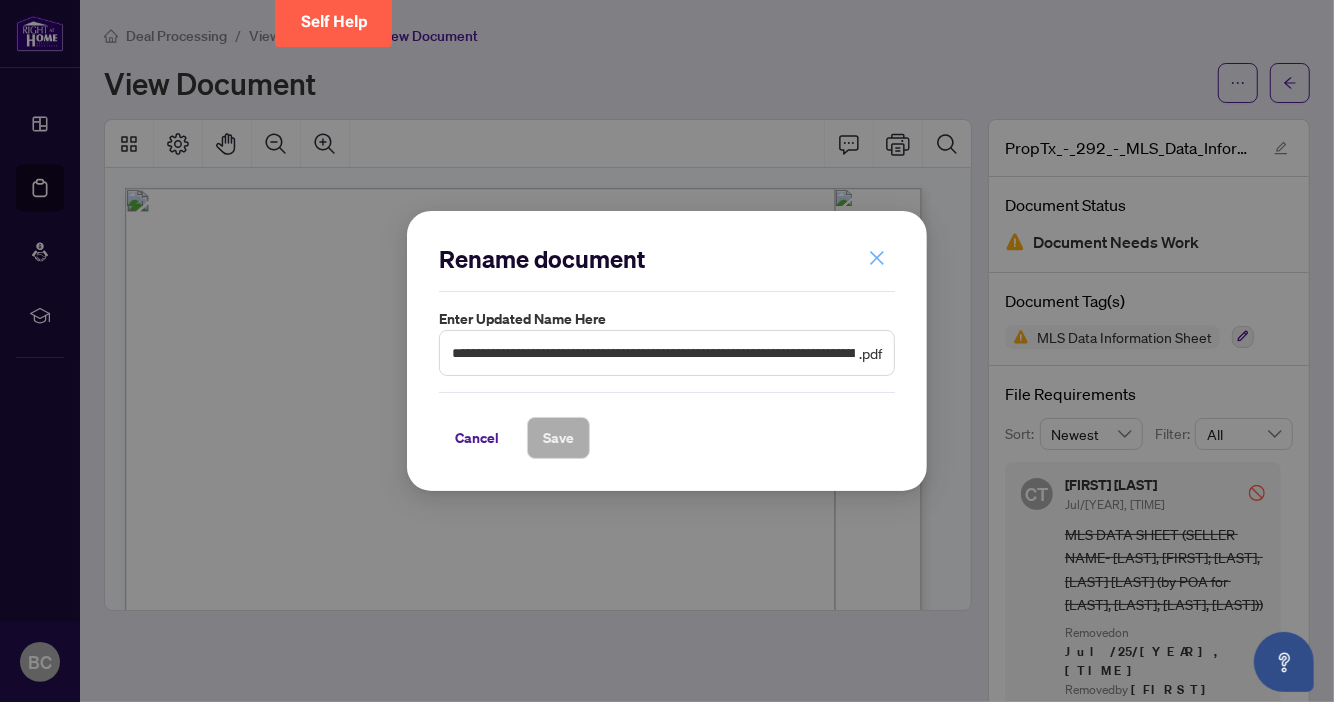 click 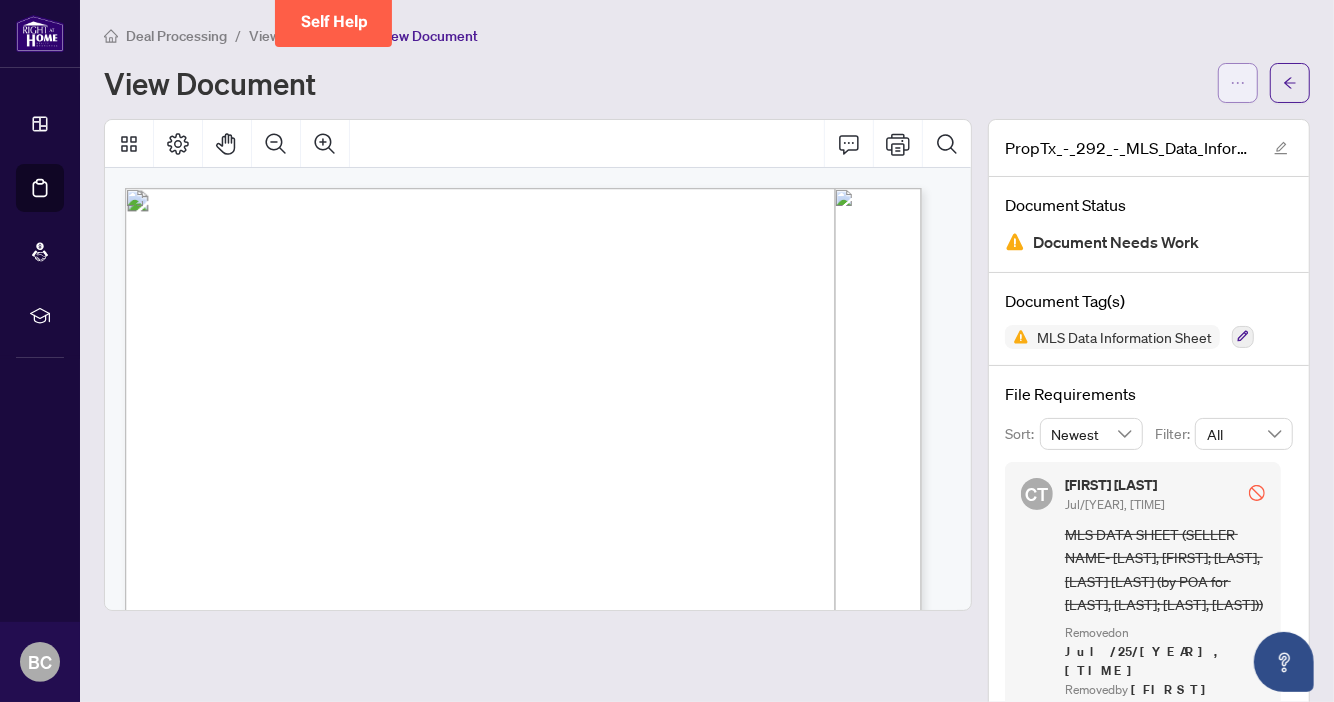 click 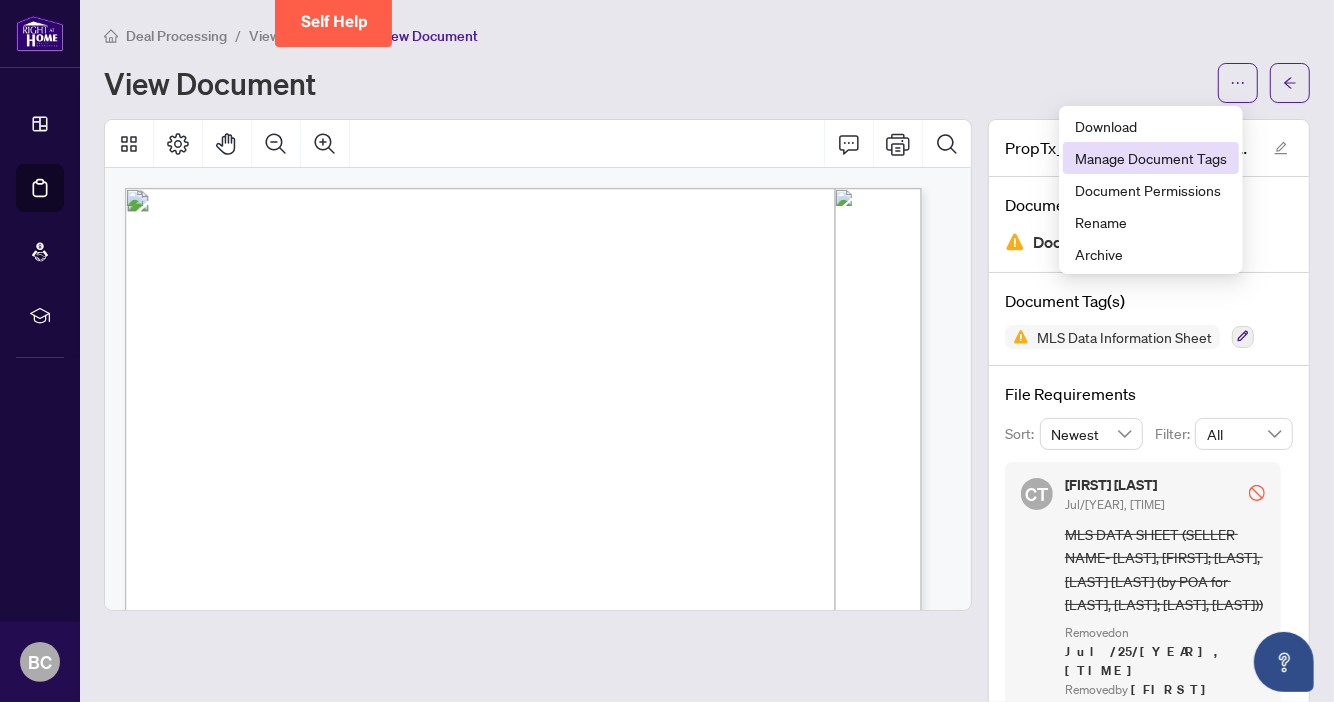 click on "Manage Document Tags" at bounding box center [1151, 158] 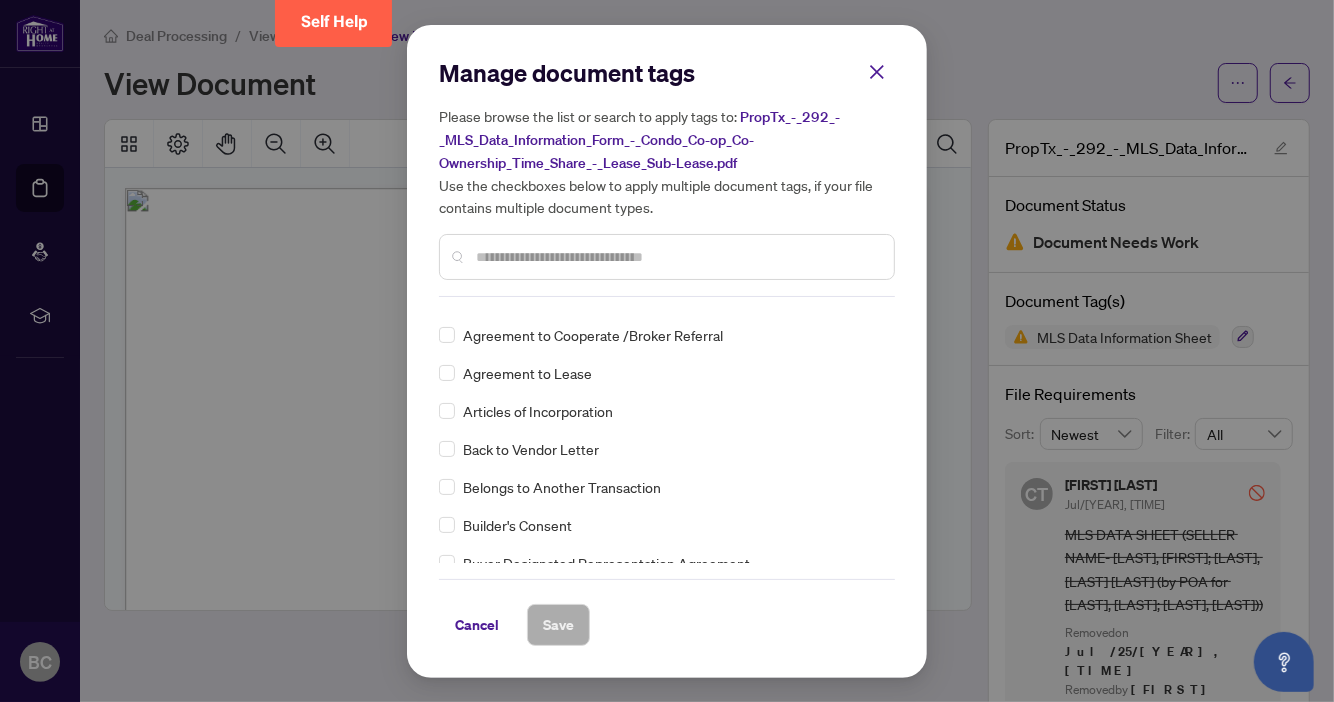 scroll, scrollTop: 408, scrollLeft: 0, axis: vertical 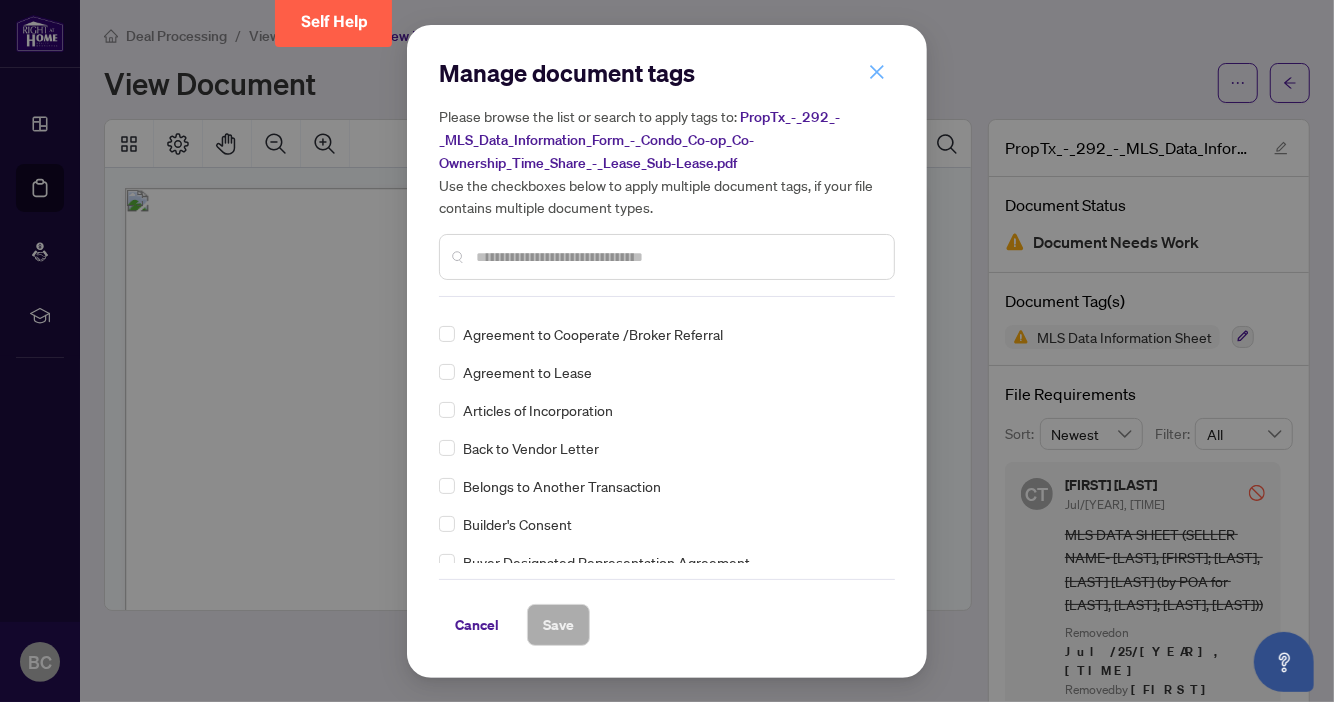 click 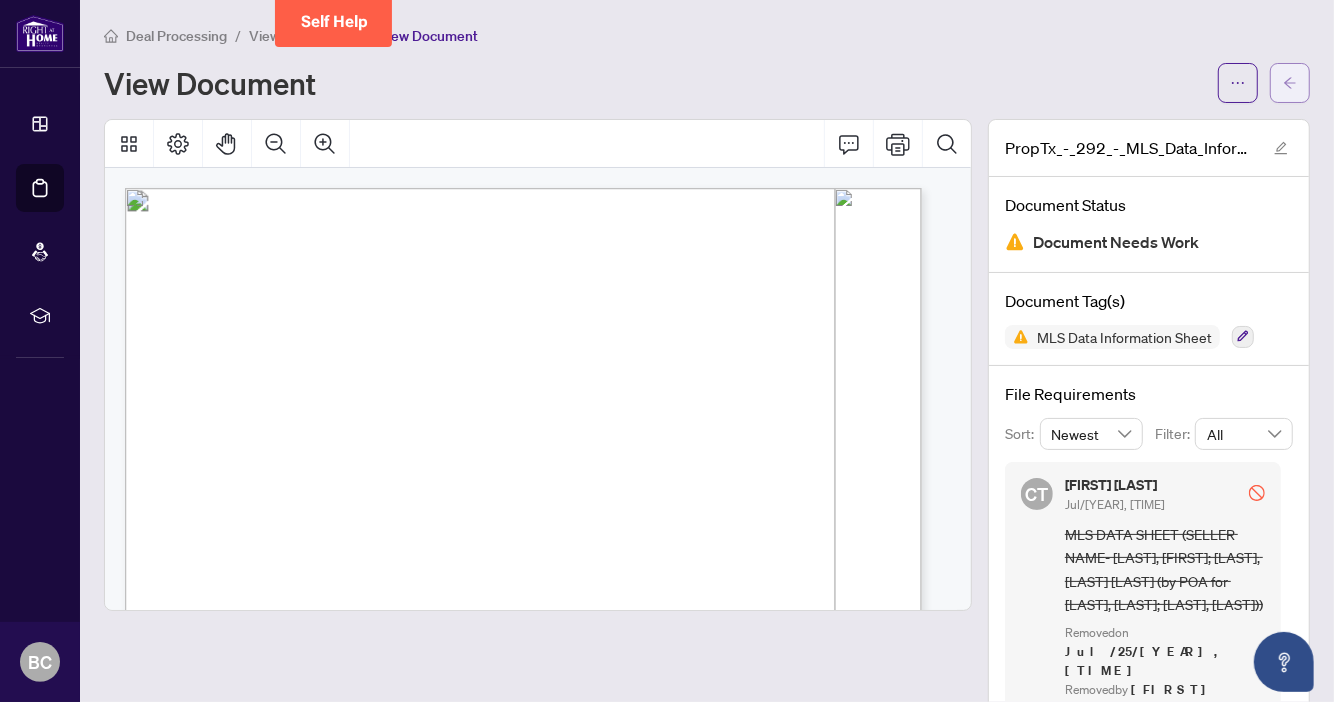click 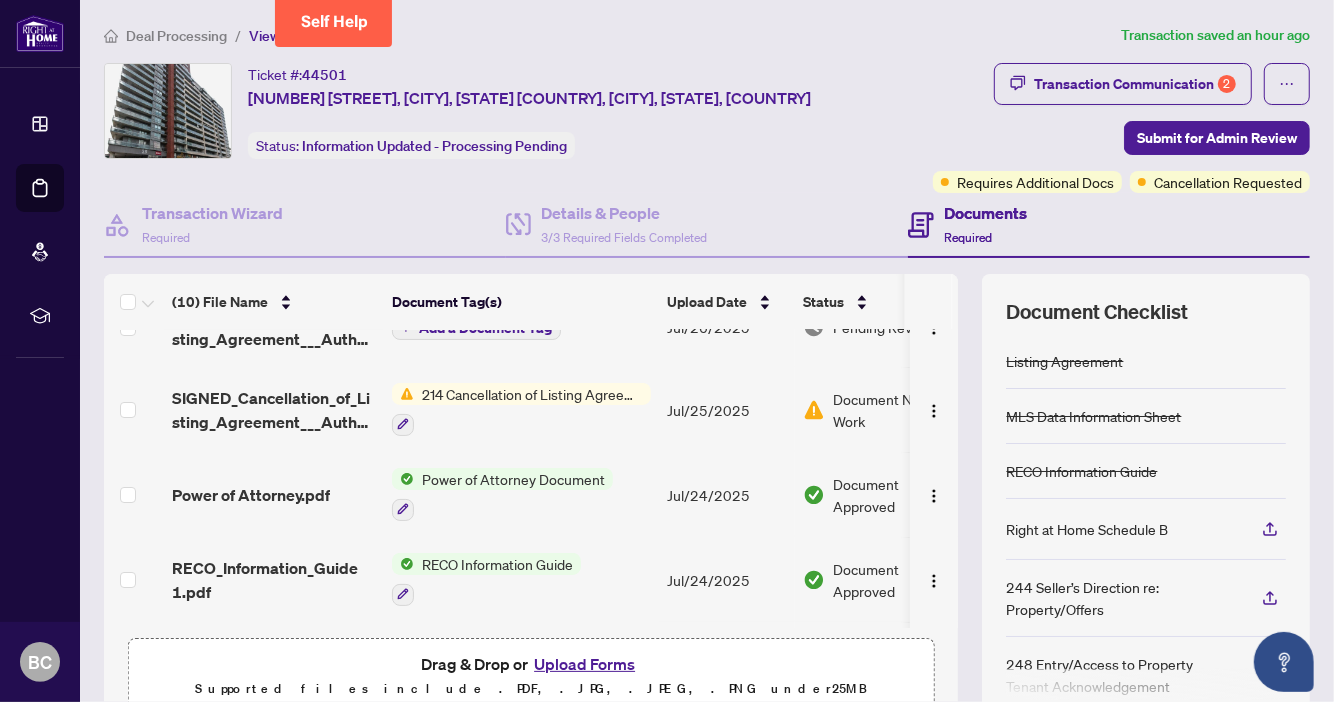 scroll, scrollTop: 0, scrollLeft: 0, axis: both 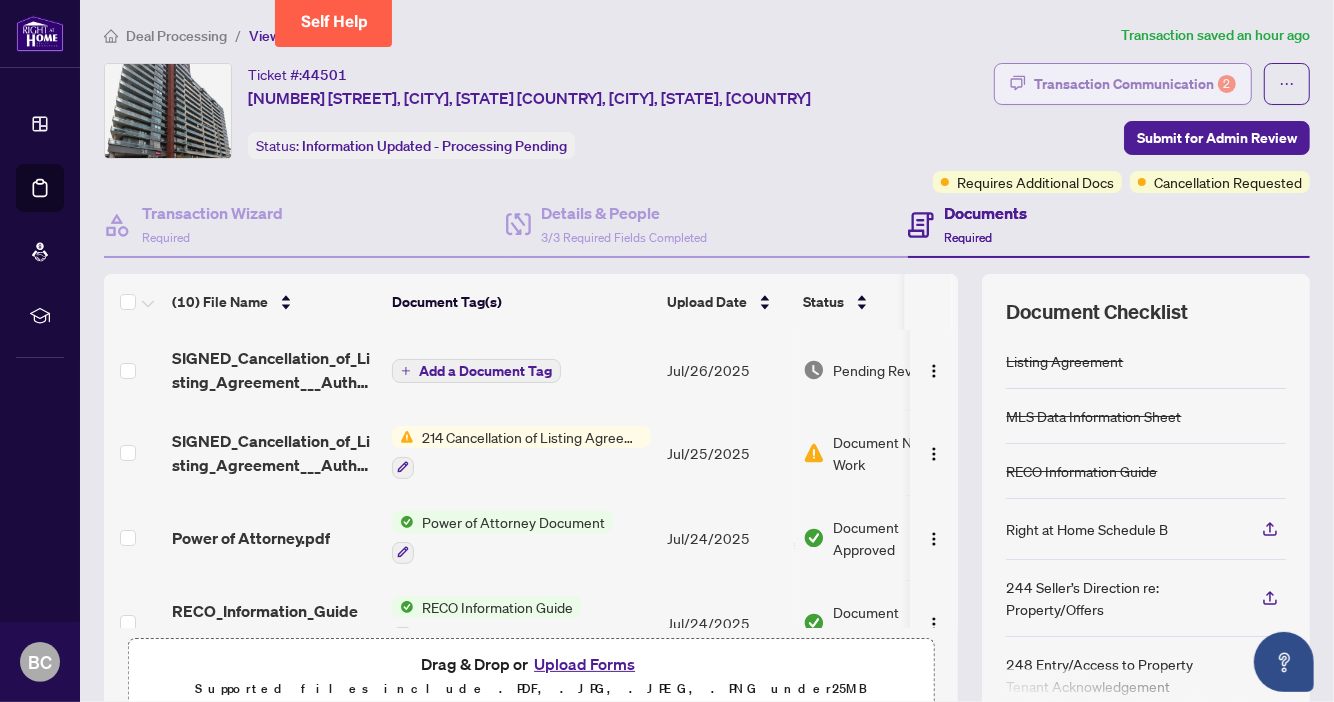 click on "Transaction Communication 2" at bounding box center [1135, 84] 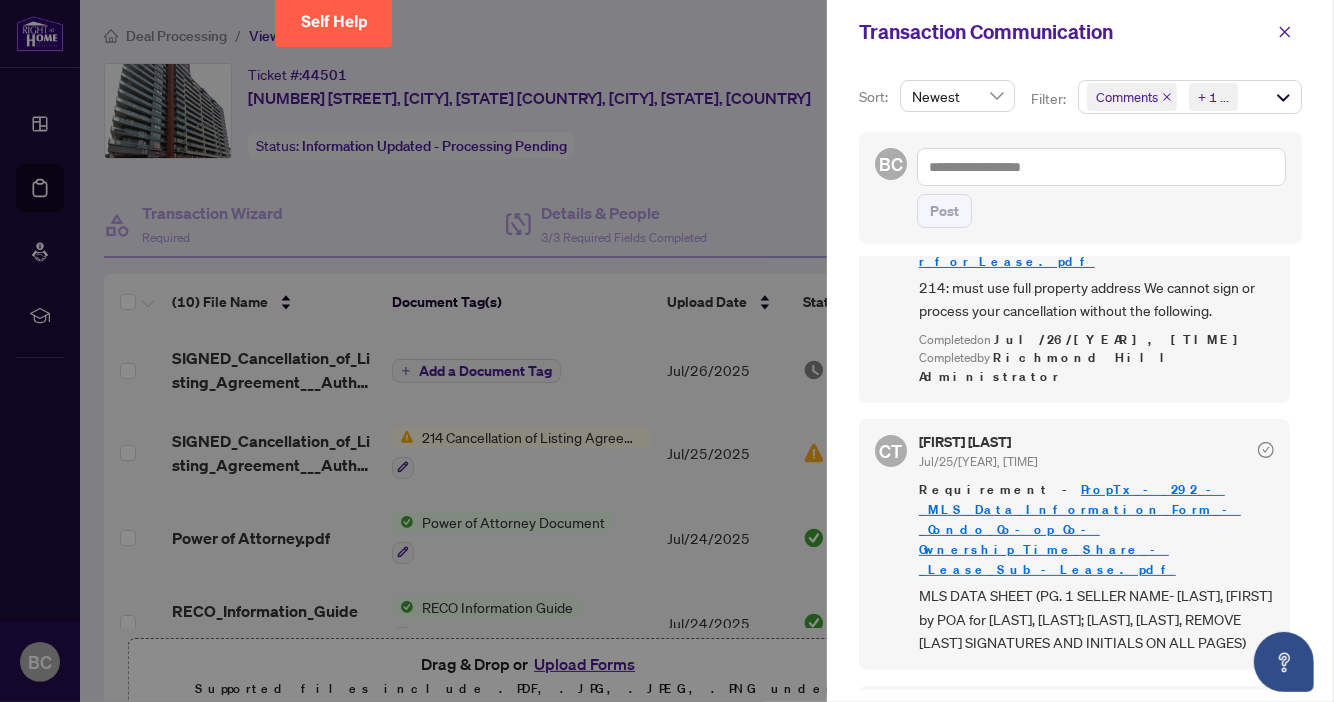 scroll, scrollTop: 279, scrollLeft: 0, axis: vertical 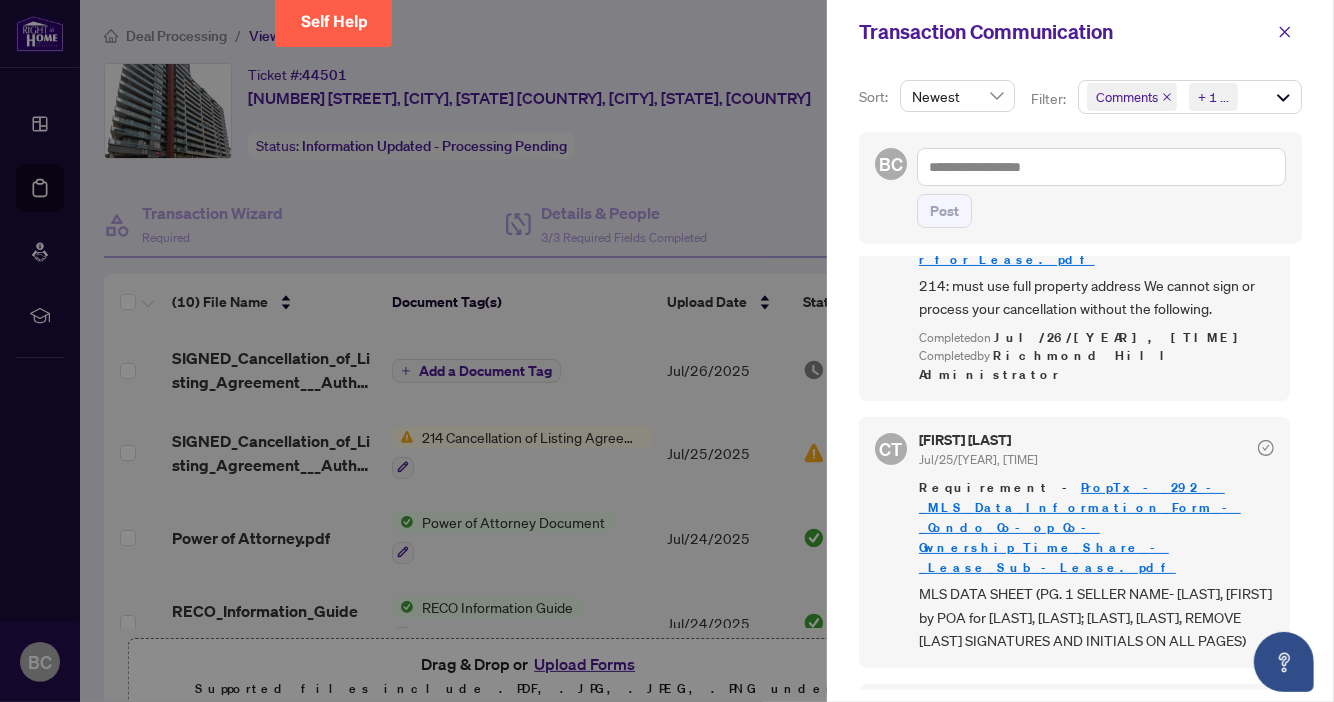 click at bounding box center (667, 351) 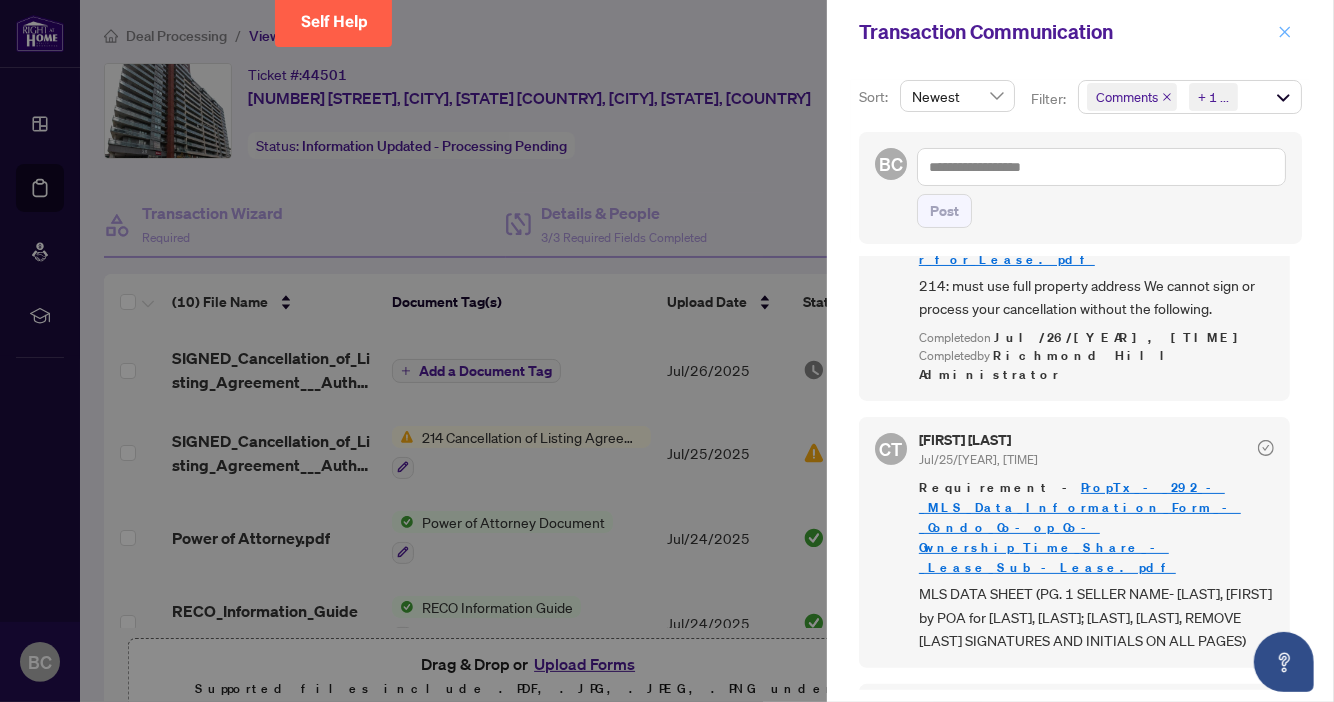 click 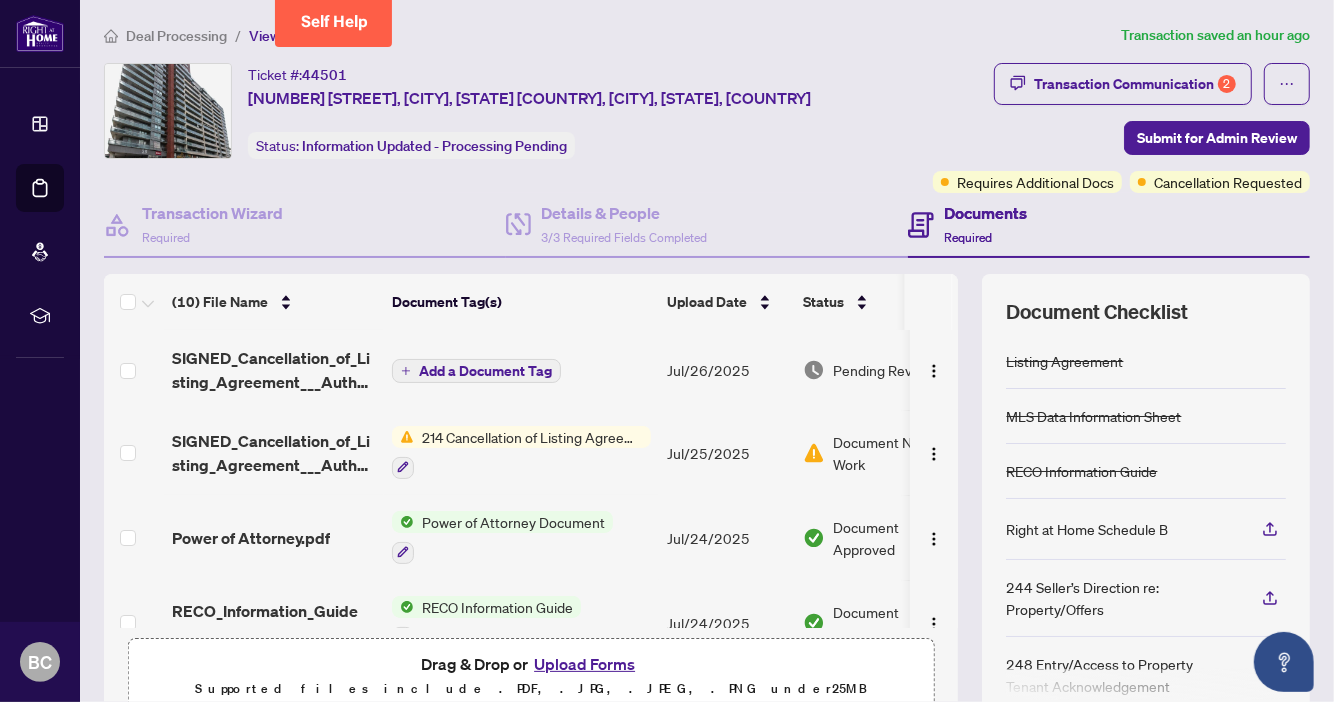 drag, startPoint x: 1288, startPoint y: 31, endPoint x: 562, endPoint y: 483, distance: 855.2076 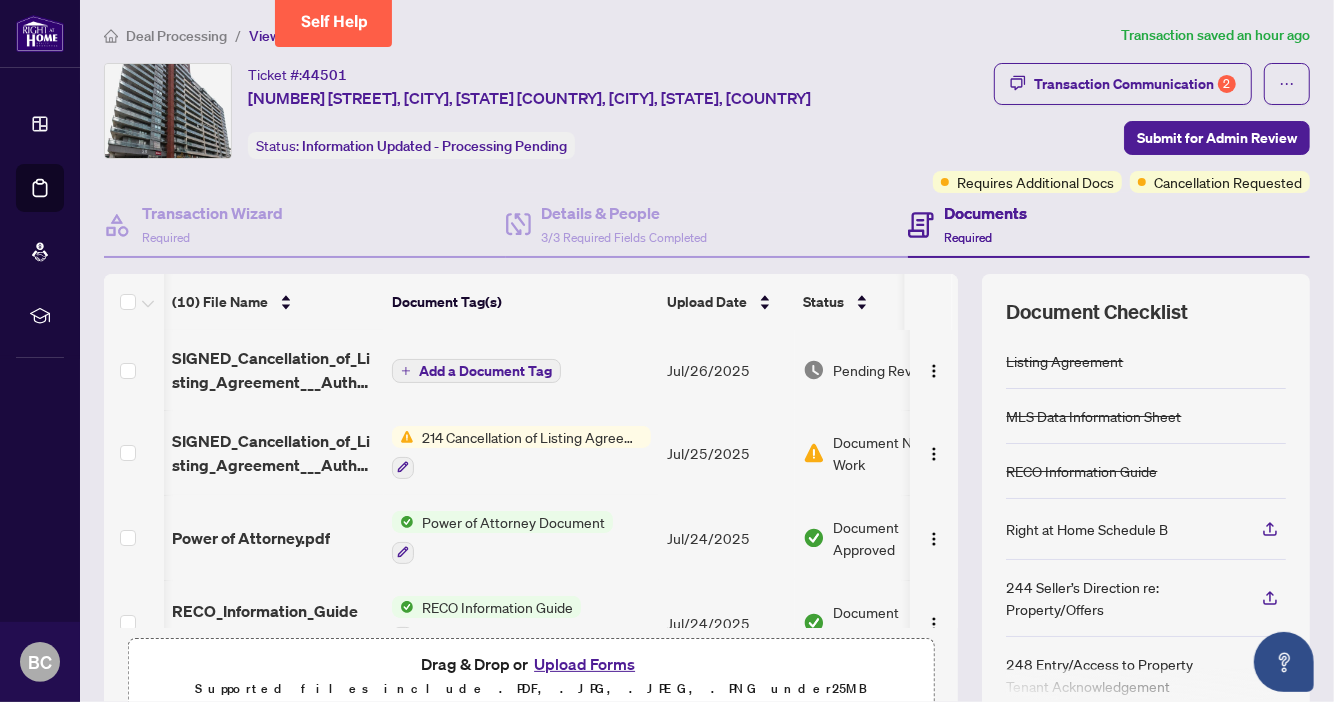 scroll, scrollTop: 24, scrollLeft: 5, axis: both 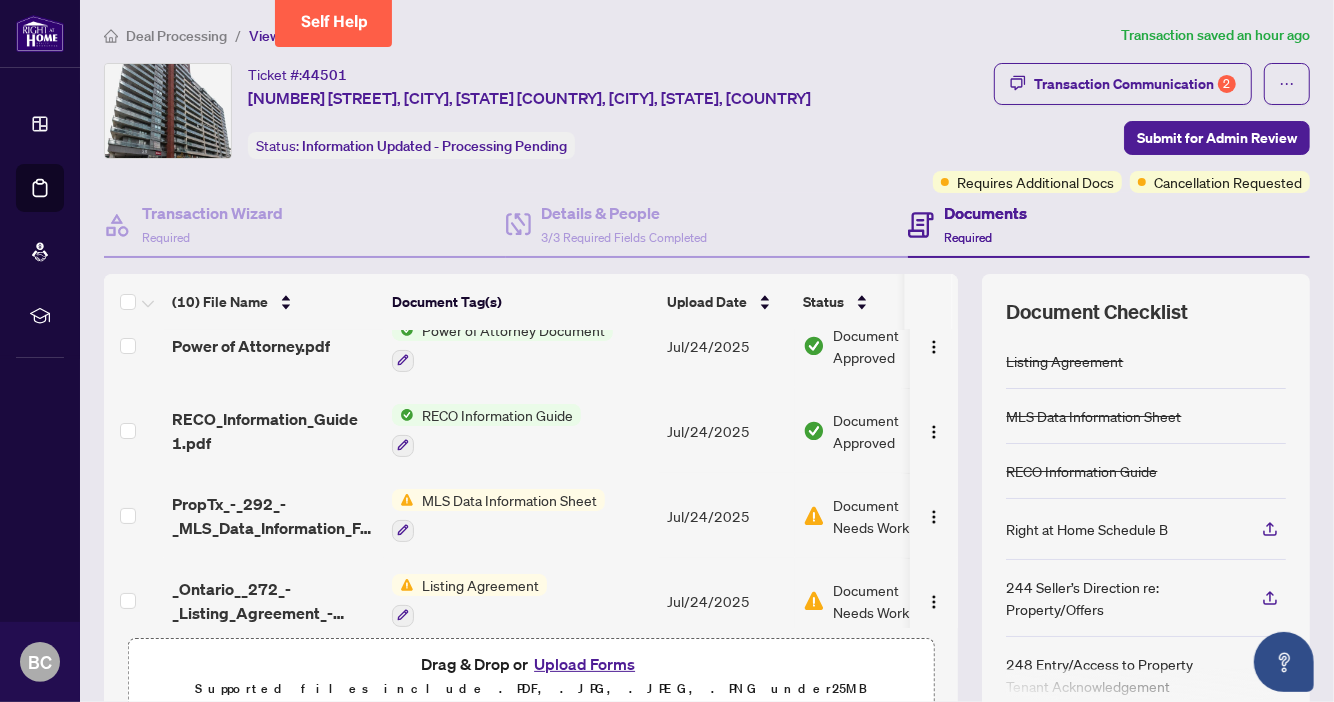 click on "MLS Data Information Sheet" at bounding box center (509, 500) 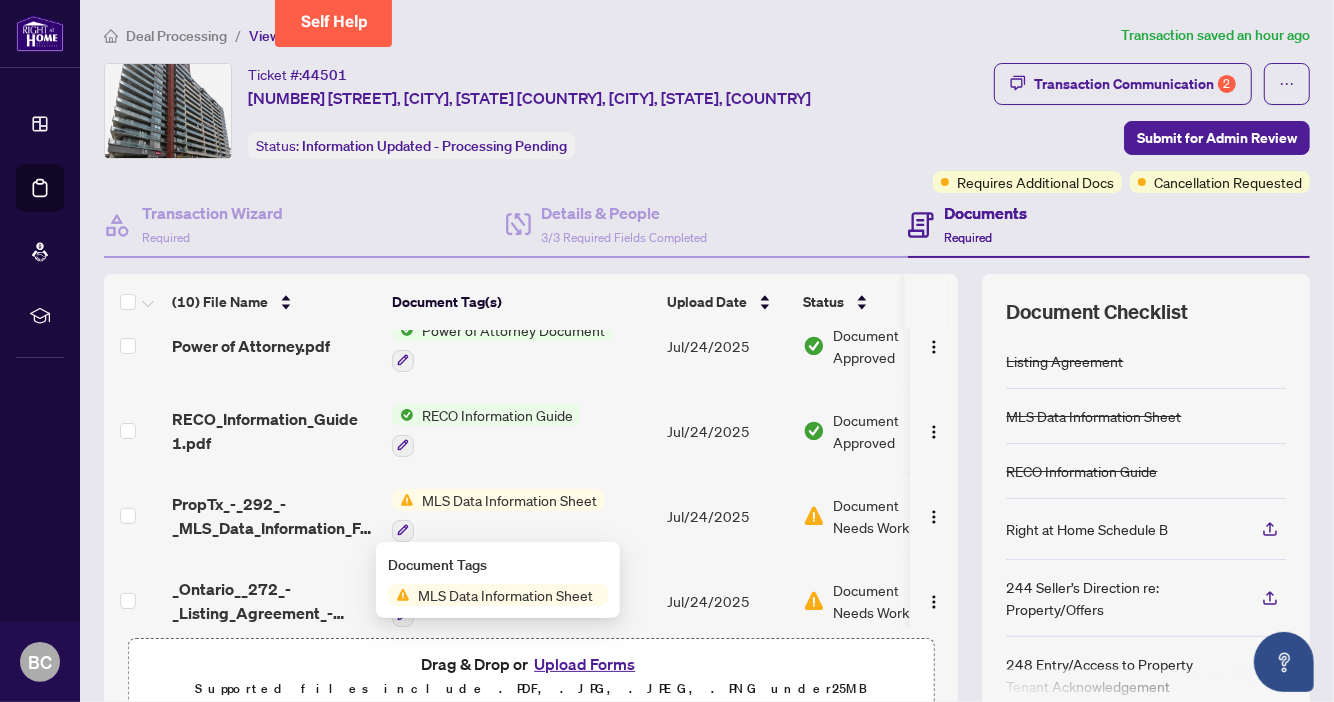 click on "MLS Data Information Sheet" at bounding box center [505, 595] 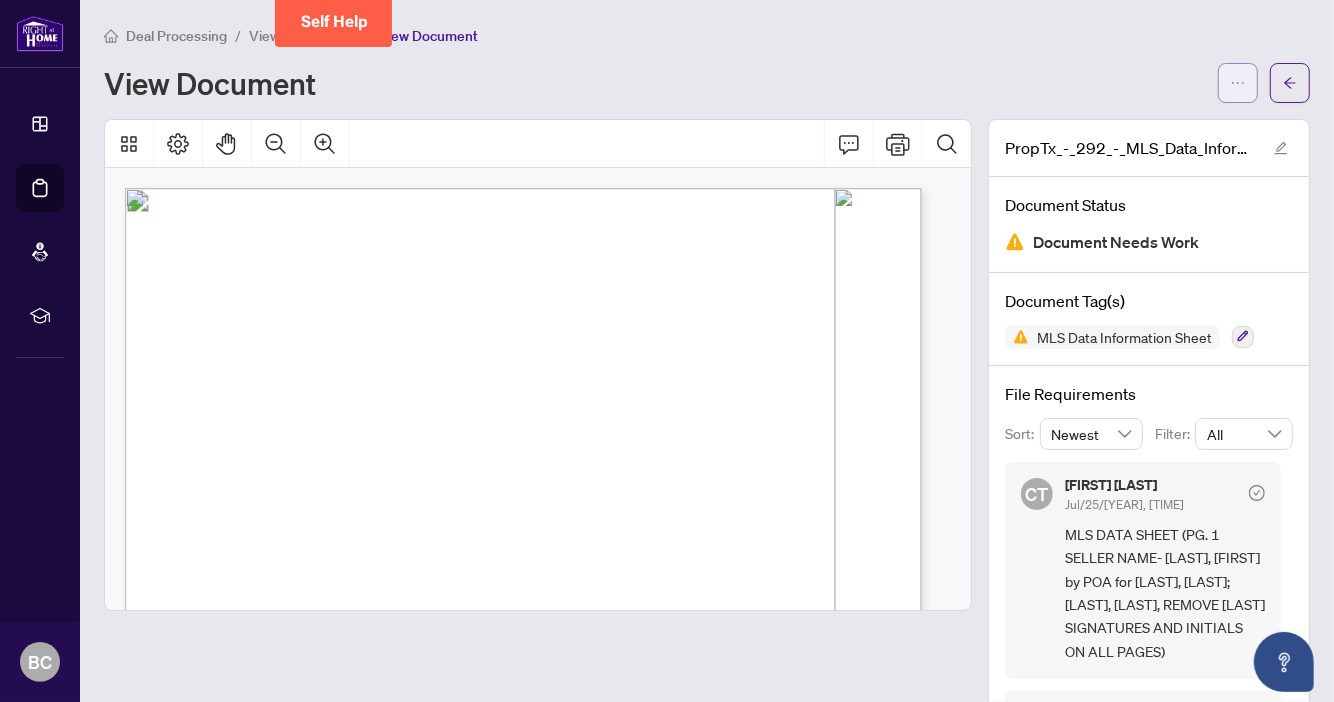 click 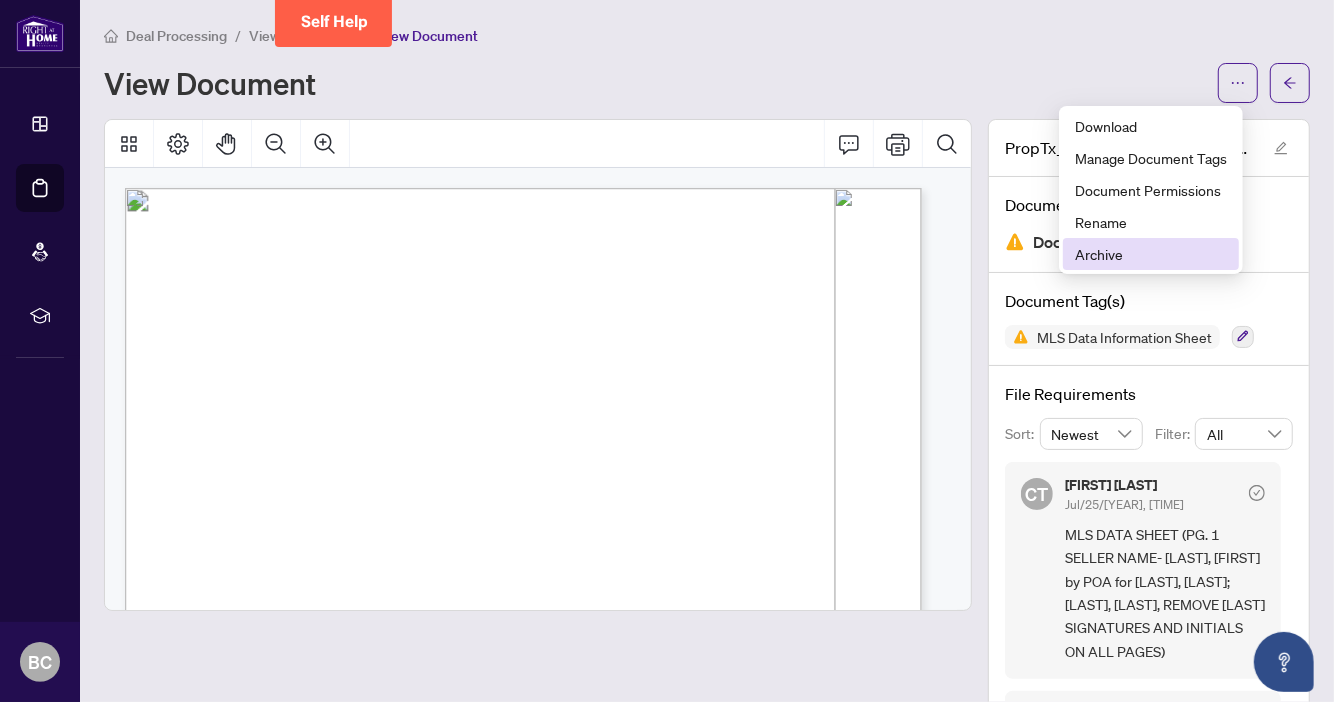 click on "Archive" at bounding box center (1151, 254) 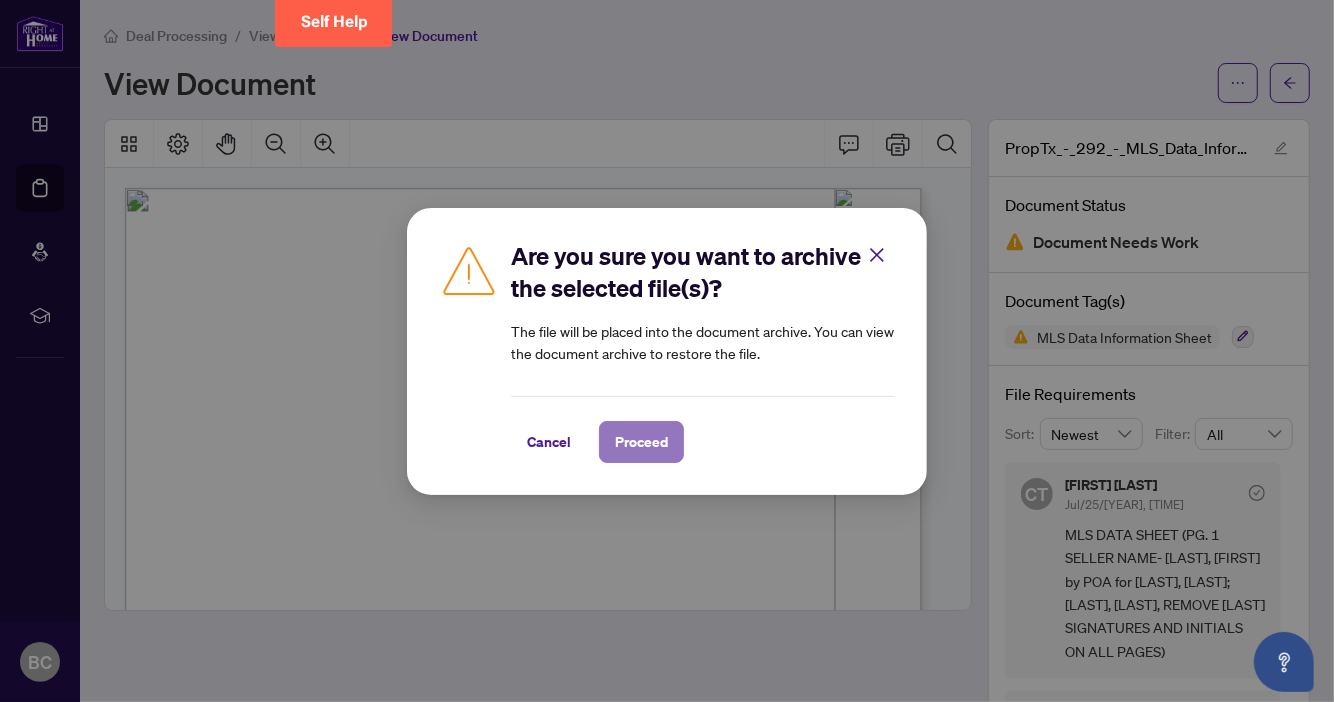 click on "Proceed" at bounding box center [641, 442] 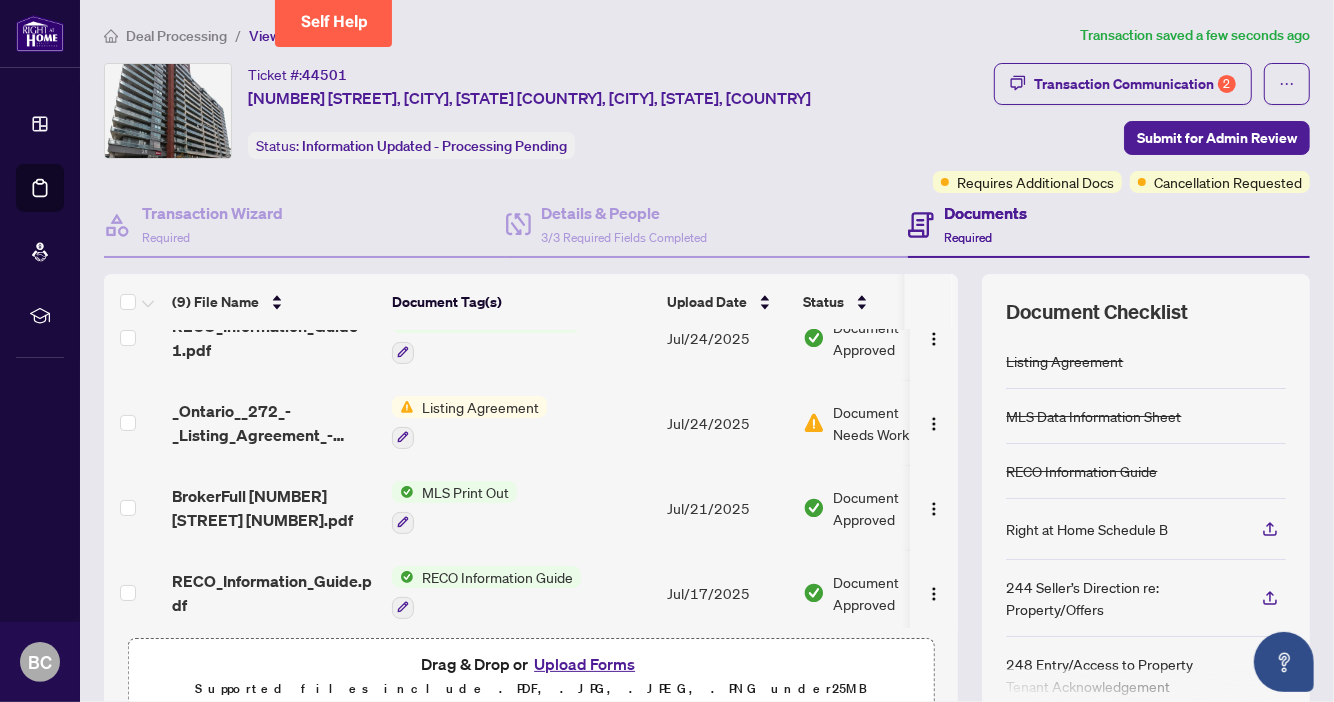 scroll, scrollTop: 95, scrollLeft: 0, axis: vertical 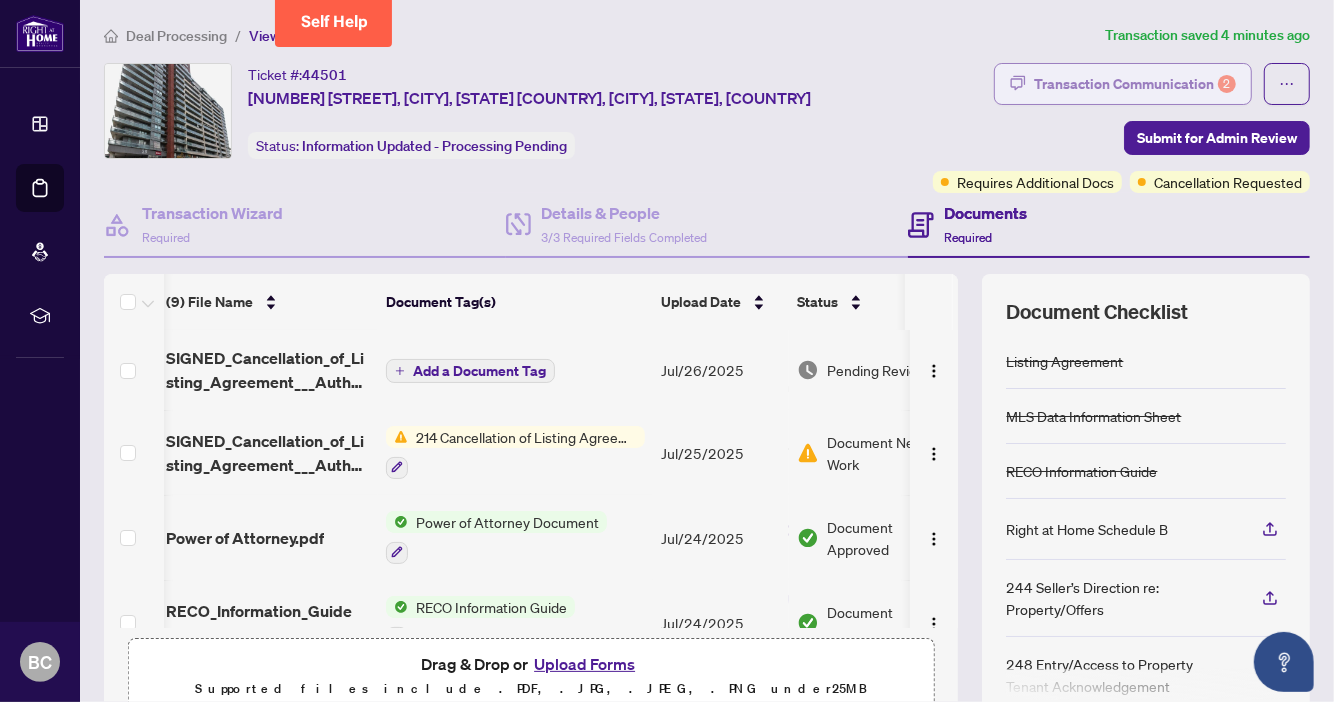 click on "Transaction Communication 2" at bounding box center [1135, 84] 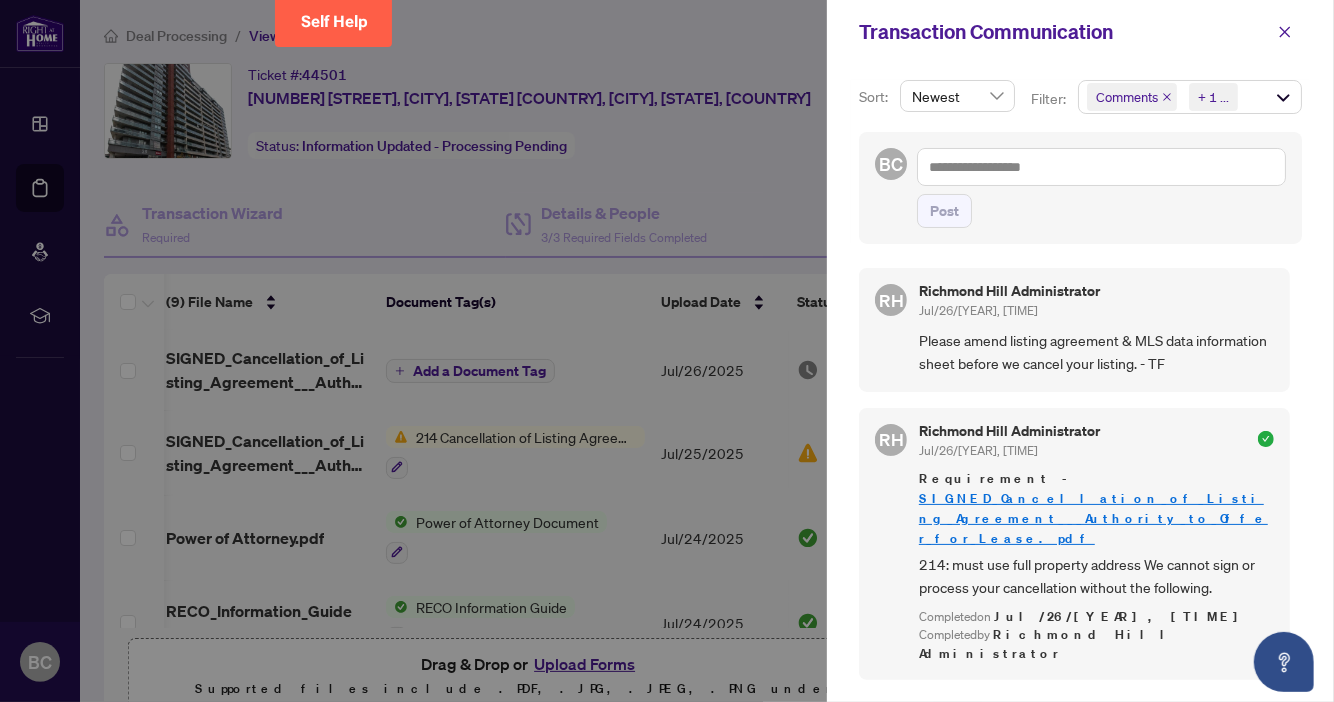 scroll, scrollTop: 0, scrollLeft: 0, axis: both 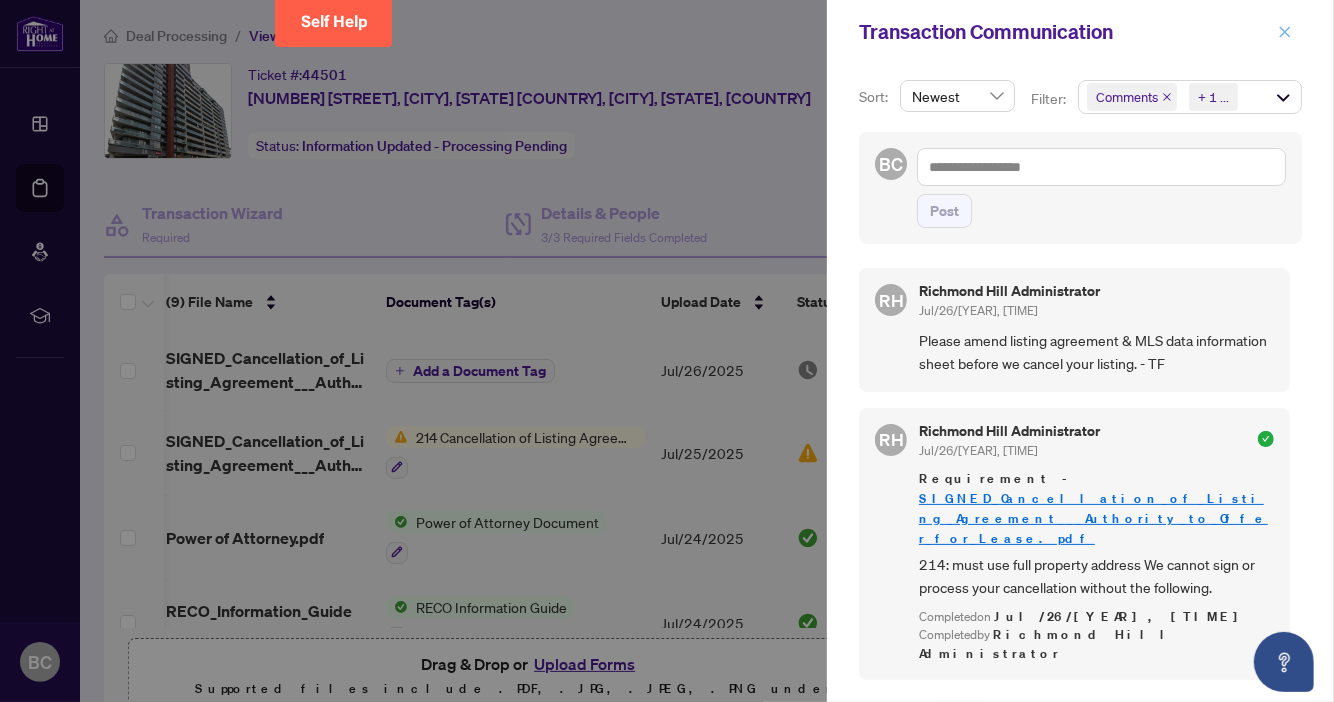 click 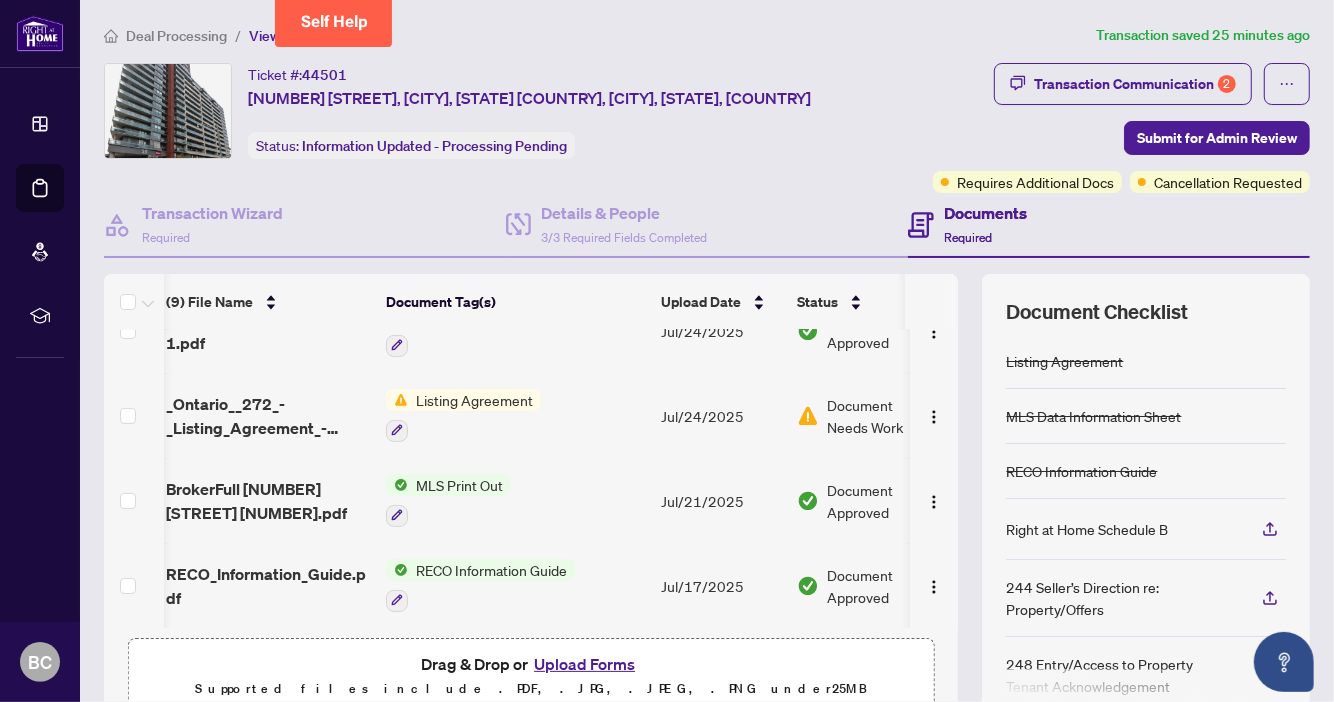 scroll, scrollTop: 311, scrollLeft: 6, axis: both 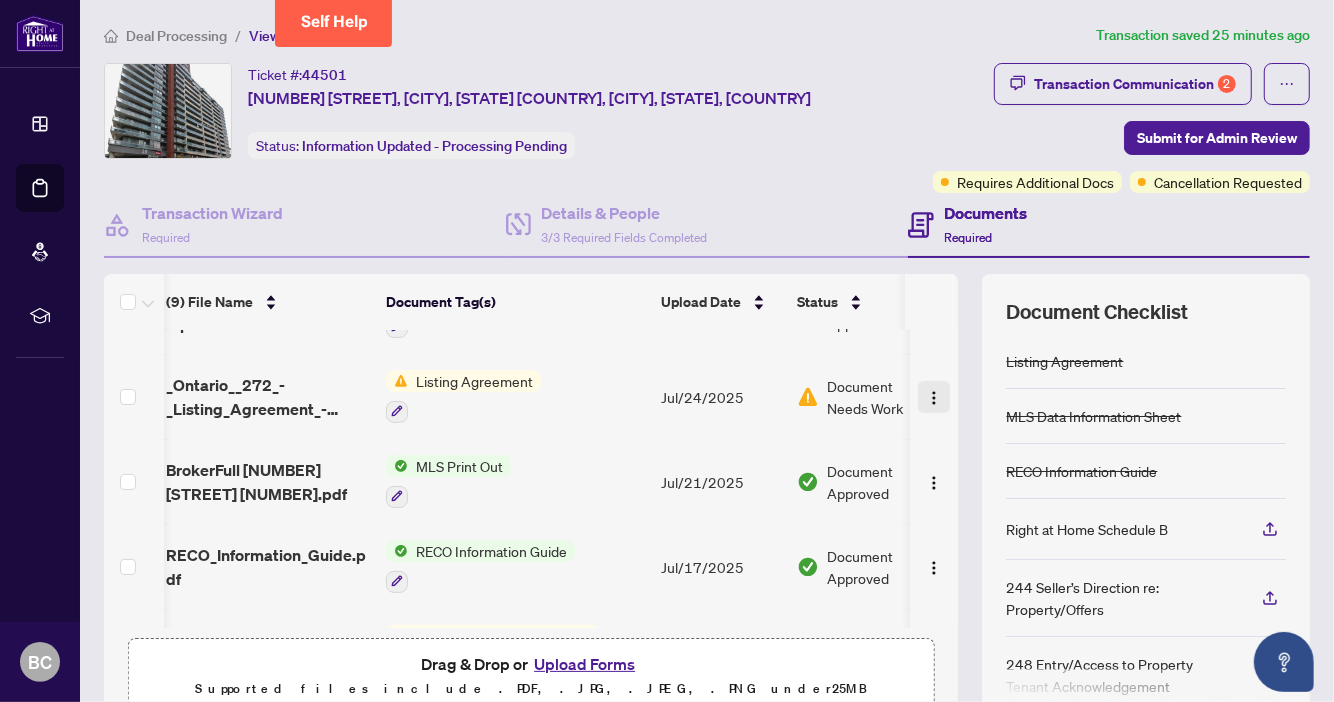 click at bounding box center (934, 398) 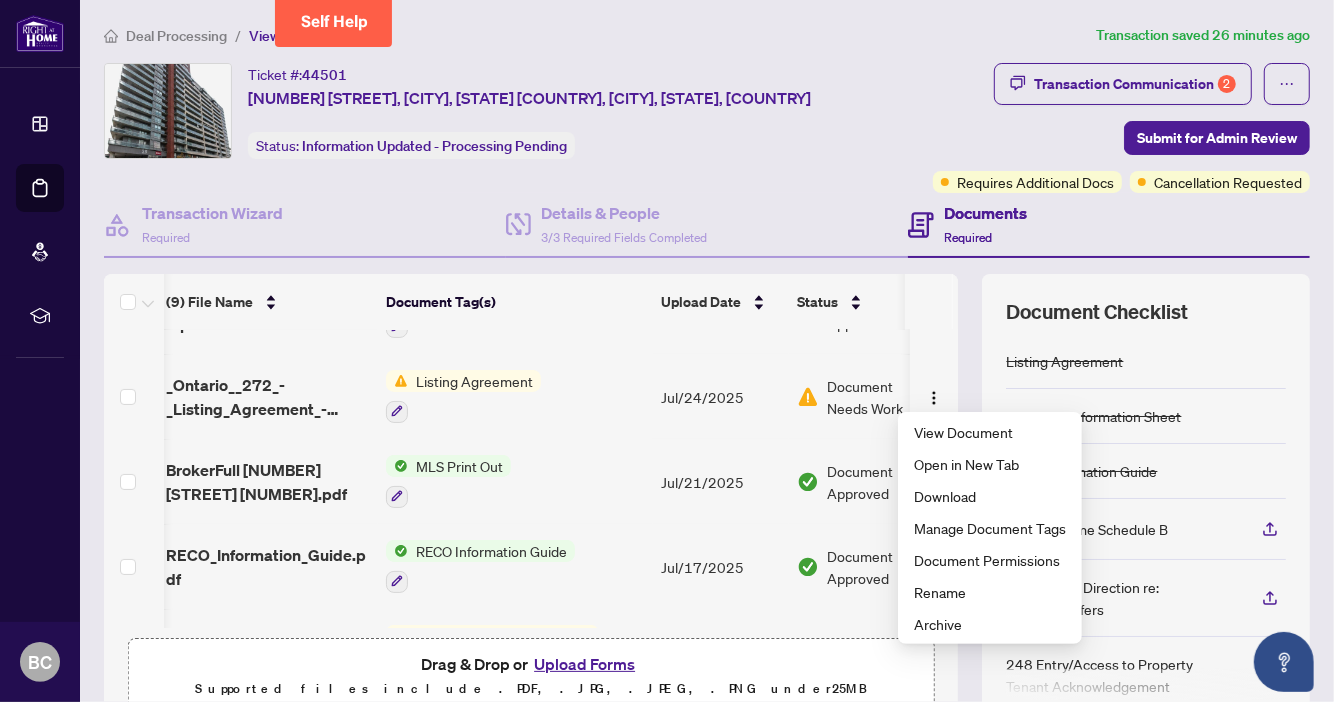scroll, scrollTop: 462, scrollLeft: 6, axis: both 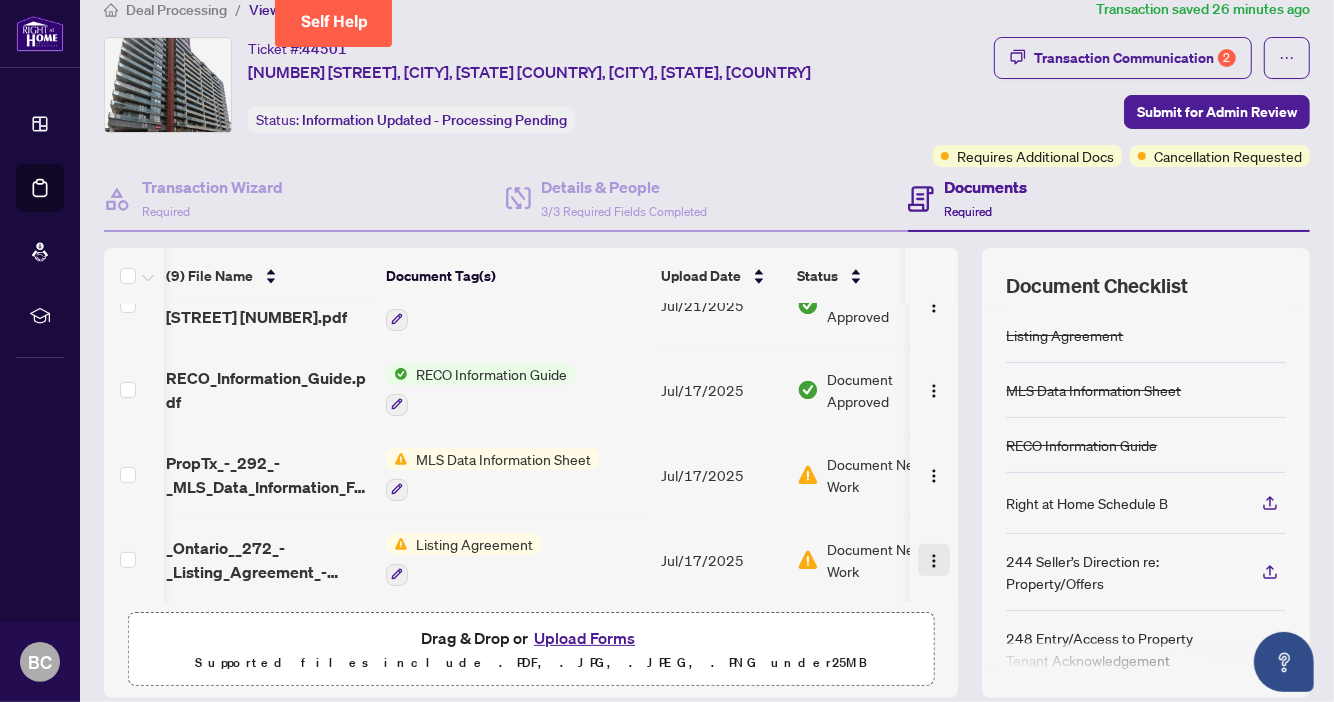 click at bounding box center (934, 561) 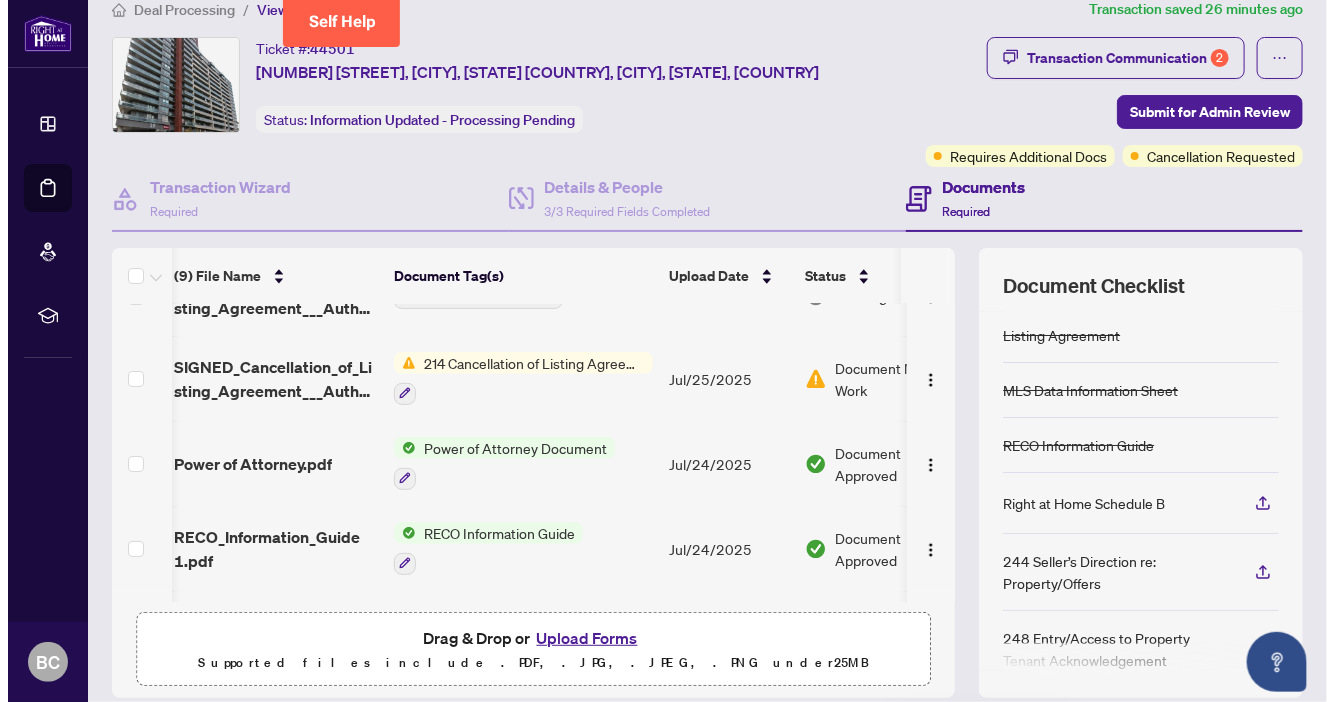 scroll, scrollTop: 0, scrollLeft: 6, axis: horizontal 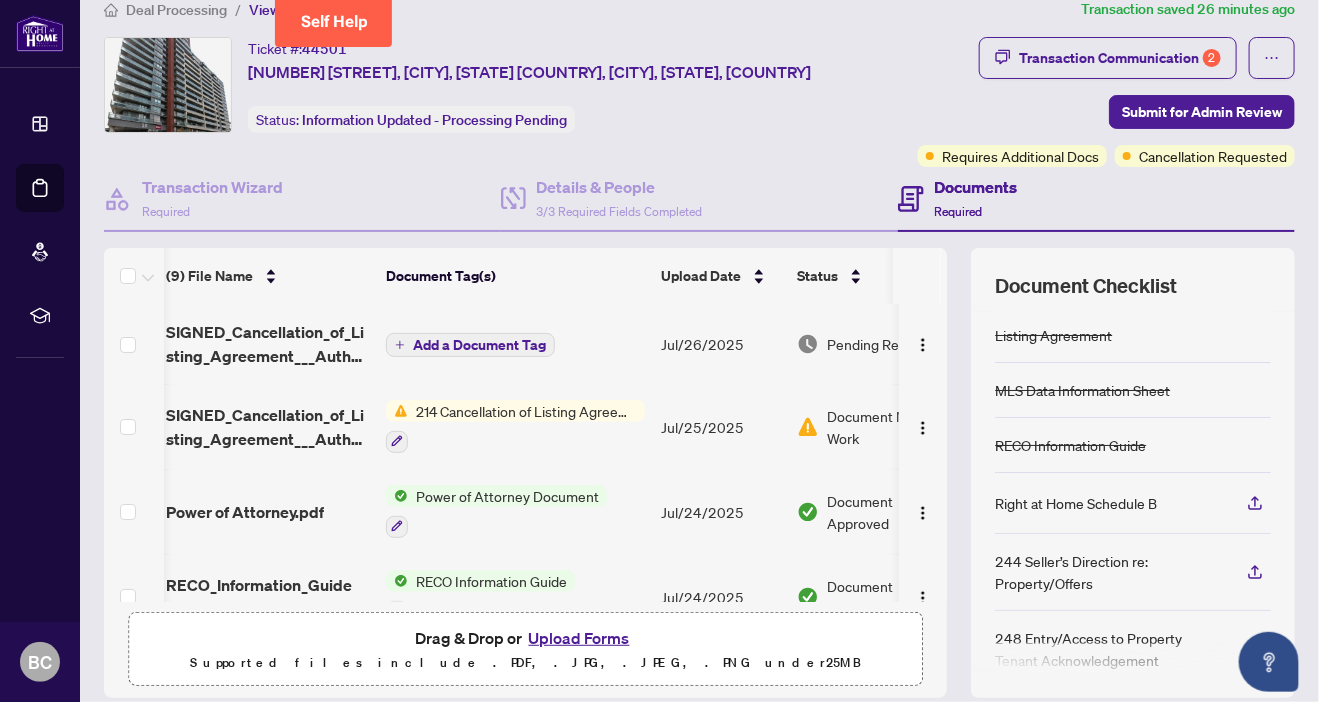 click on "Upload Forms" at bounding box center (579, 638) 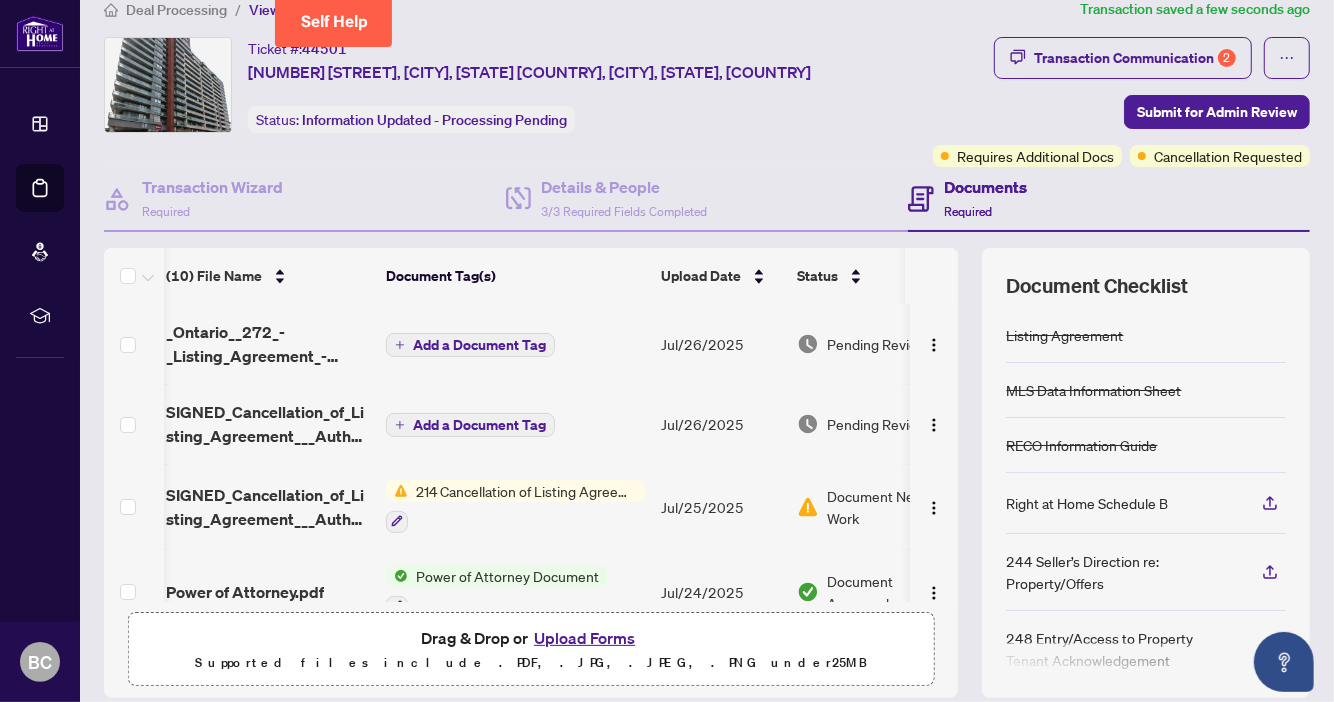 click on "Upload Forms" at bounding box center (584, 638) 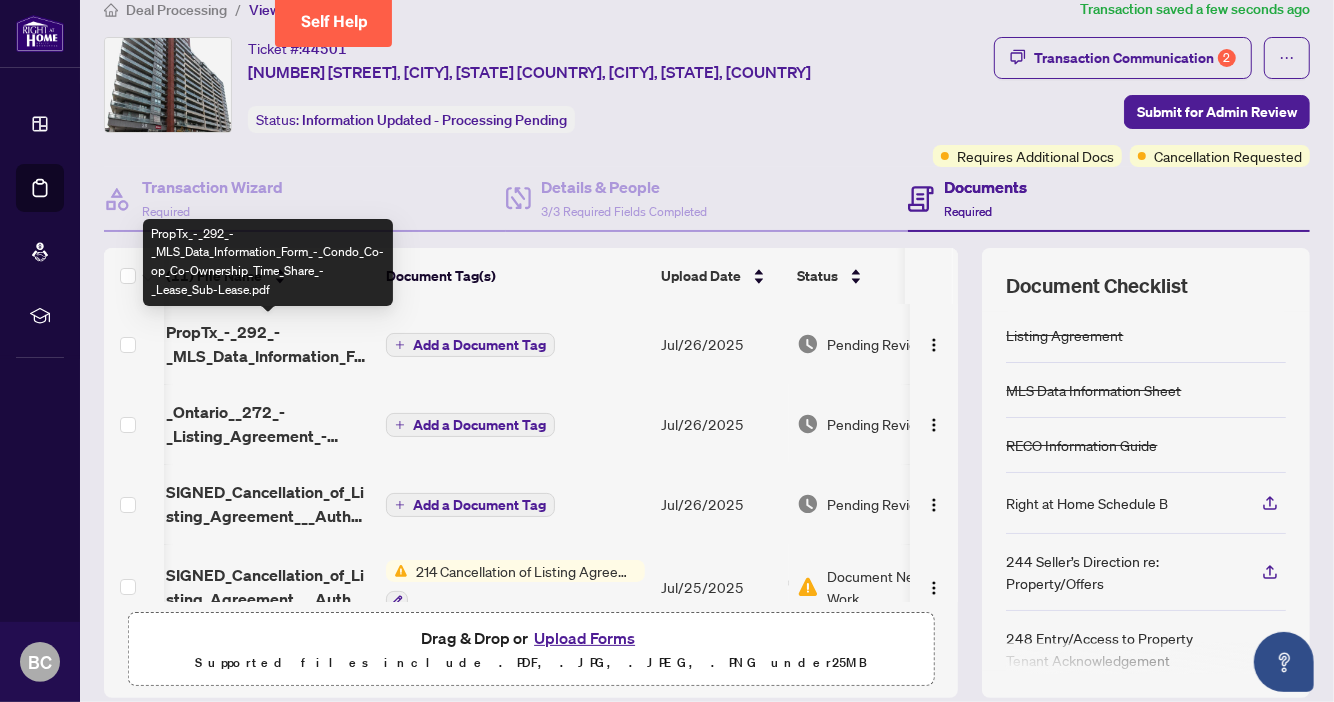 click on "PropTx_-_292_-_MLS_Data_Information_Form_-_Condo_Co-op_Co-Ownership_Time_Share_-_Lease_Sub-Lease.pdf" at bounding box center [268, 344] 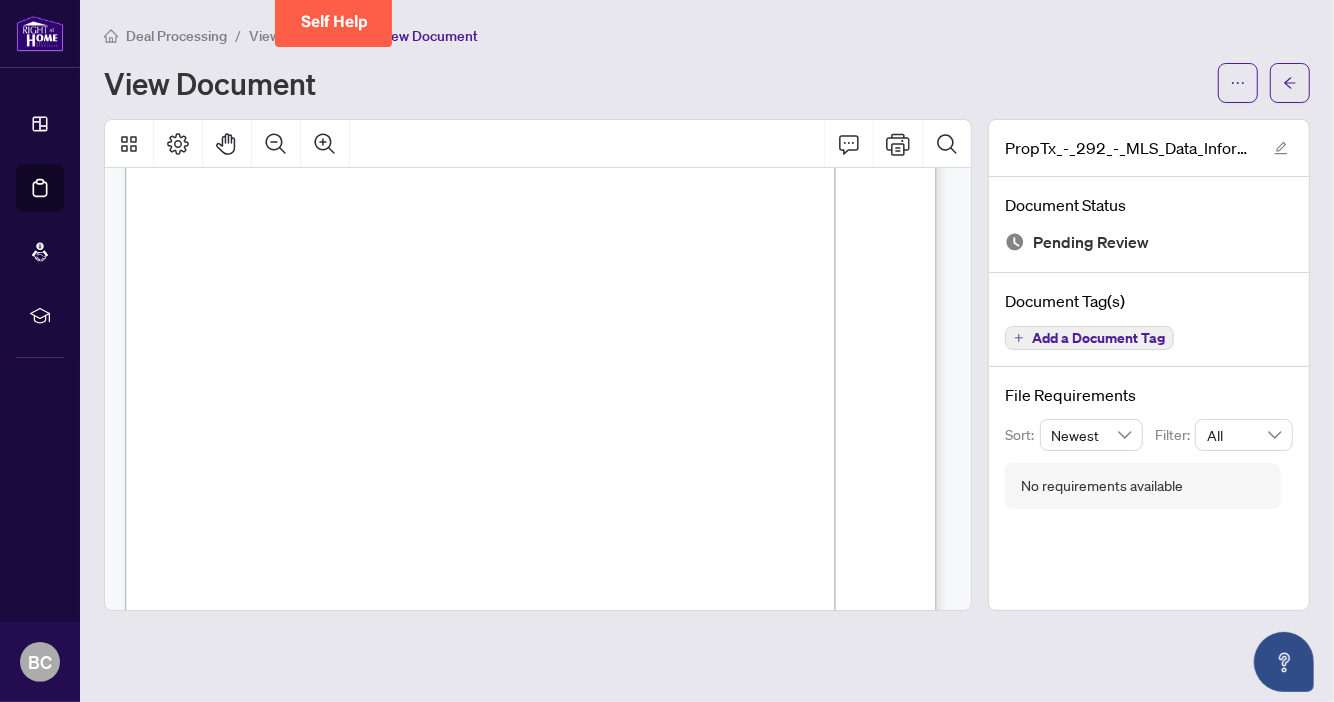 scroll, scrollTop: 212, scrollLeft: 0, axis: vertical 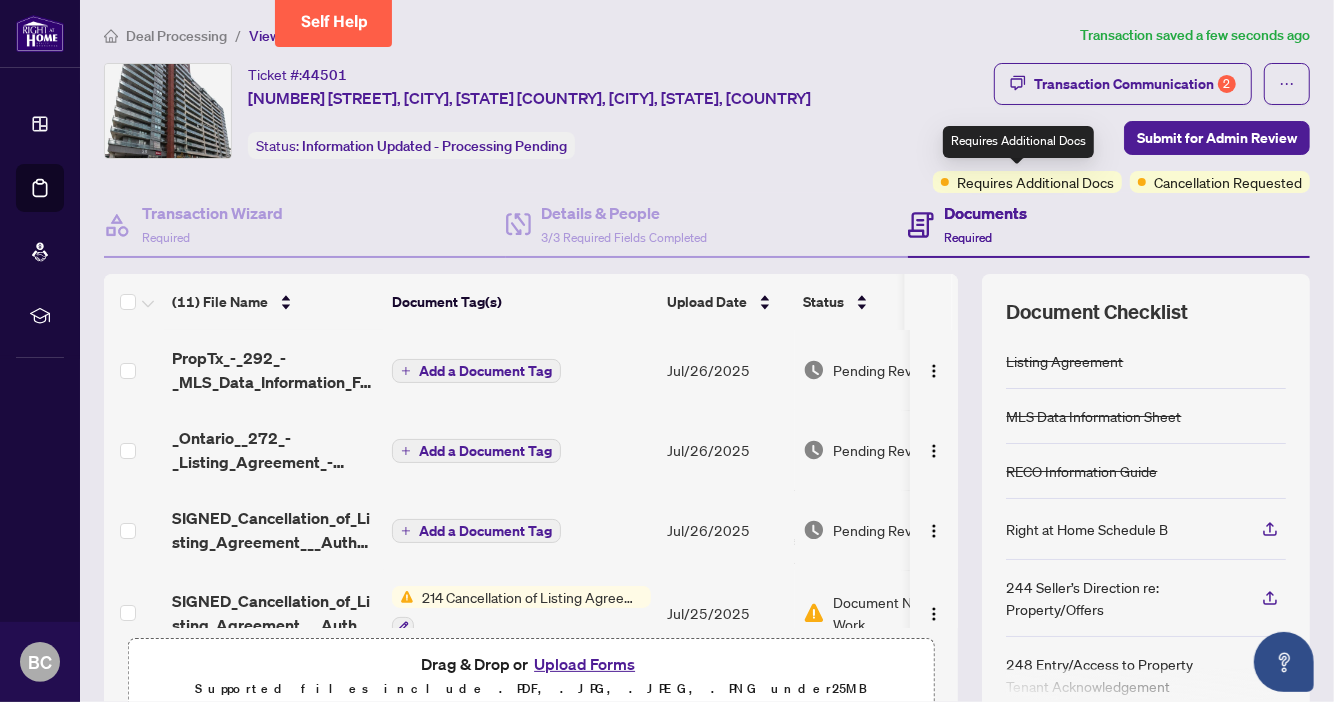 click on "Requires Additional Docs" at bounding box center [1035, 182] 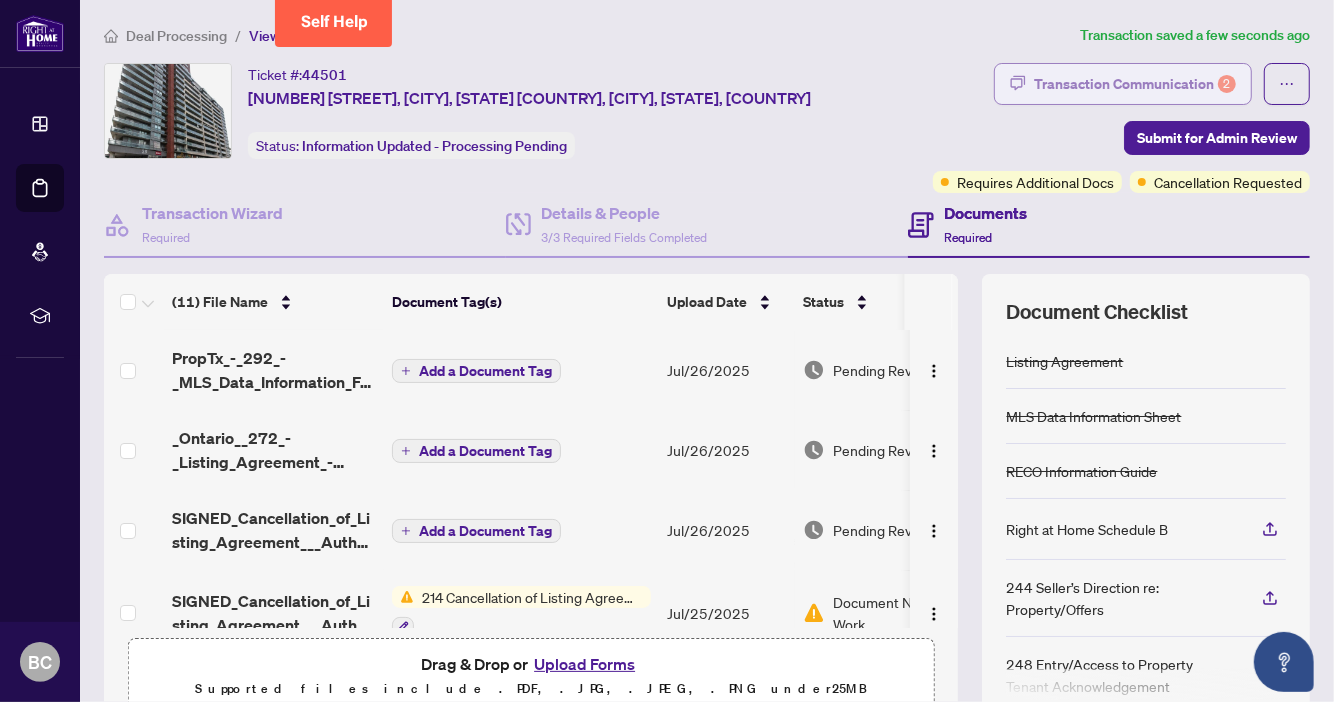 click on "Transaction Communication 2" at bounding box center [1135, 84] 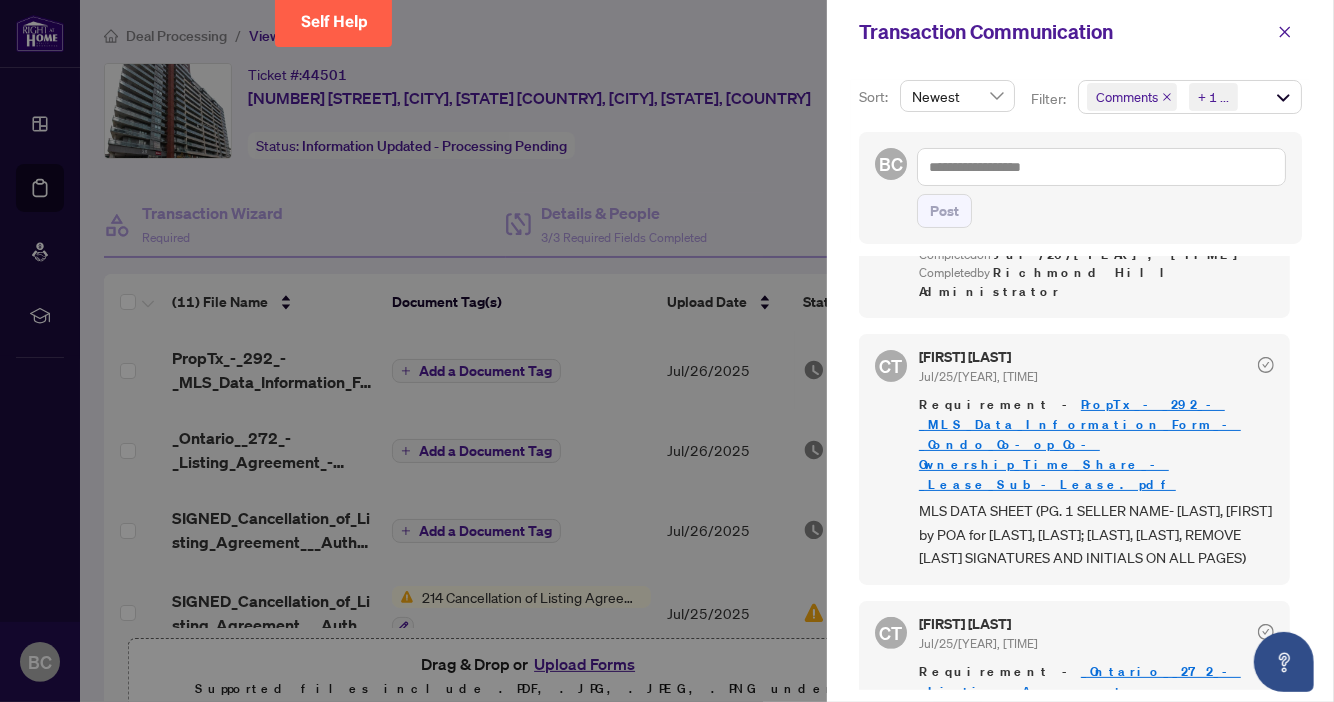 scroll, scrollTop: 362, scrollLeft: 0, axis: vertical 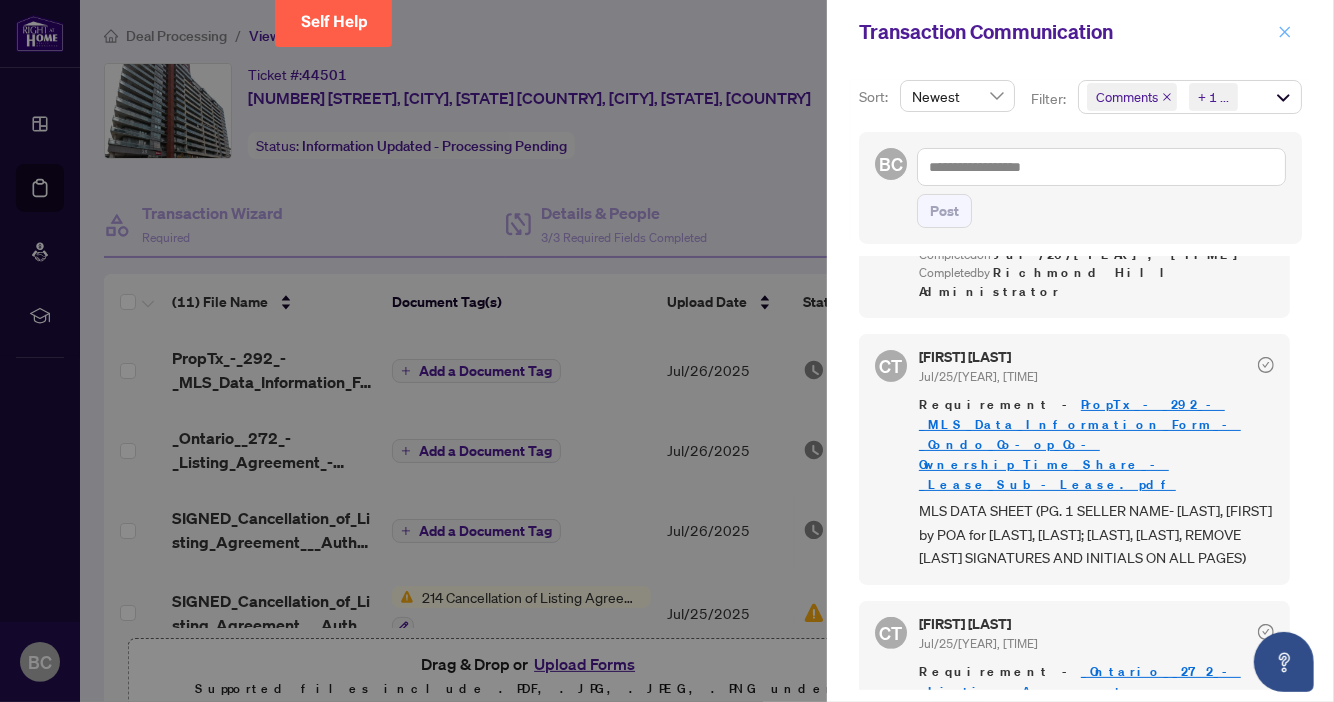 click at bounding box center (1285, 32) 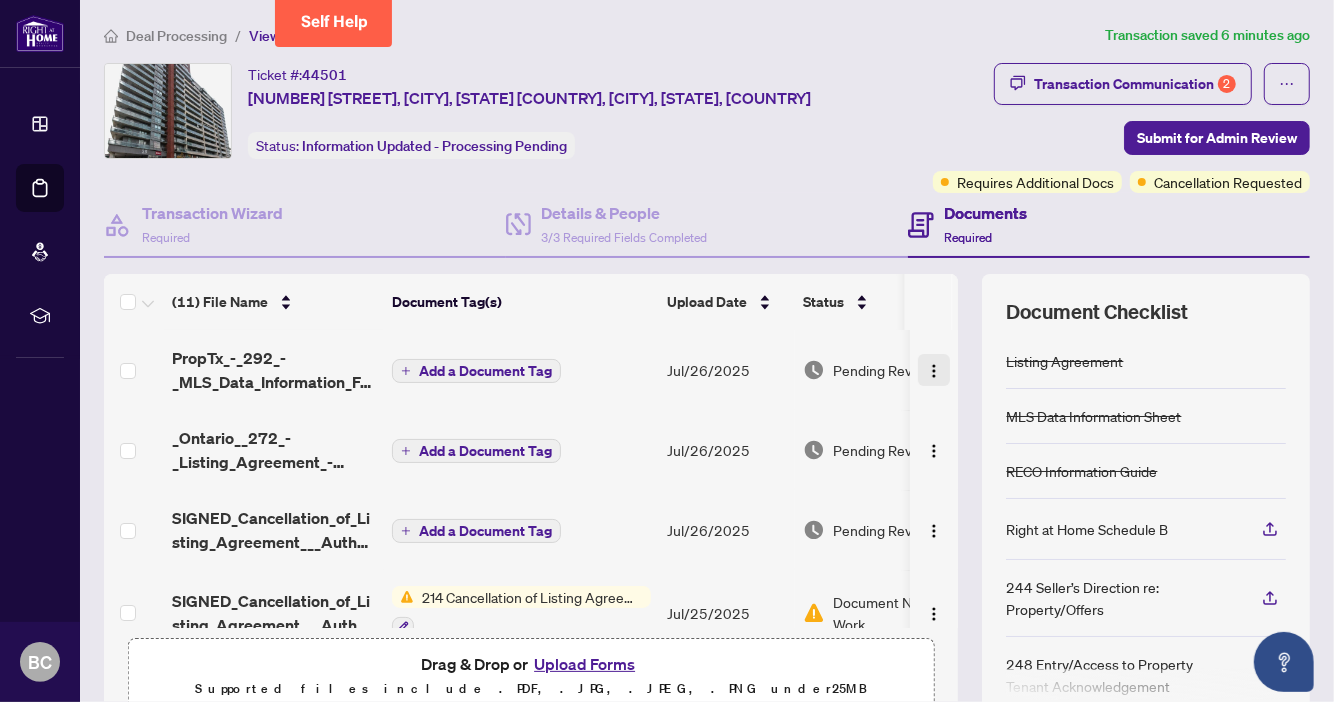 click at bounding box center [934, 371] 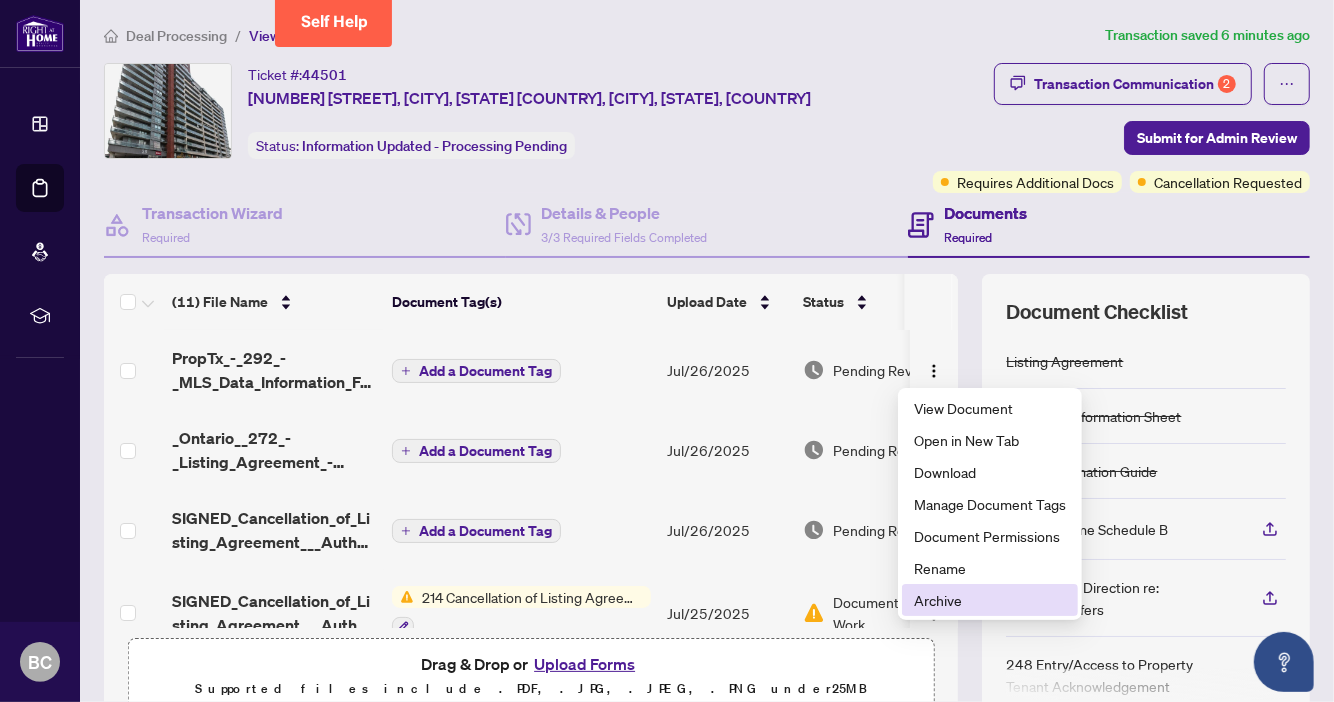 click on "Archive" at bounding box center [990, 600] 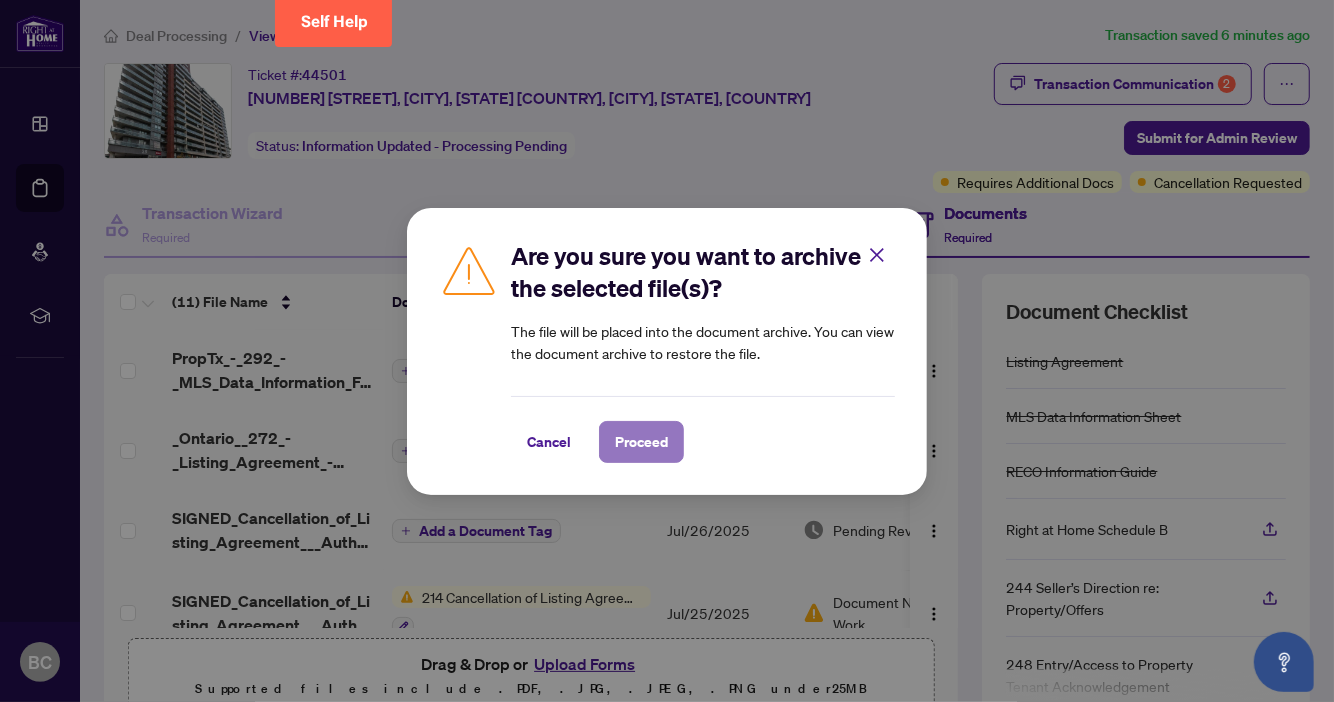 click on "Proceed" at bounding box center (641, 442) 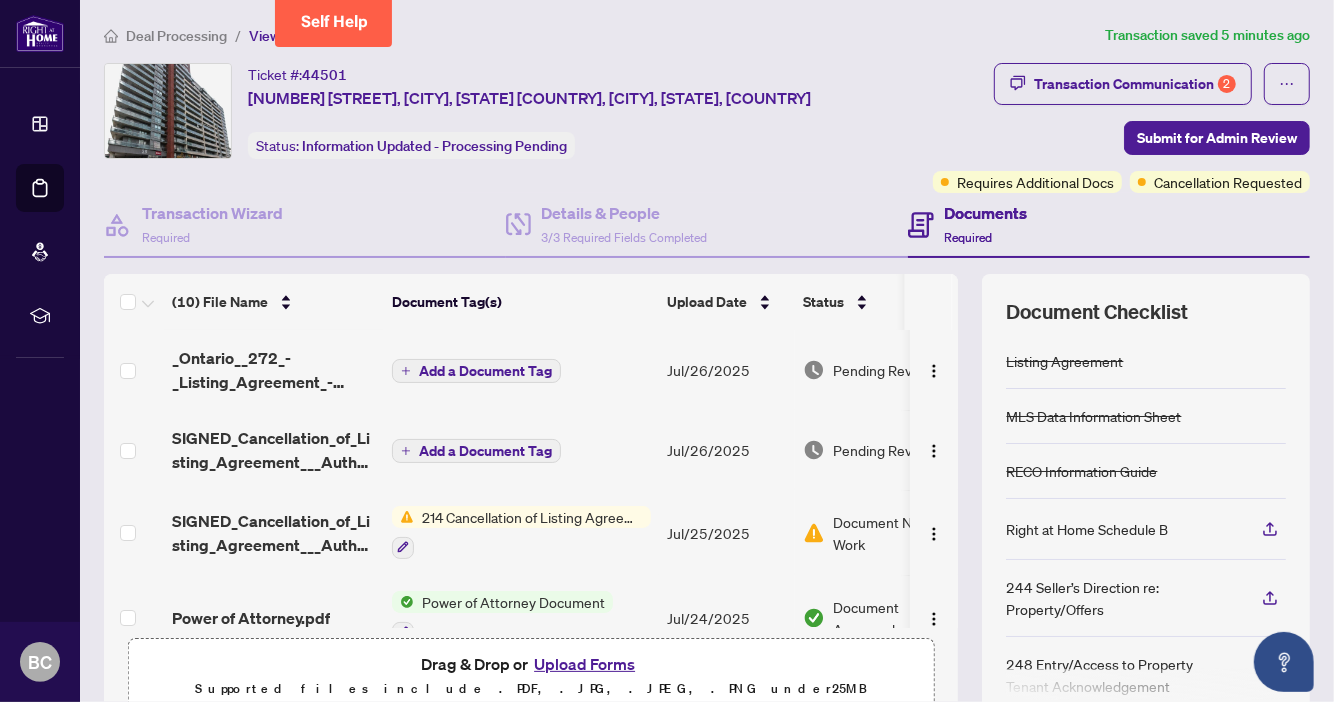 click on "Upload Forms" at bounding box center (584, 664) 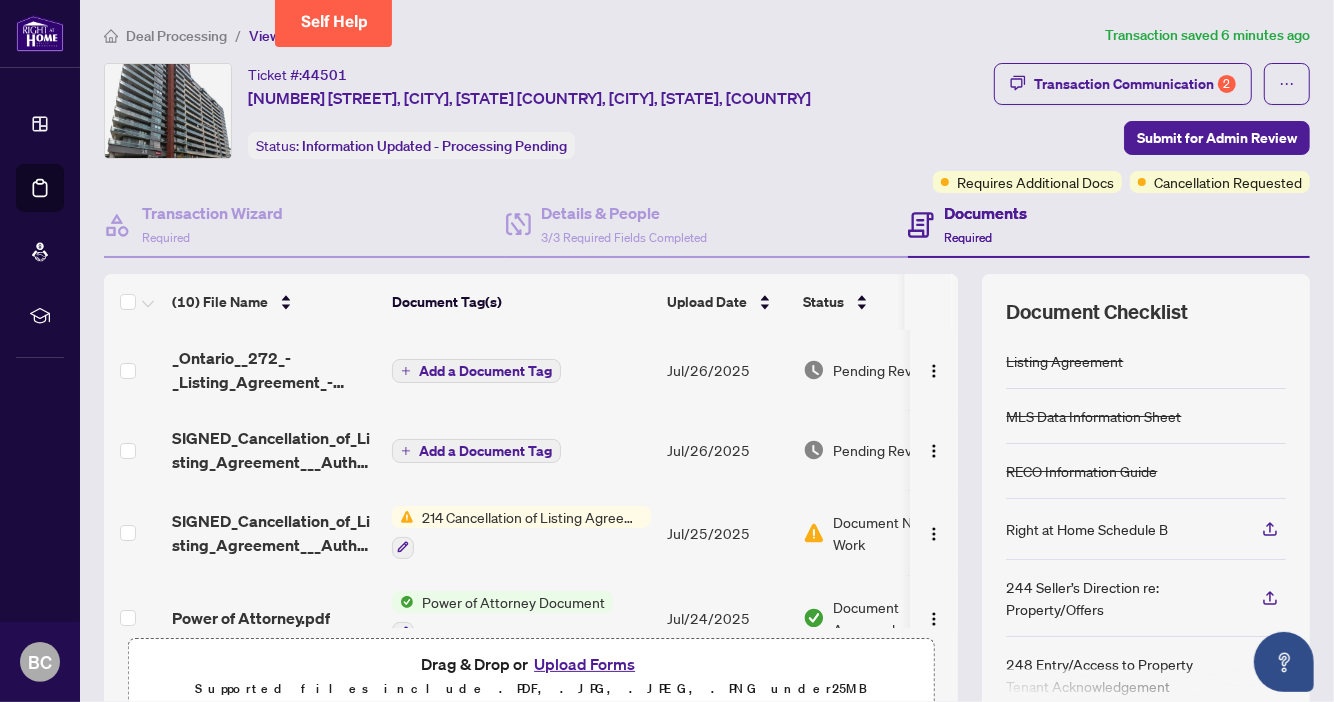 click on "Upload Forms" at bounding box center [584, 664] 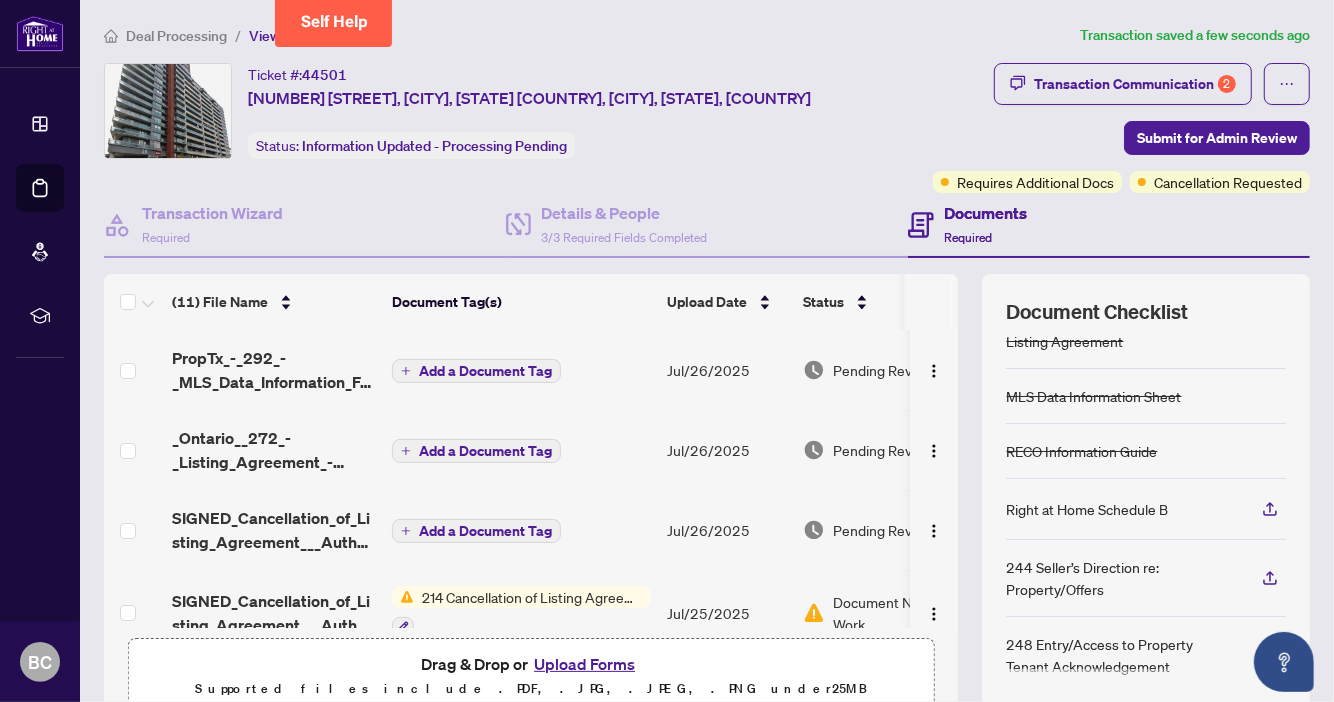 scroll, scrollTop: 0, scrollLeft: 0, axis: both 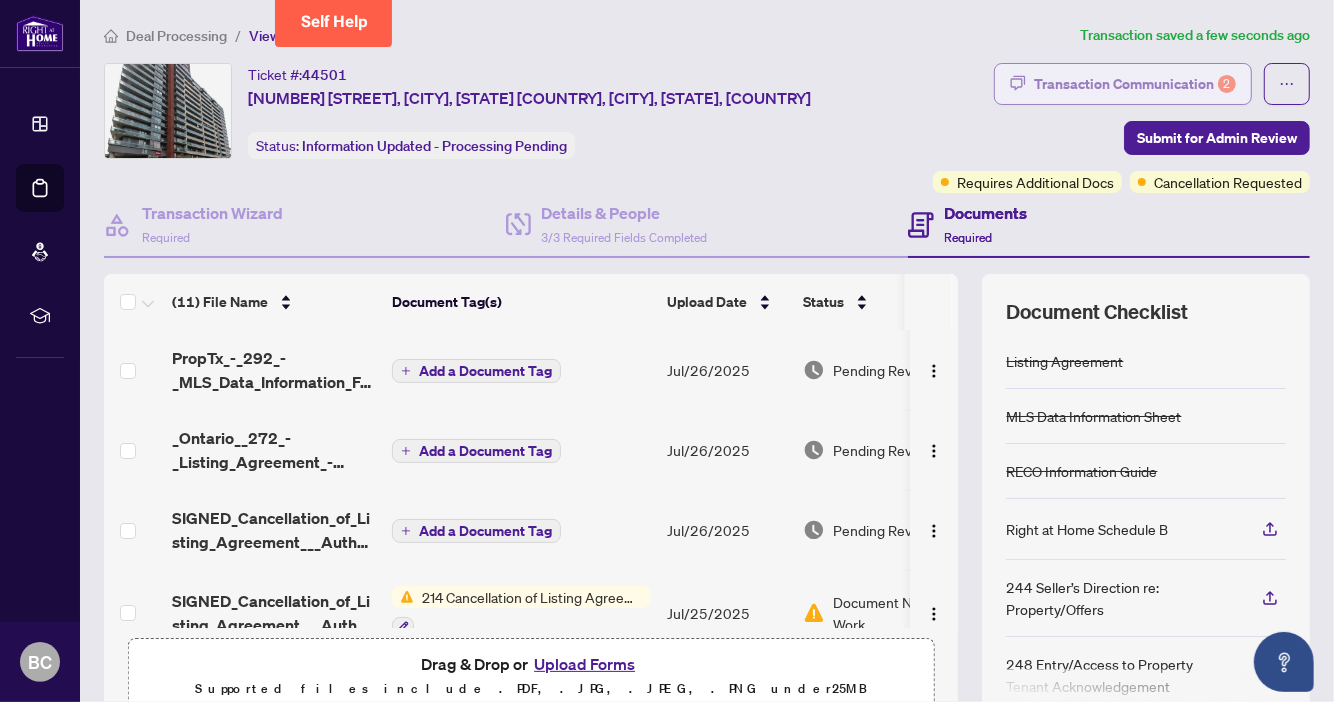 click on "Transaction Communication 2" at bounding box center [1135, 84] 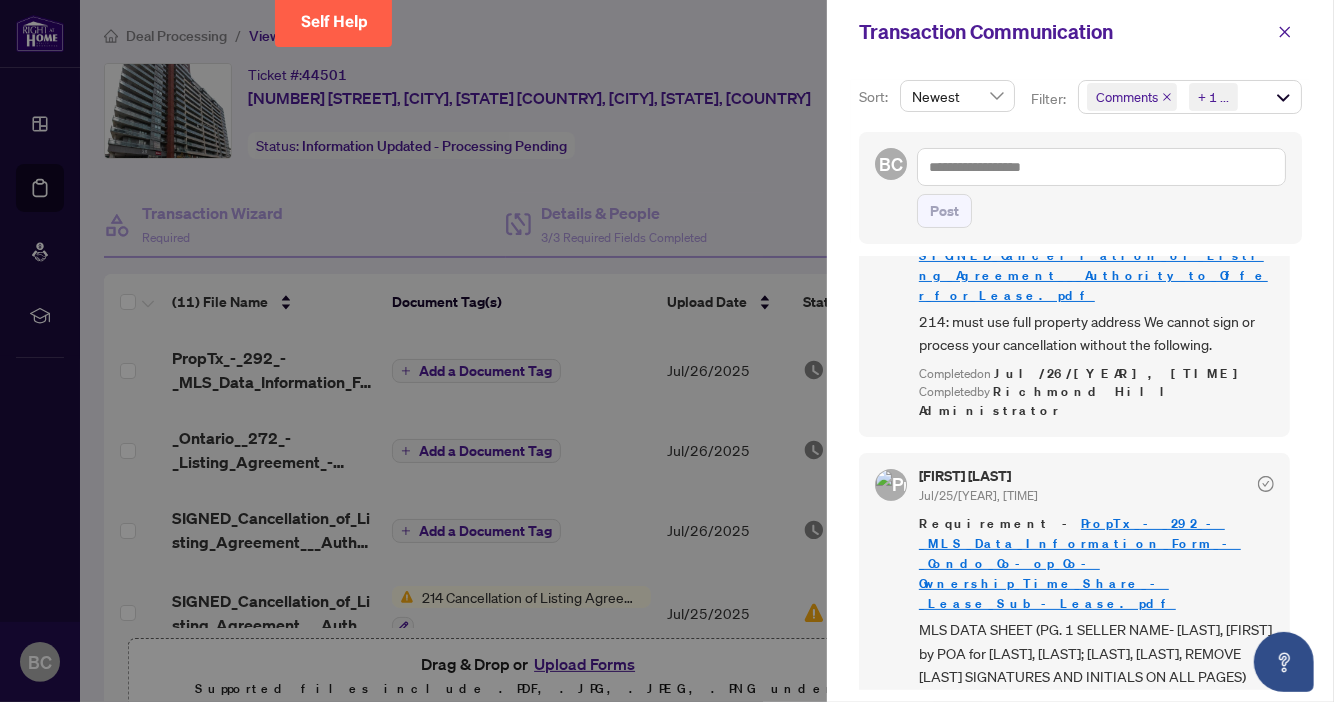 scroll, scrollTop: 0, scrollLeft: 0, axis: both 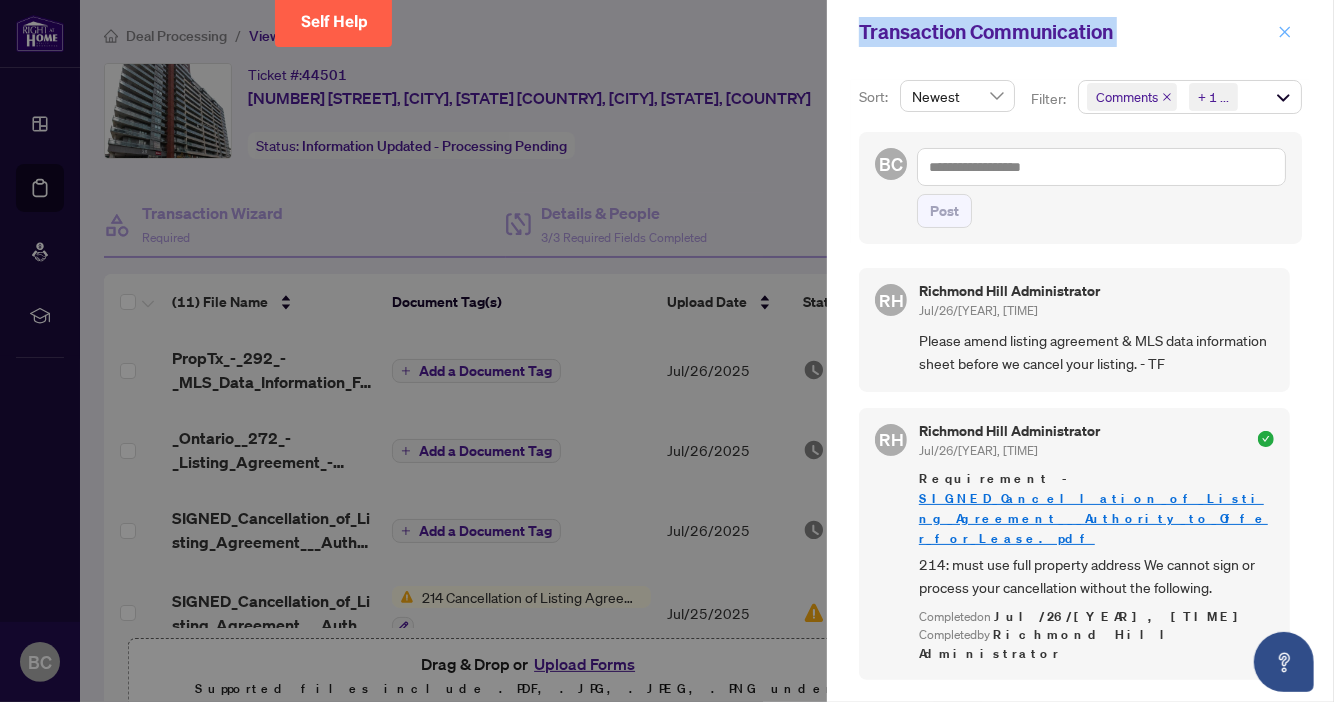 drag, startPoint x: 792, startPoint y: 70, endPoint x: 1287, endPoint y: 26, distance: 496.95172 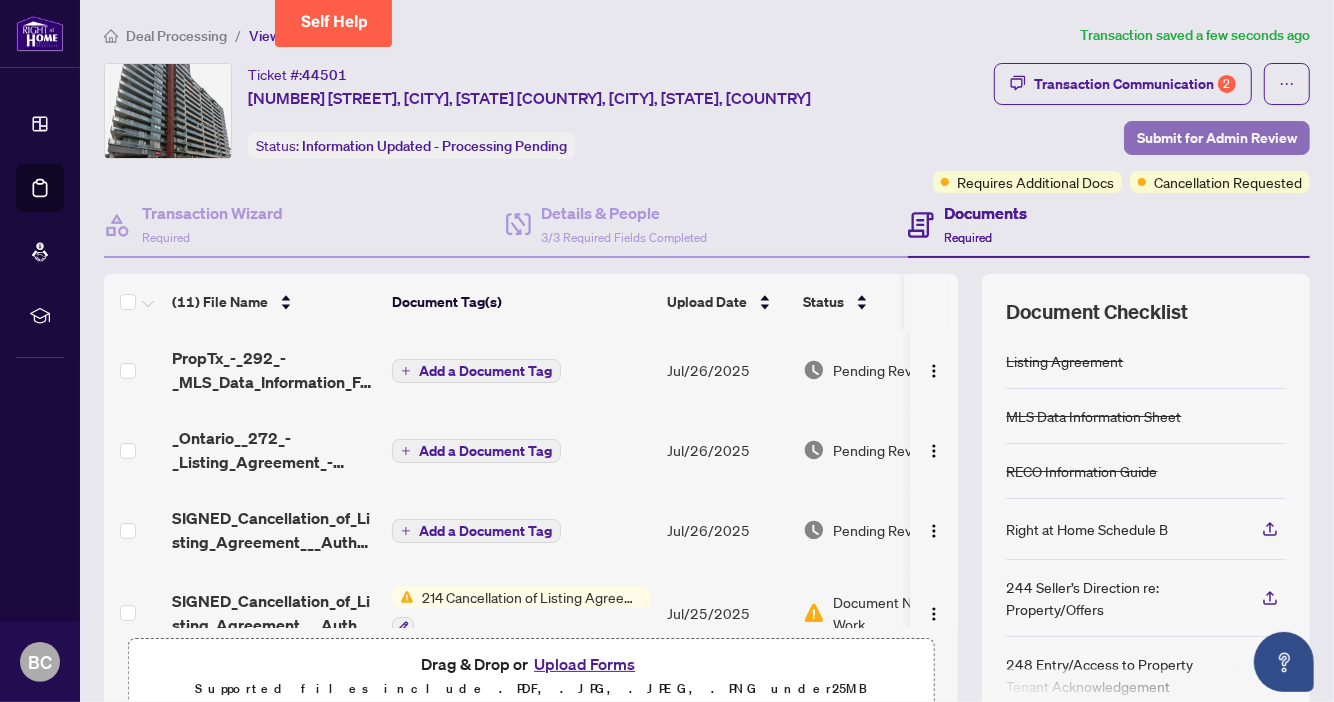 click on "Submit for Admin Review" at bounding box center [1217, 138] 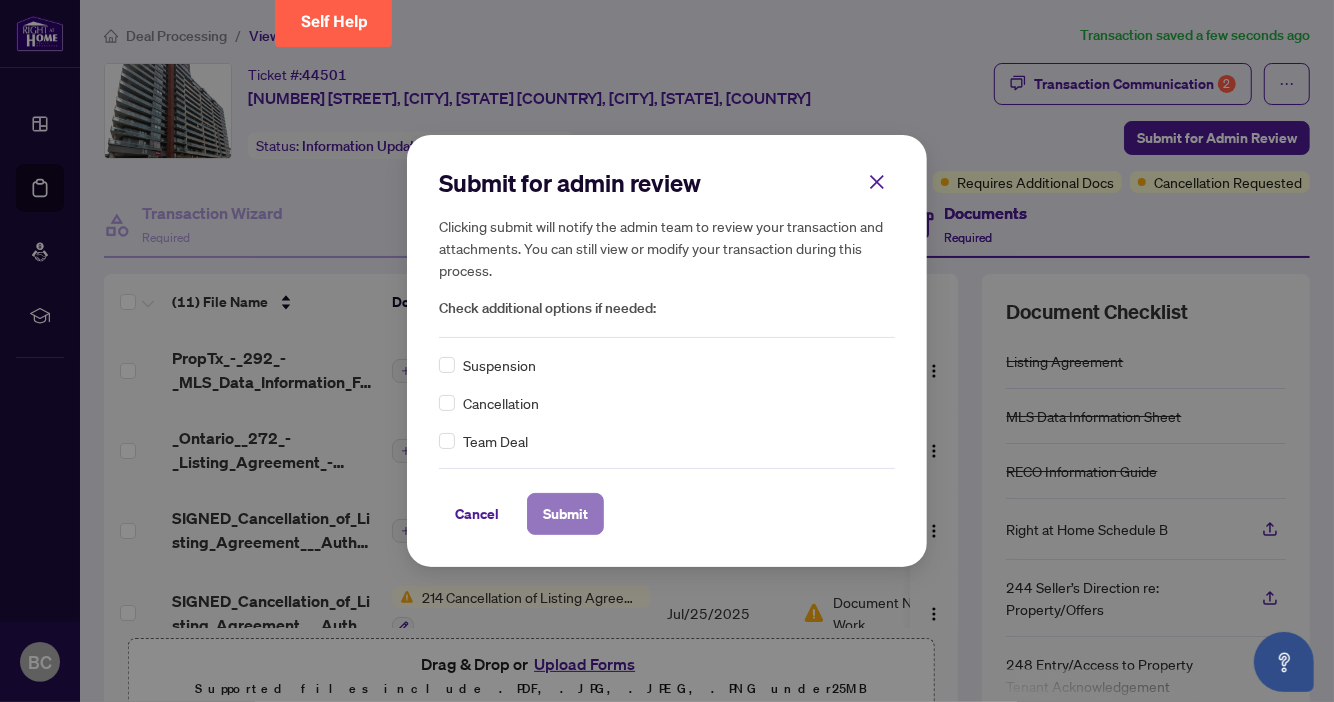 click on "Submit" at bounding box center (565, 514) 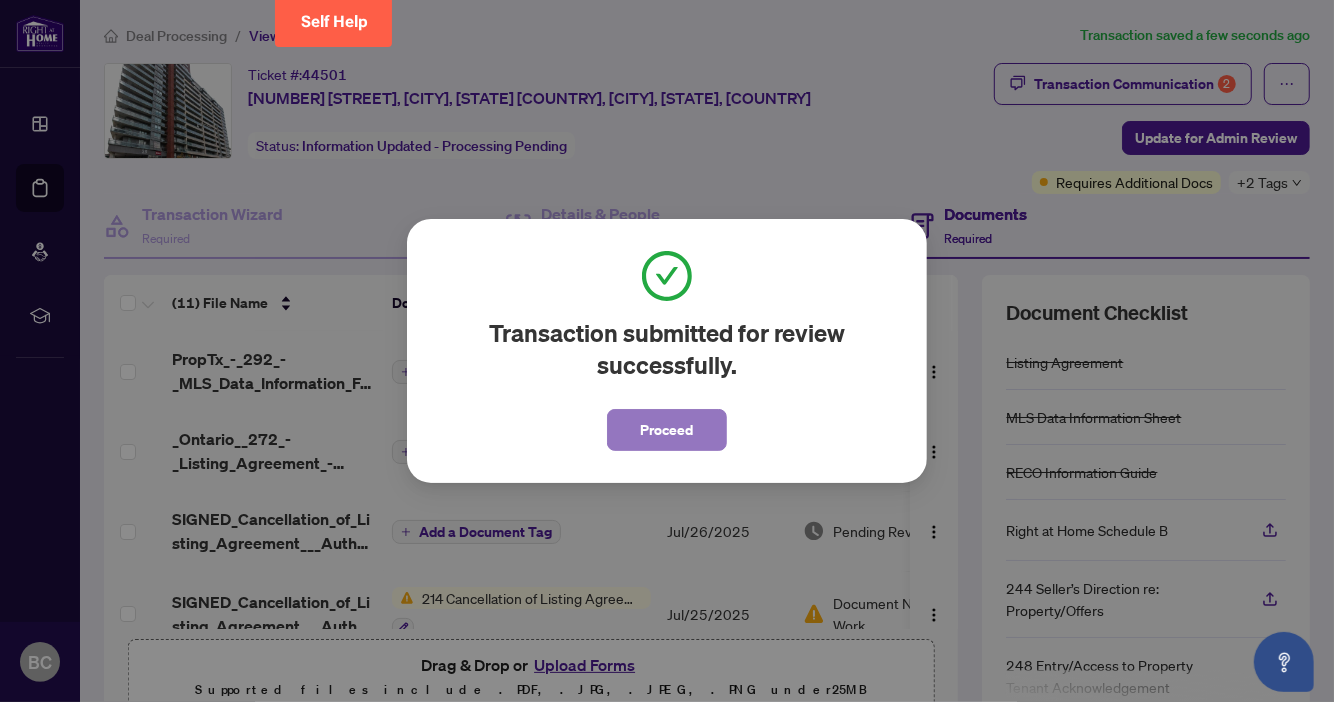 click on "Proceed" at bounding box center (667, 430) 